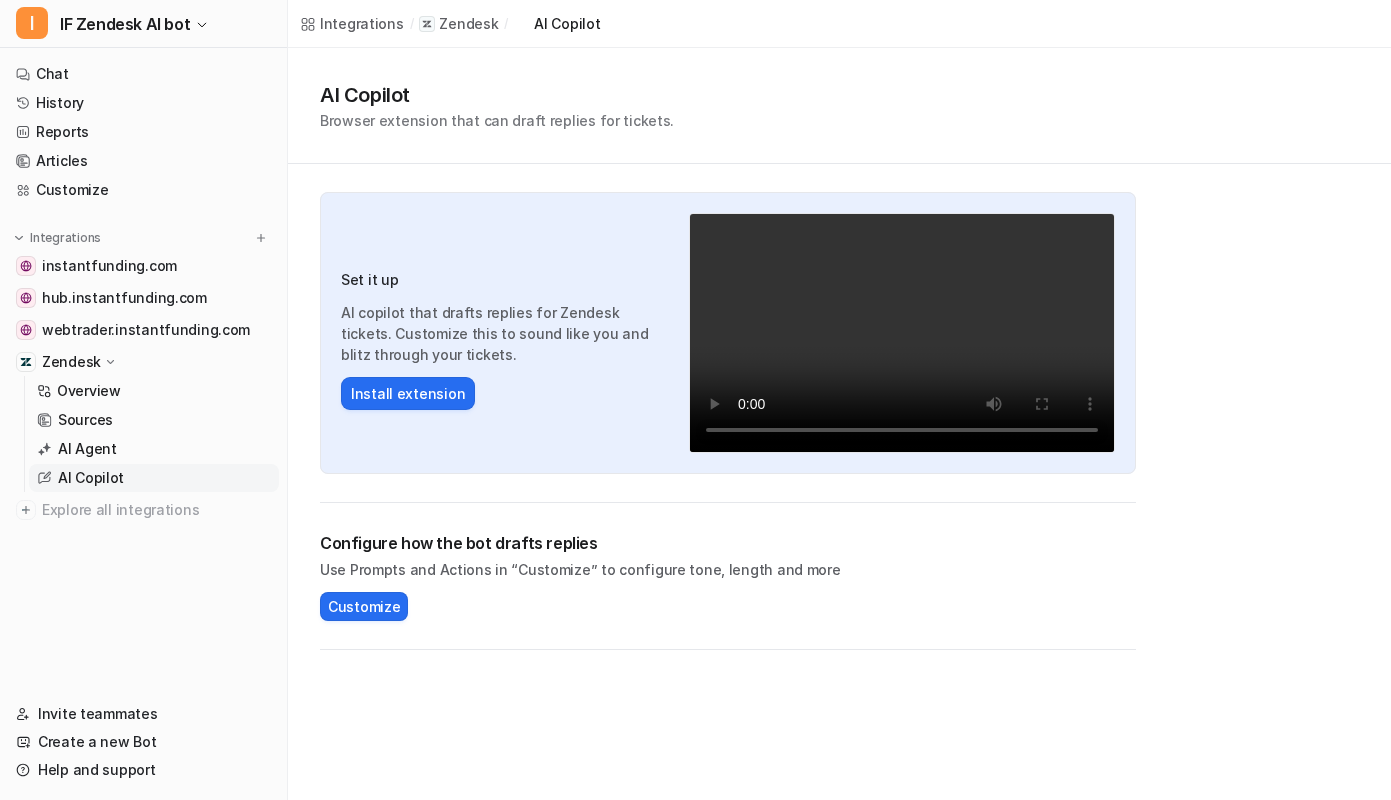 scroll, scrollTop: 0, scrollLeft: 0, axis: both 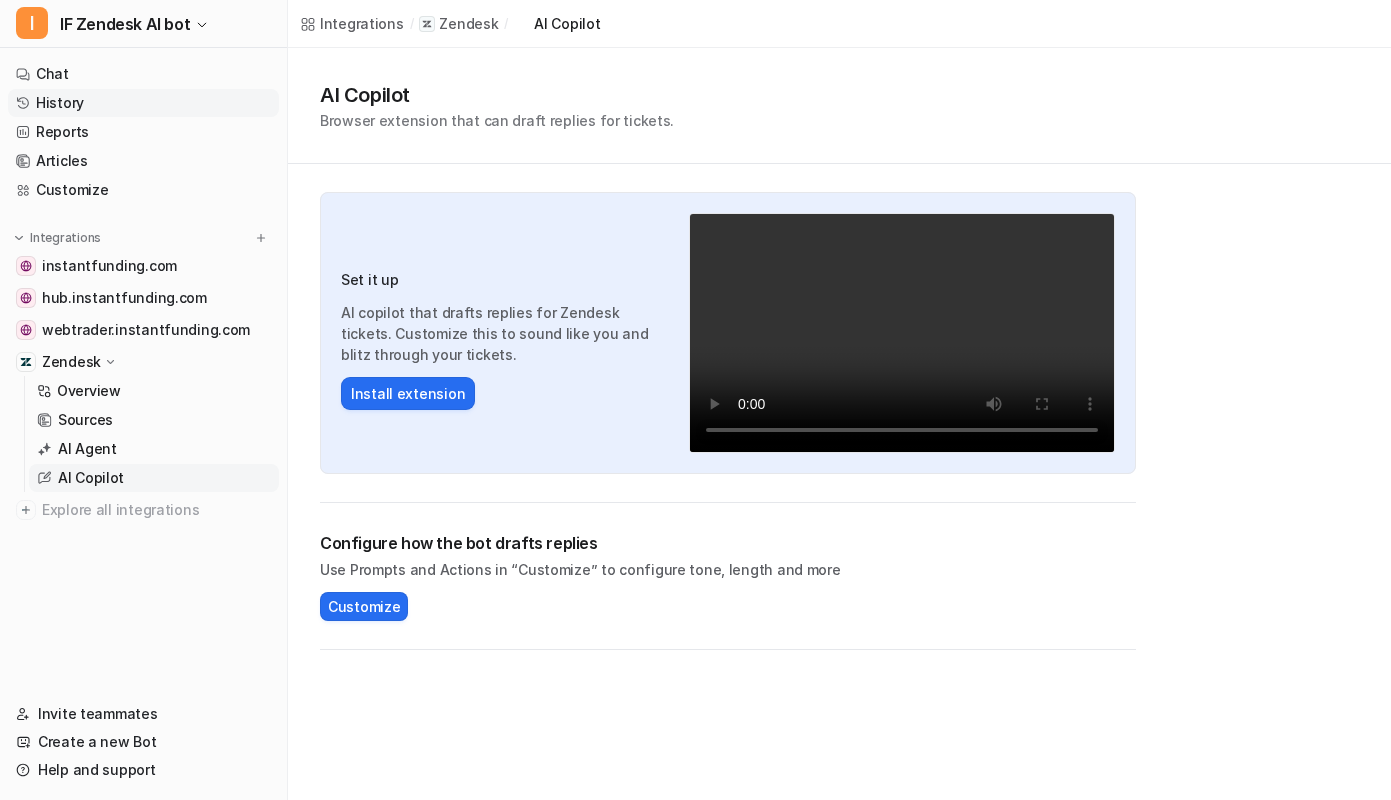 click on "History" at bounding box center (143, 103) 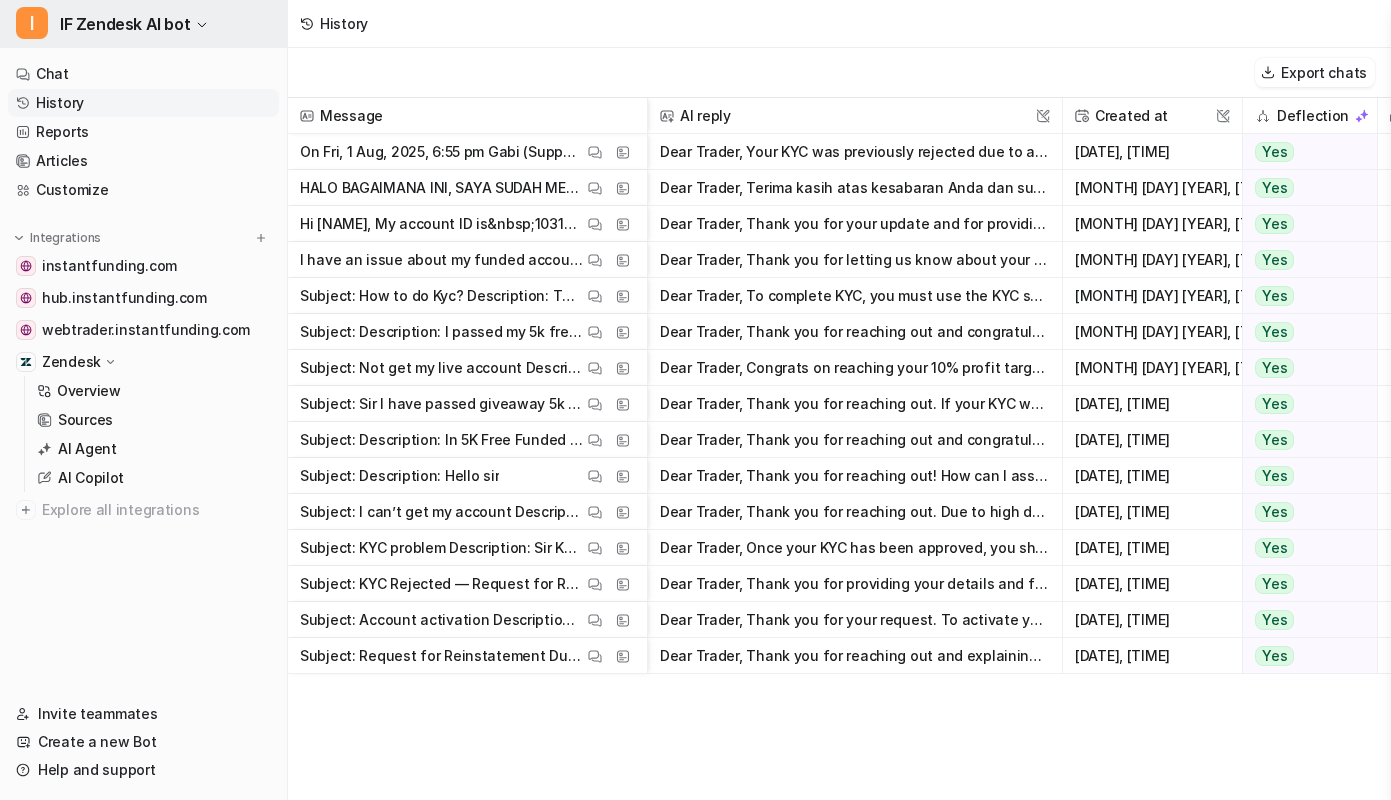 click on "IF Zendesk AI bot" at bounding box center [125, 24] 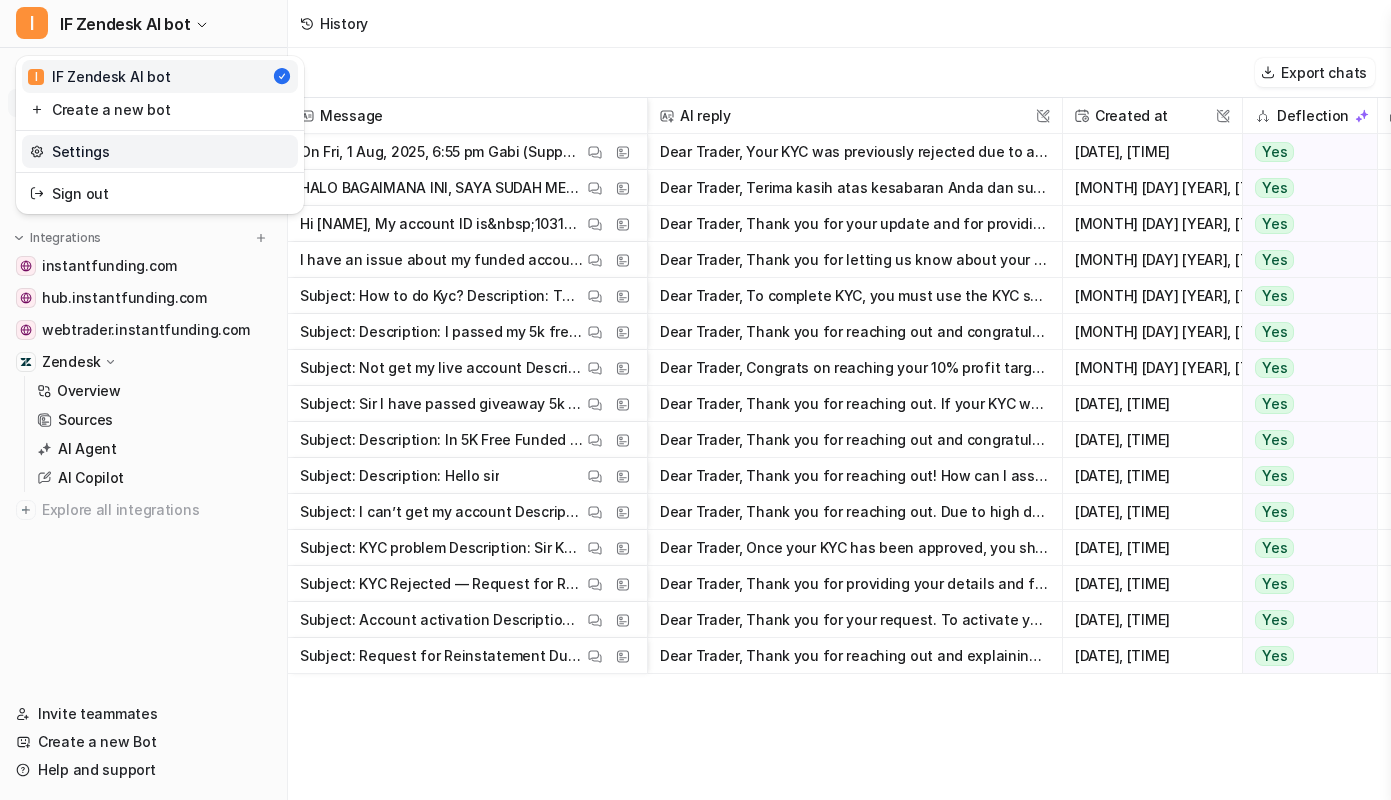 click on "Settings" at bounding box center (160, 151) 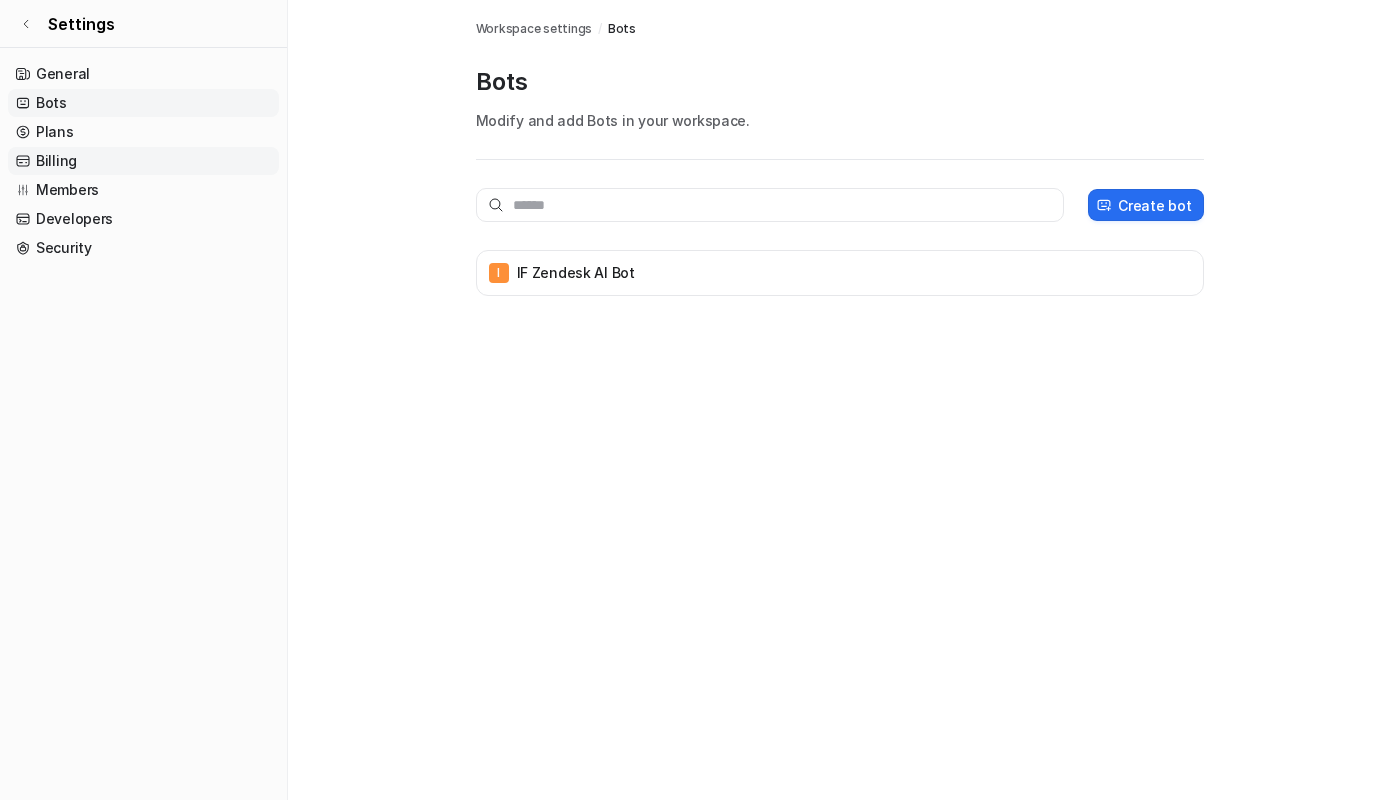click on "Billing" at bounding box center [143, 161] 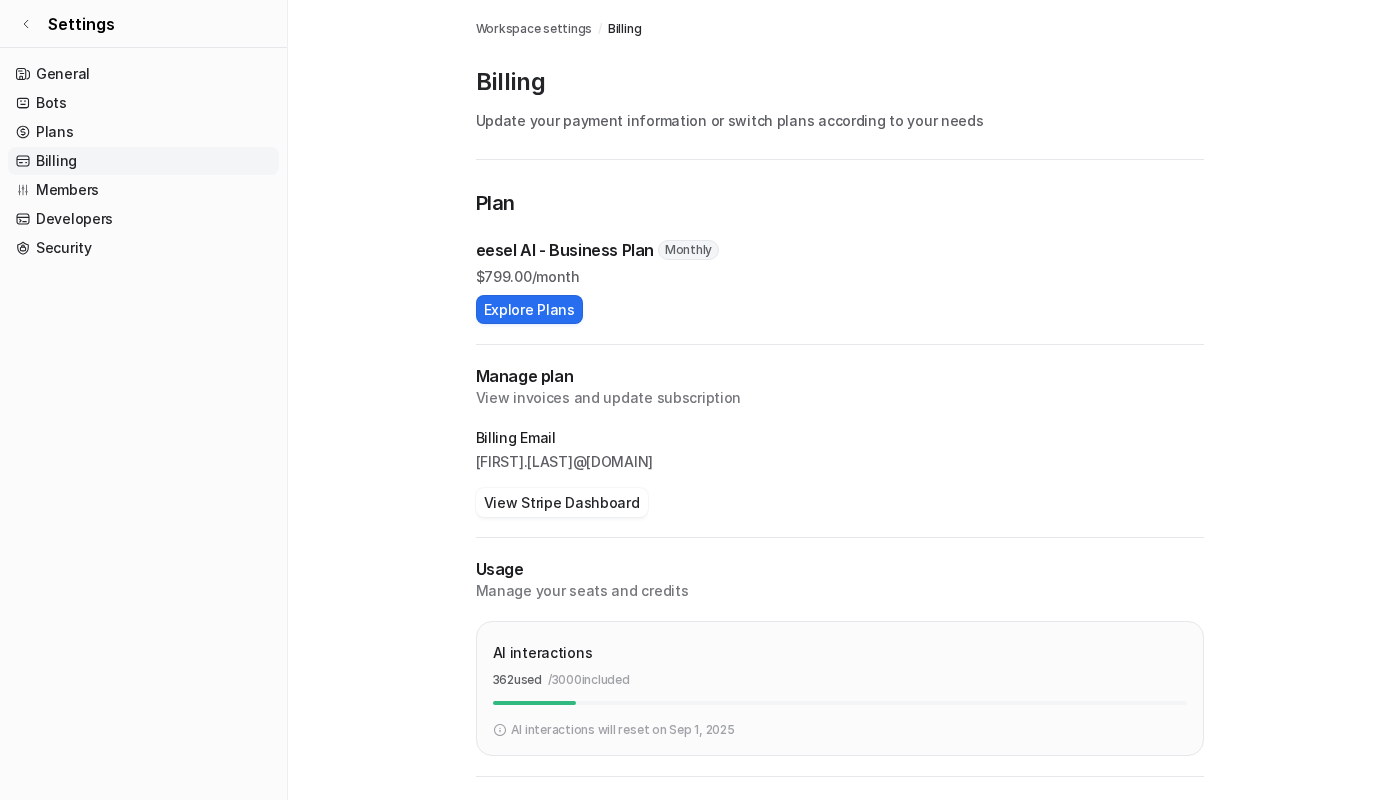 scroll, scrollTop: 59, scrollLeft: 0, axis: vertical 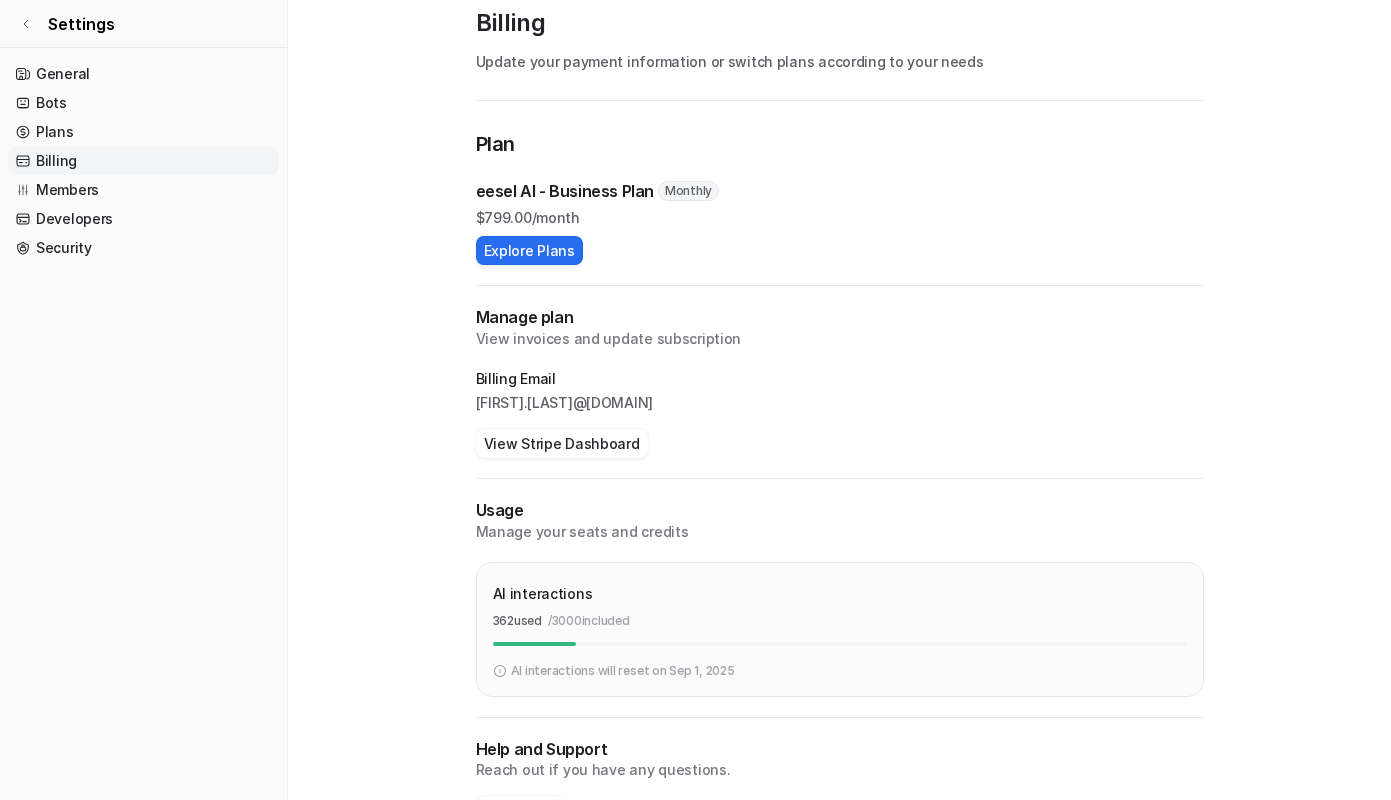 click at bounding box center (500, 671) 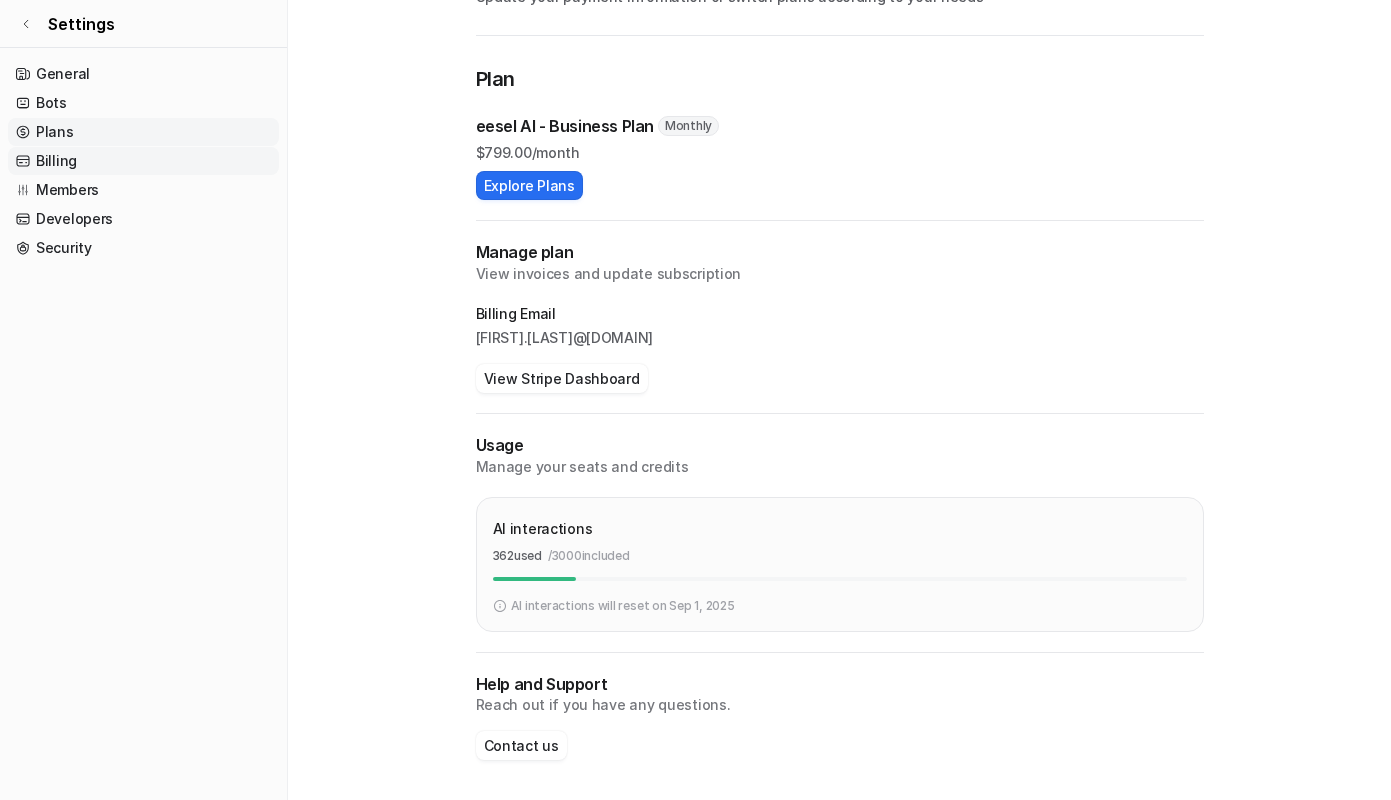 click on "Plans" at bounding box center [143, 132] 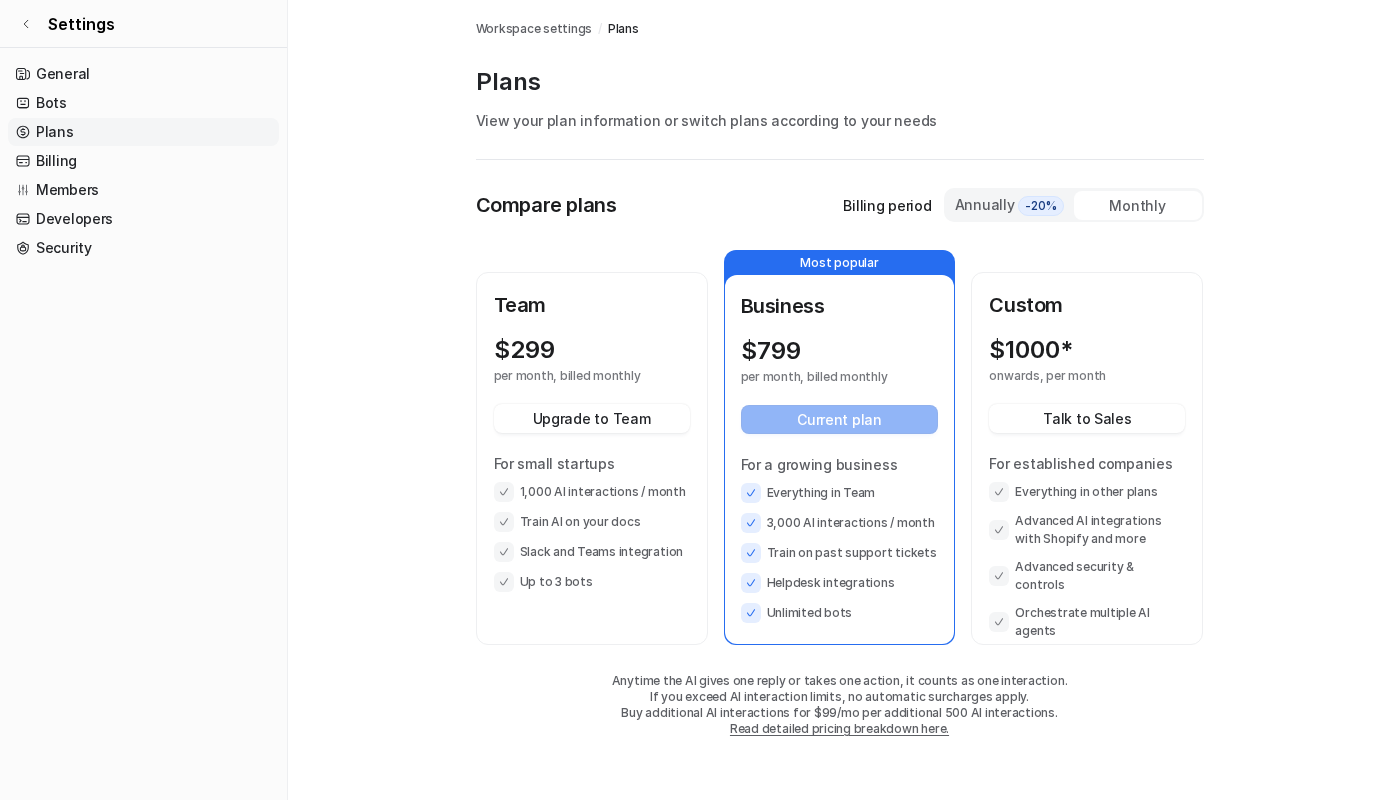 scroll, scrollTop: 0, scrollLeft: 0, axis: both 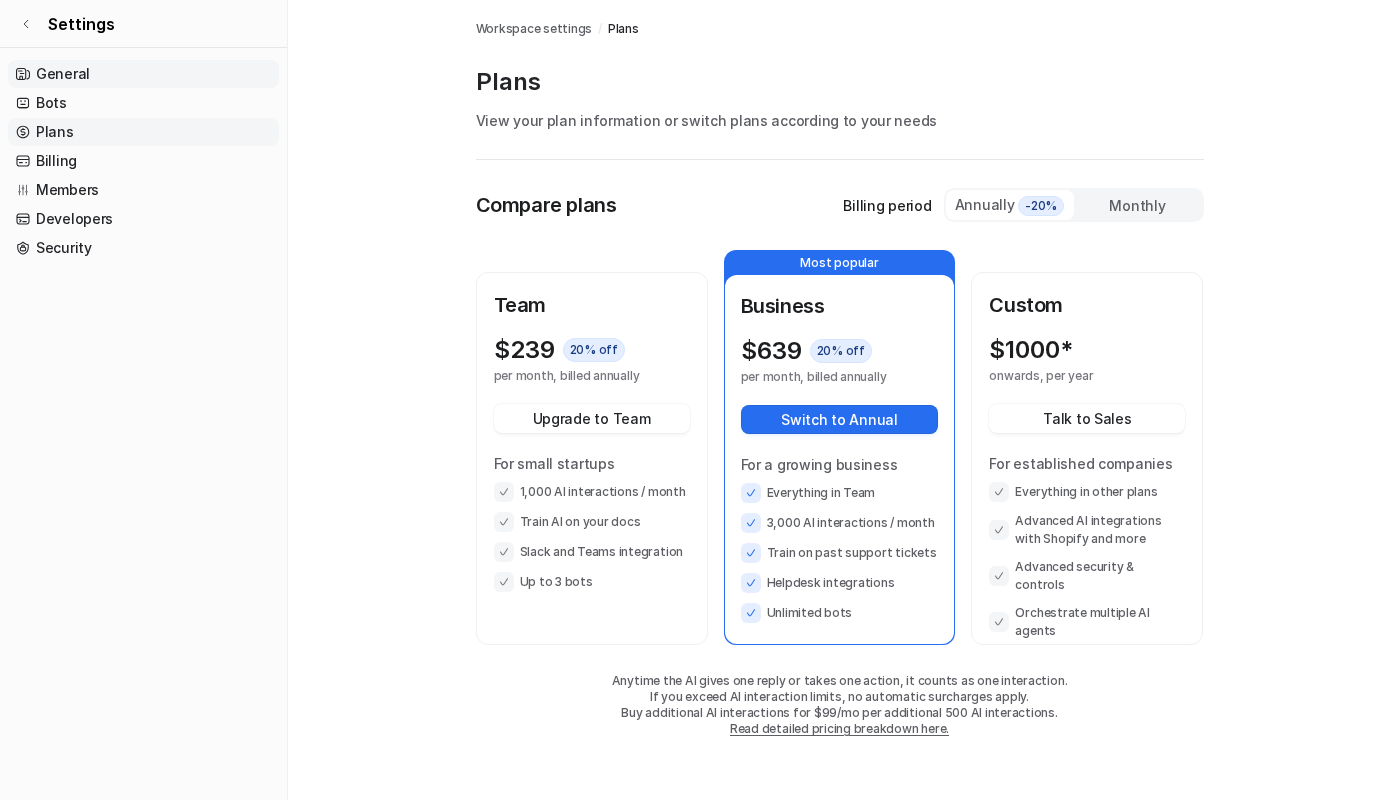 click on "General" at bounding box center [143, 74] 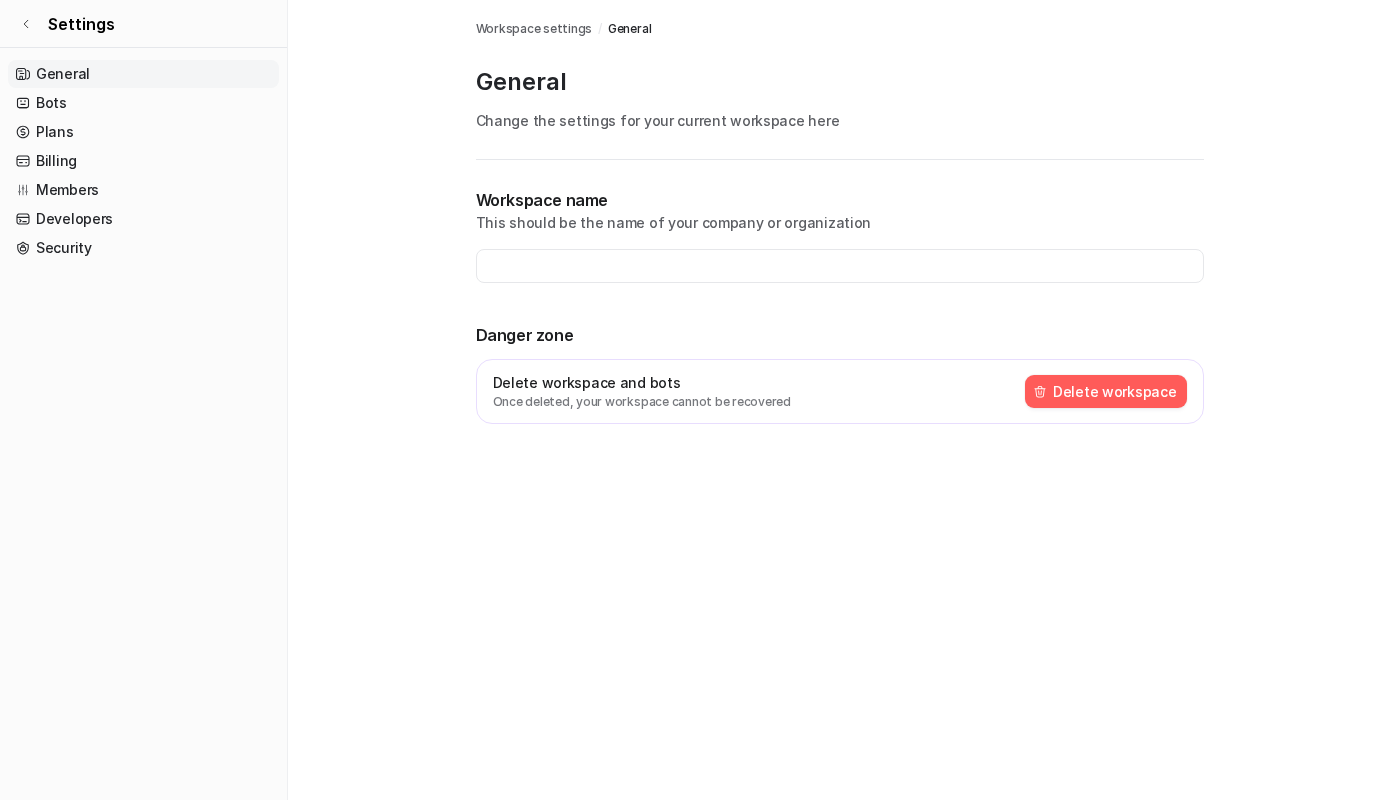 type on "*****" 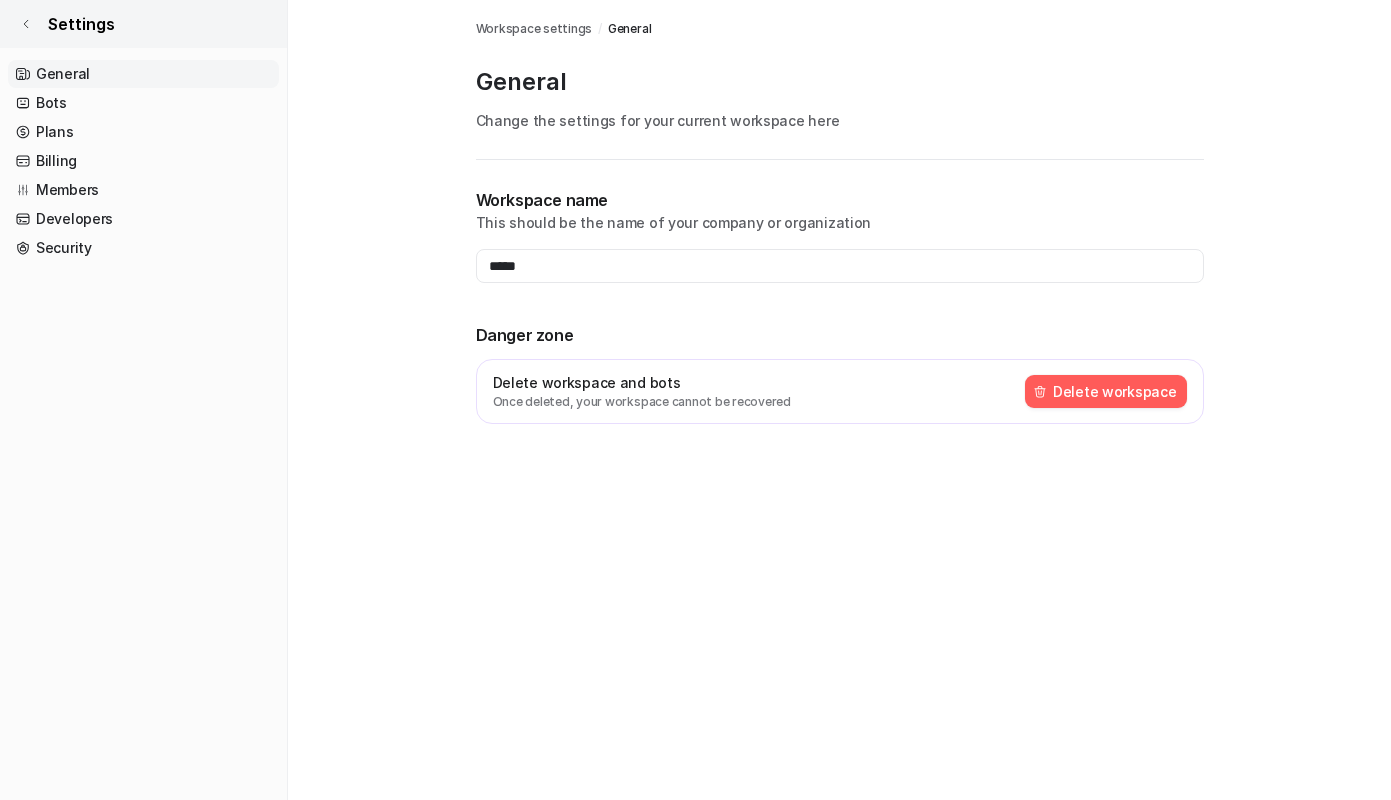 click on "Settings" at bounding box center [81, 24] 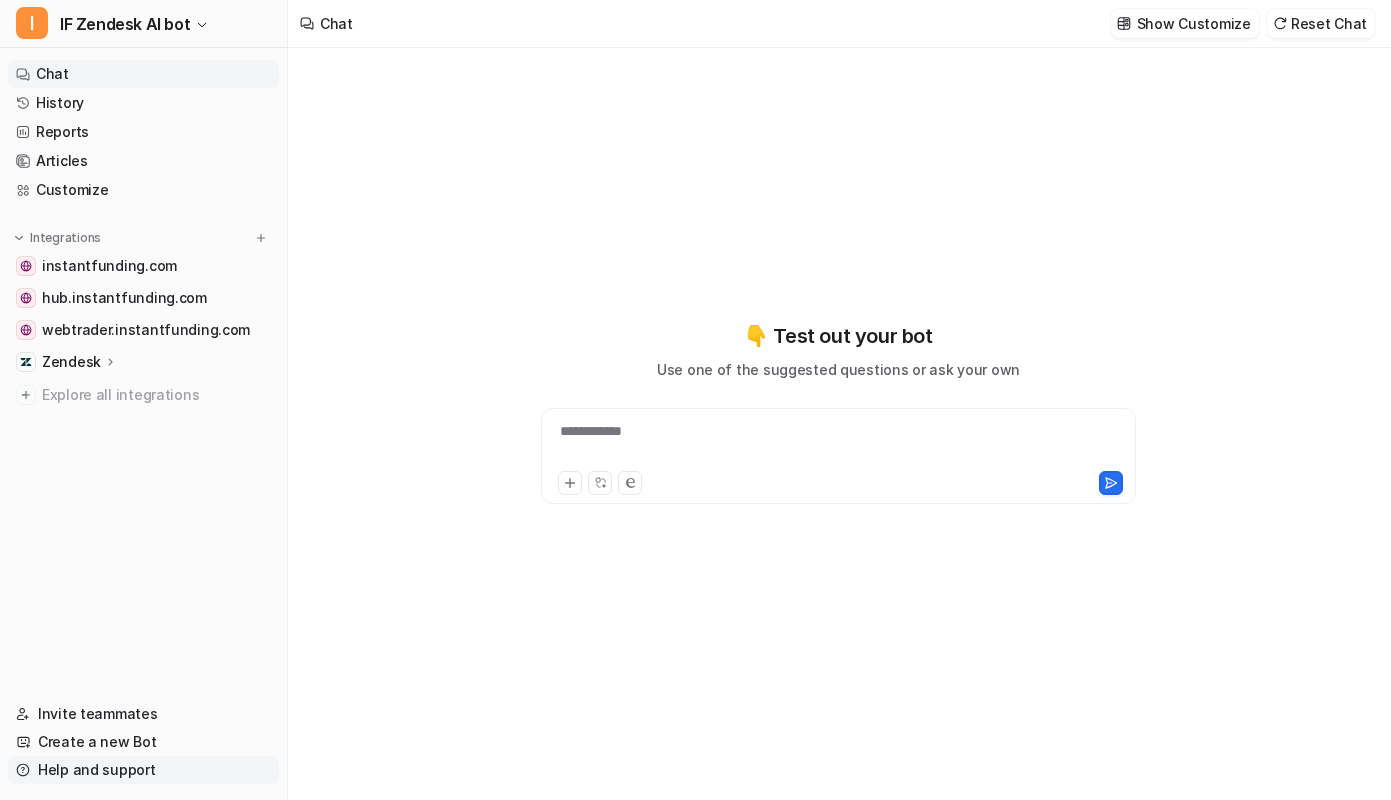 click on "Help and support" at bounding box center (143, 770) 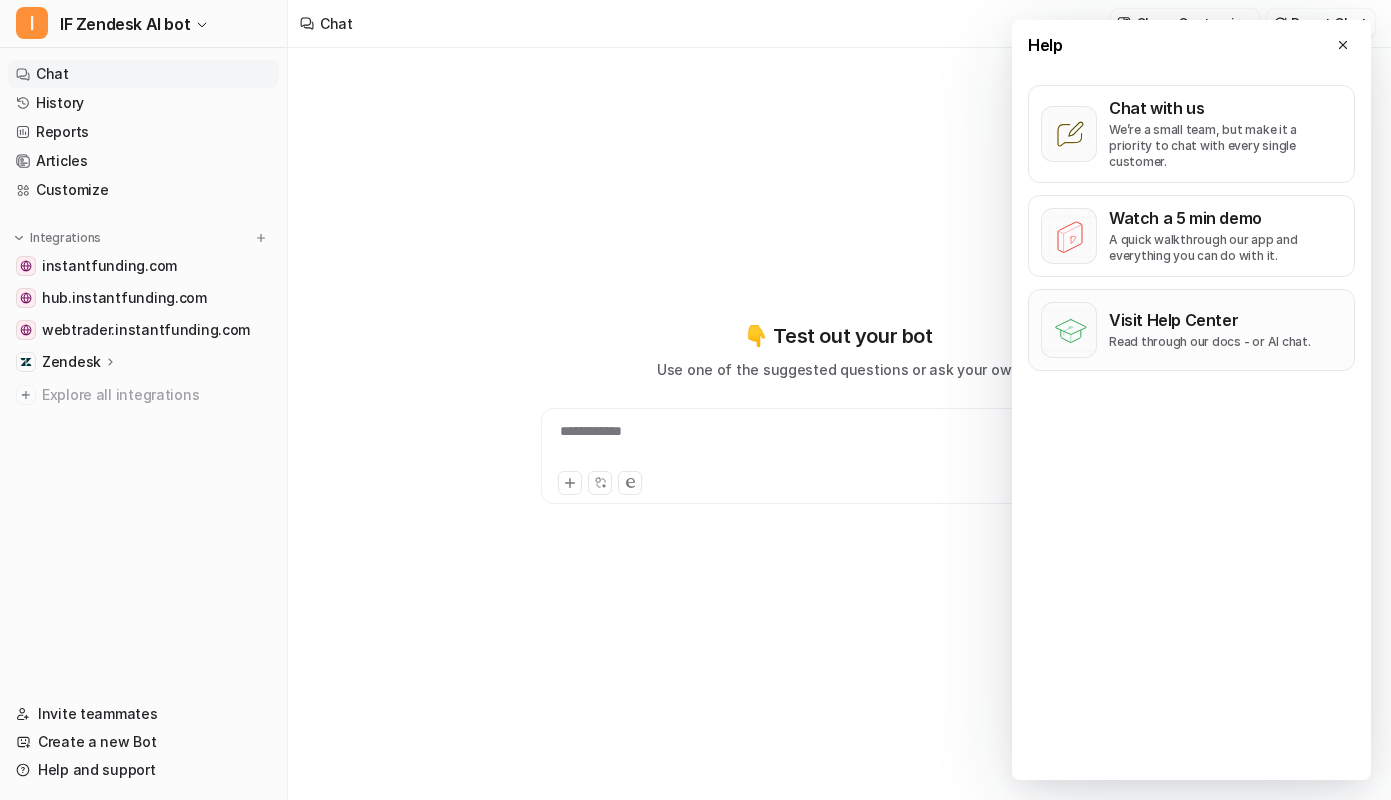 click on "Visit Help Center" at bounding box center (1210, 320) 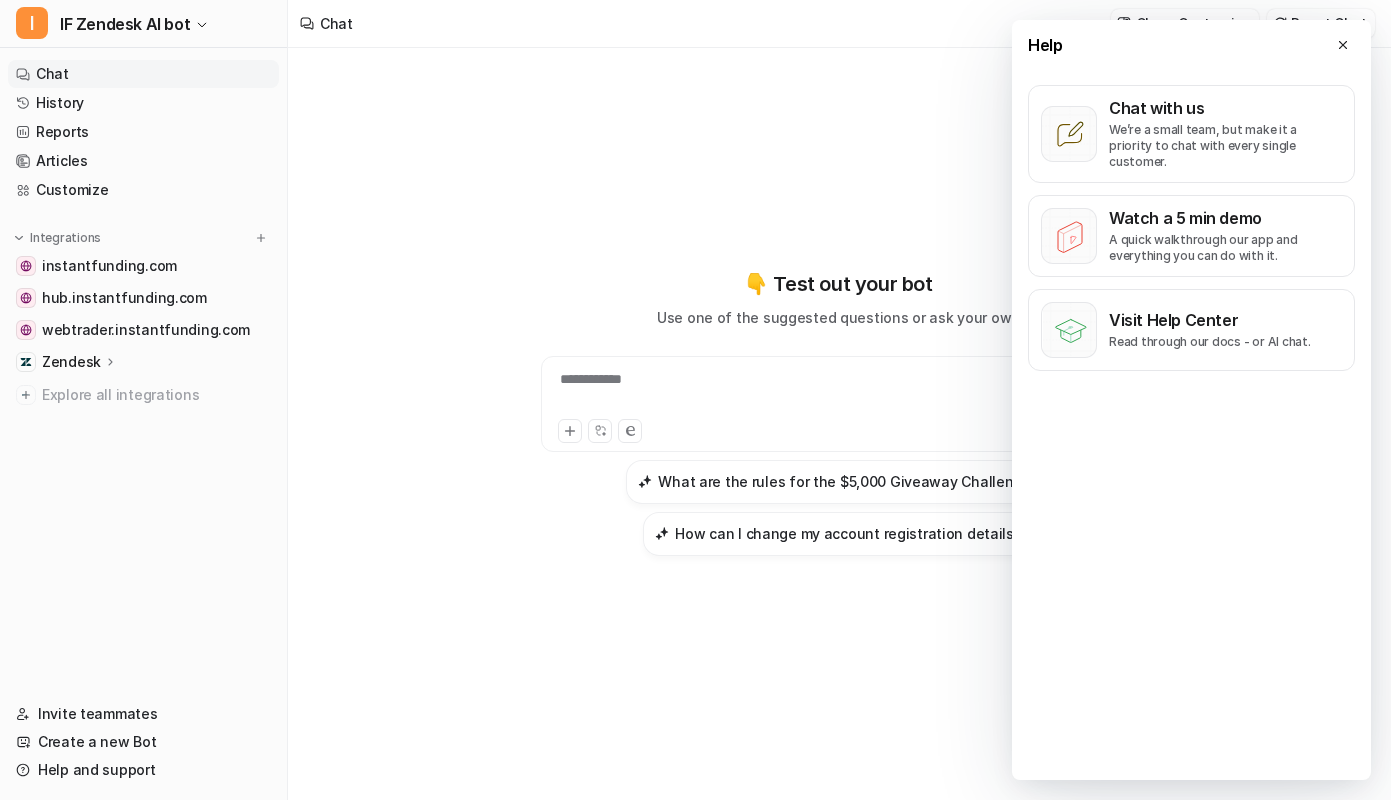 type 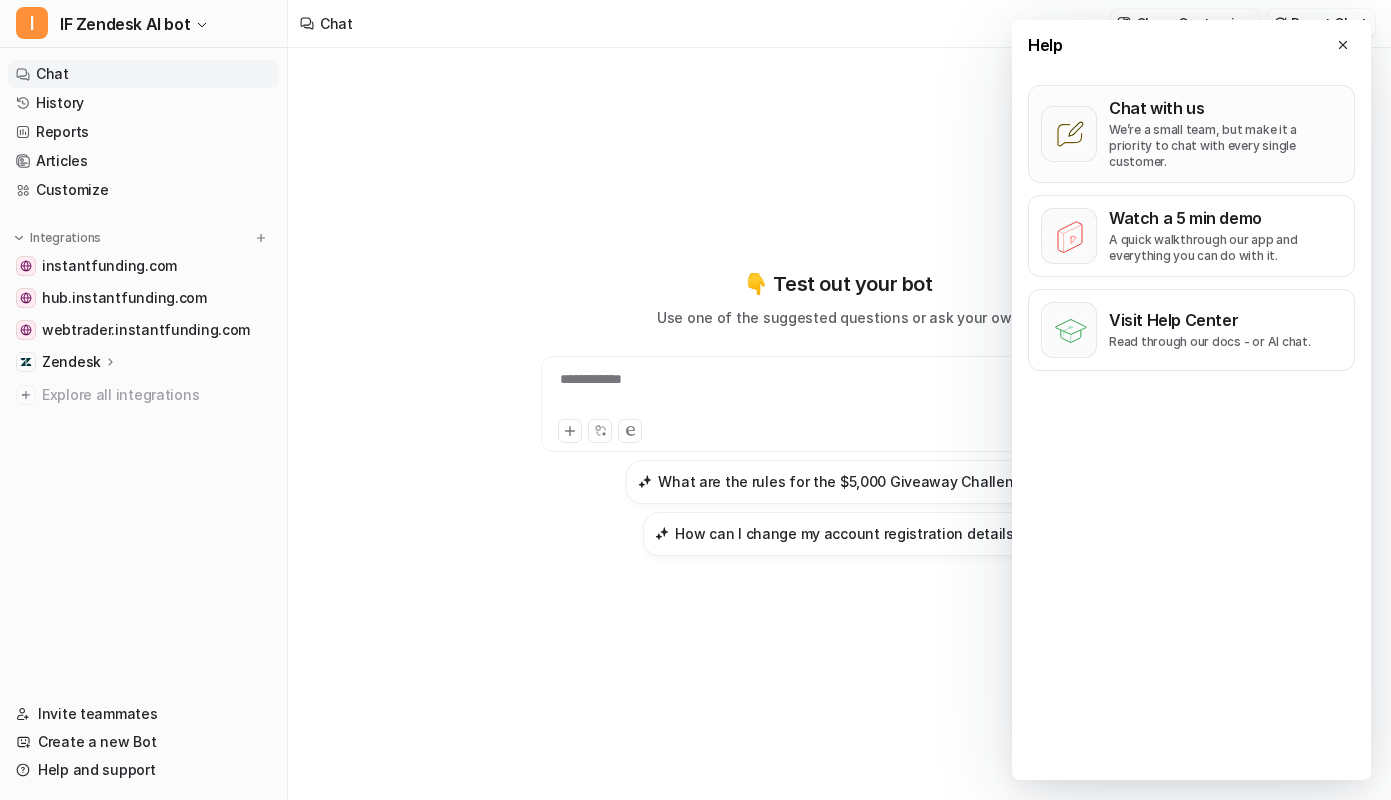 click on "We’re a small team, but make it a priority to chat with every single customer." at bounding box center (1225, 146) 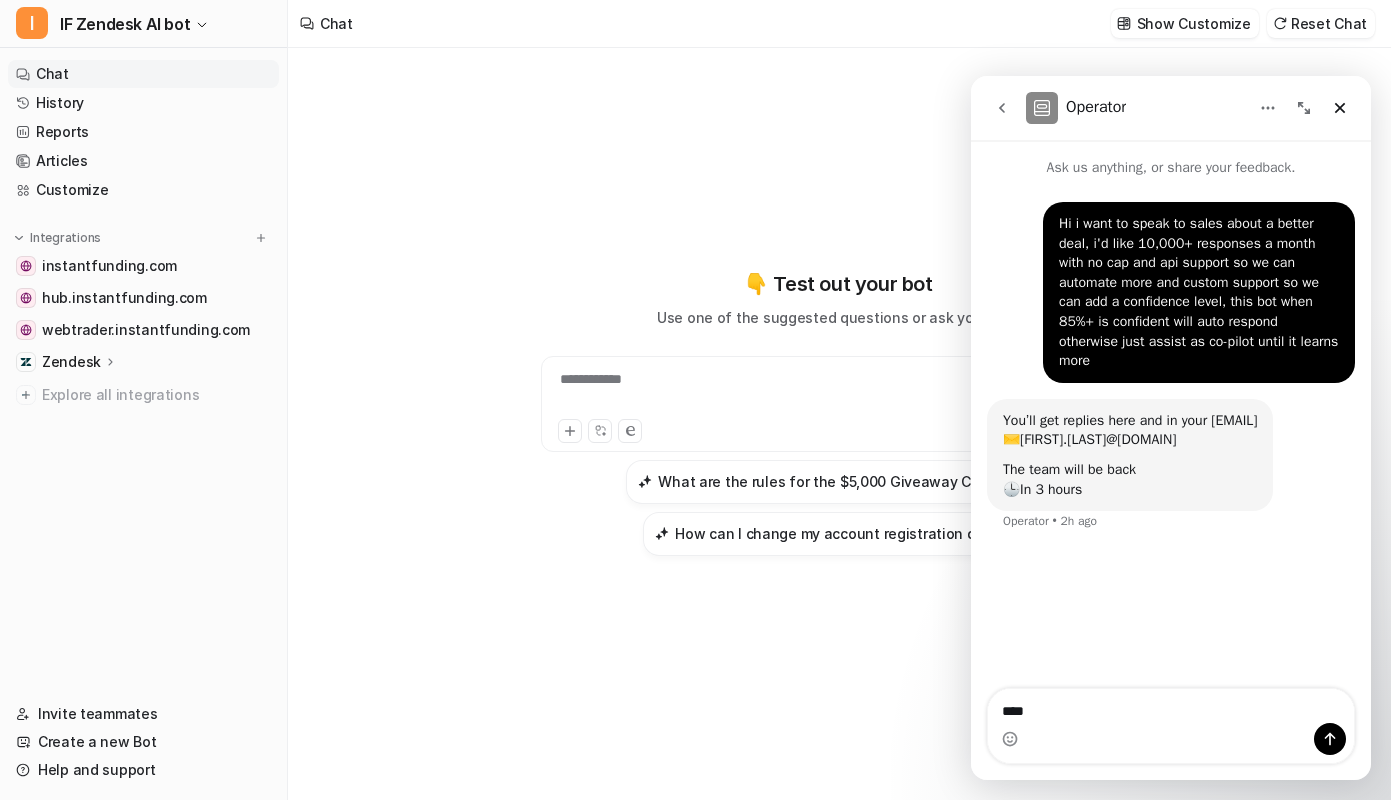 type on "*****" 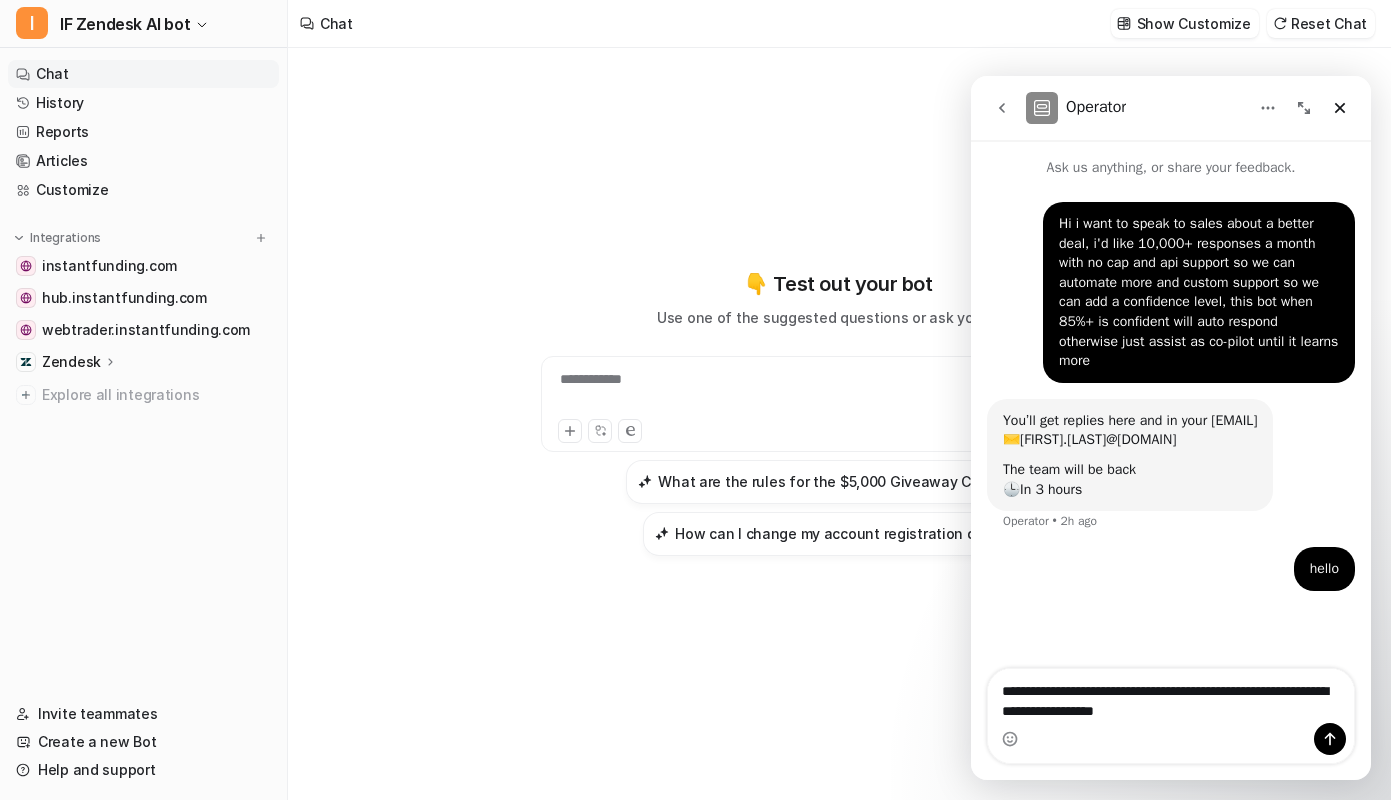 type on "**********" 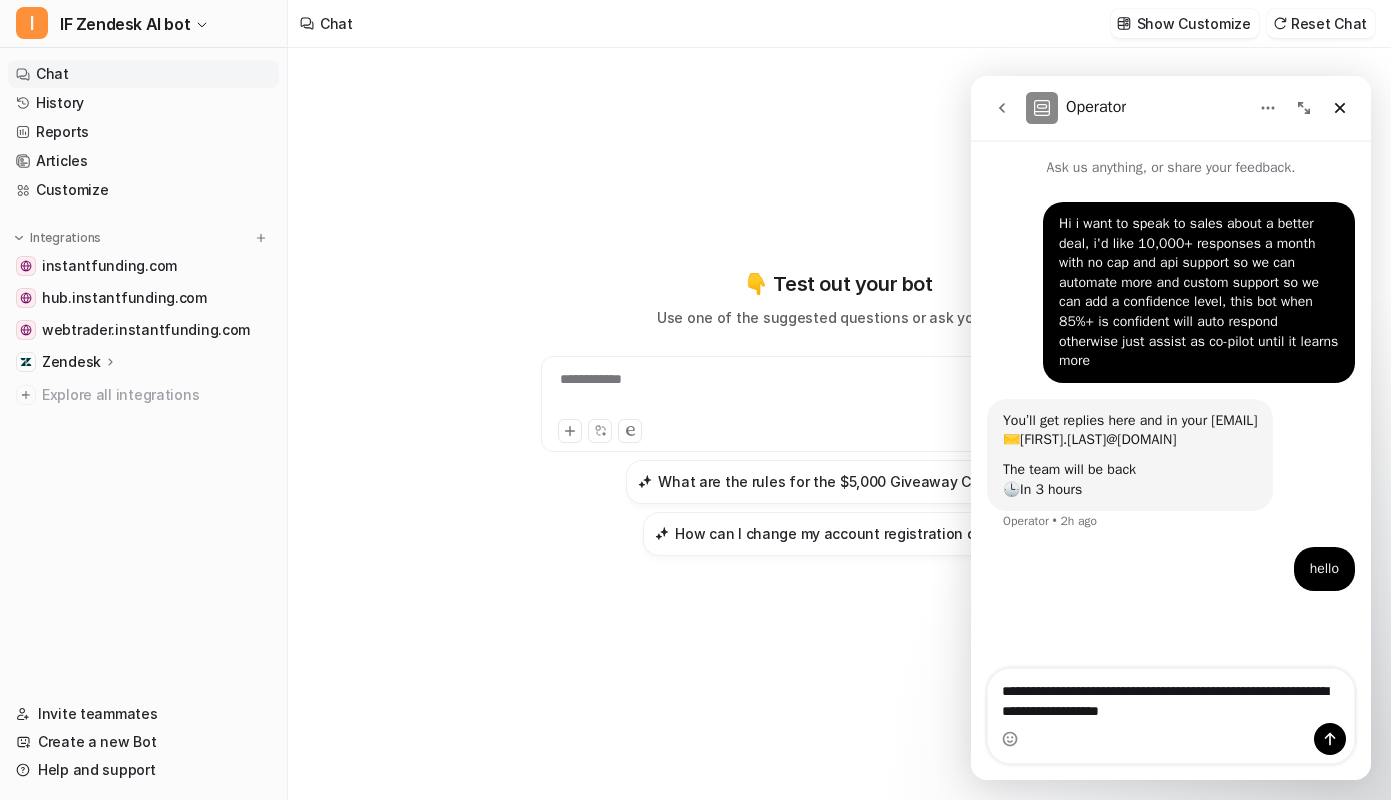 type 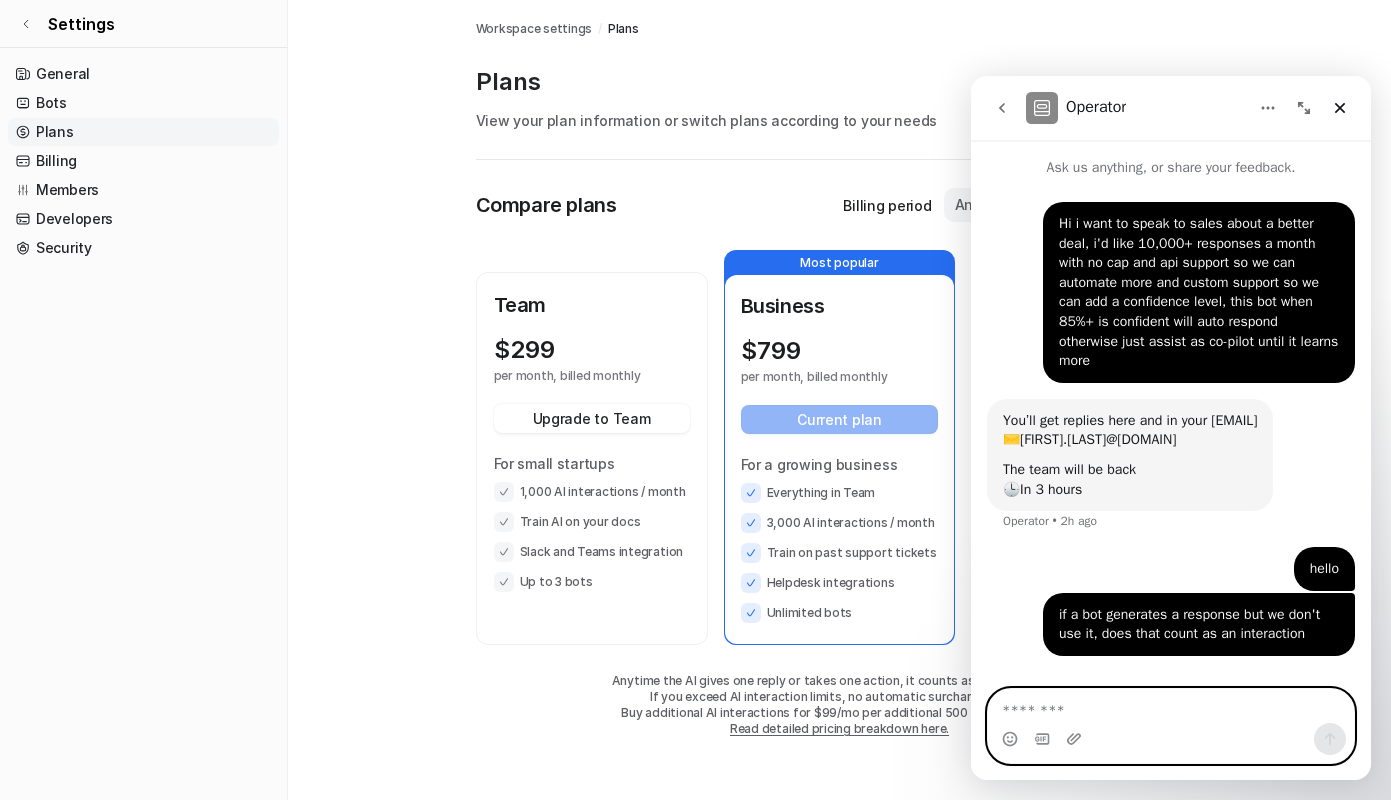 scroll, scrollTop: 124, scrollLeft: 0, axis: vertical 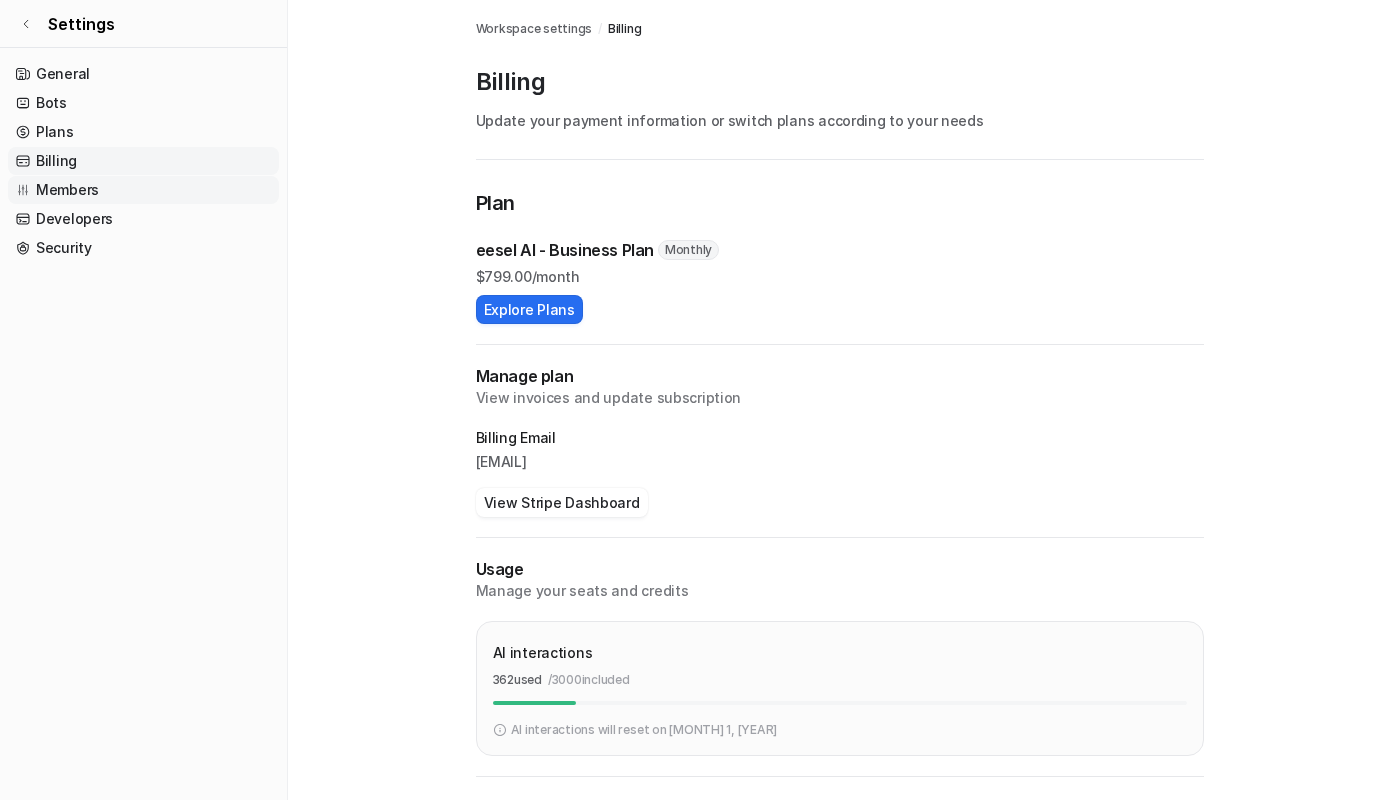 click on "Members" at bounding box center [143, 190] 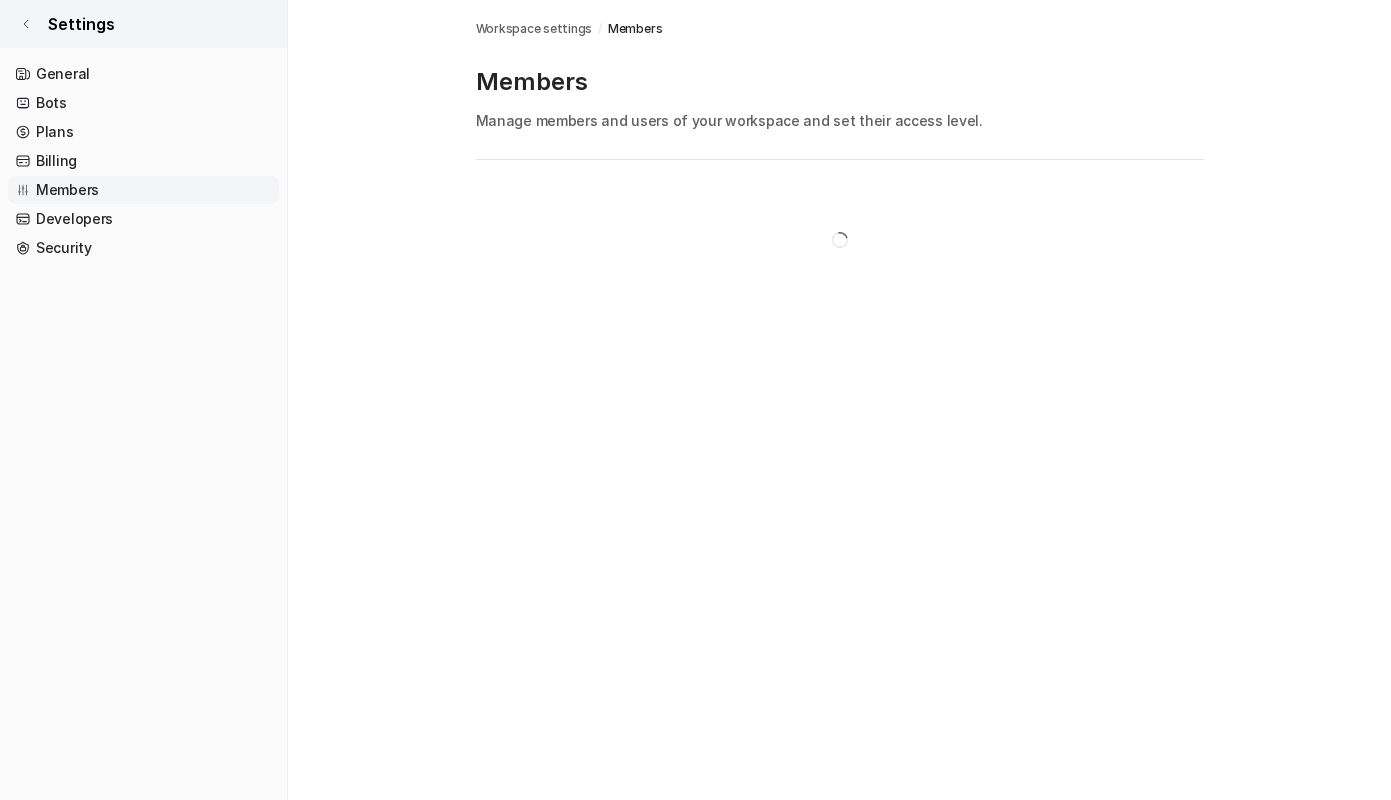 click 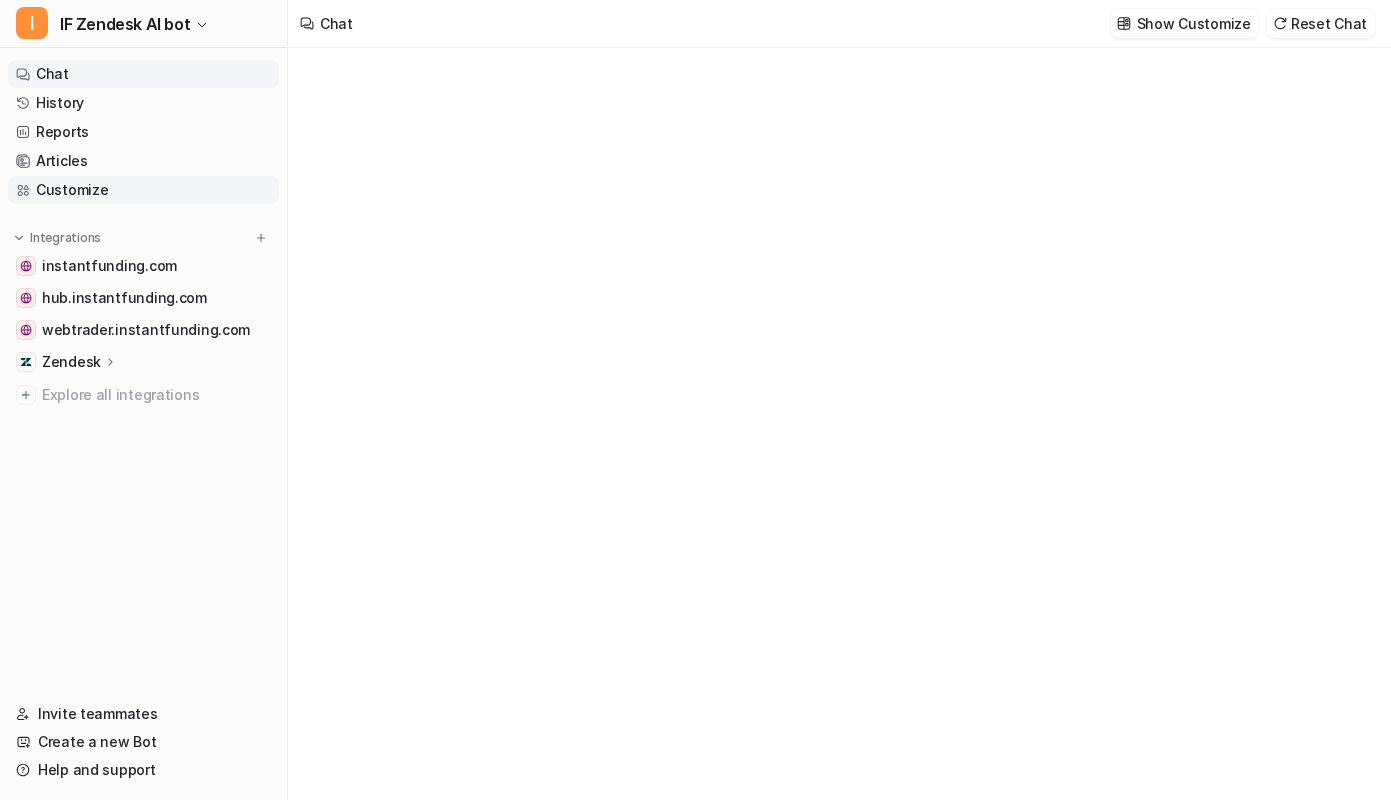 type on "**********" 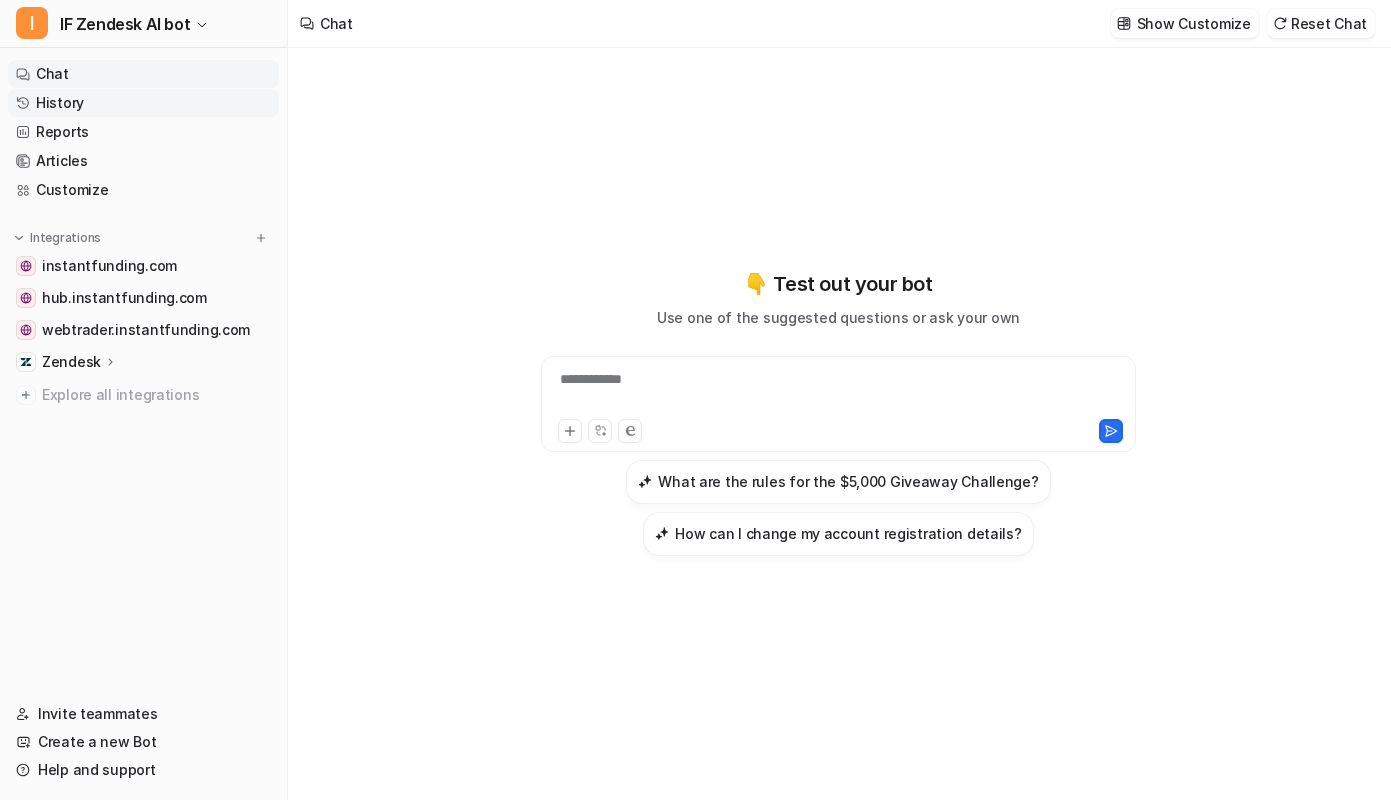 click on "History" at bounding box center (143, 103) 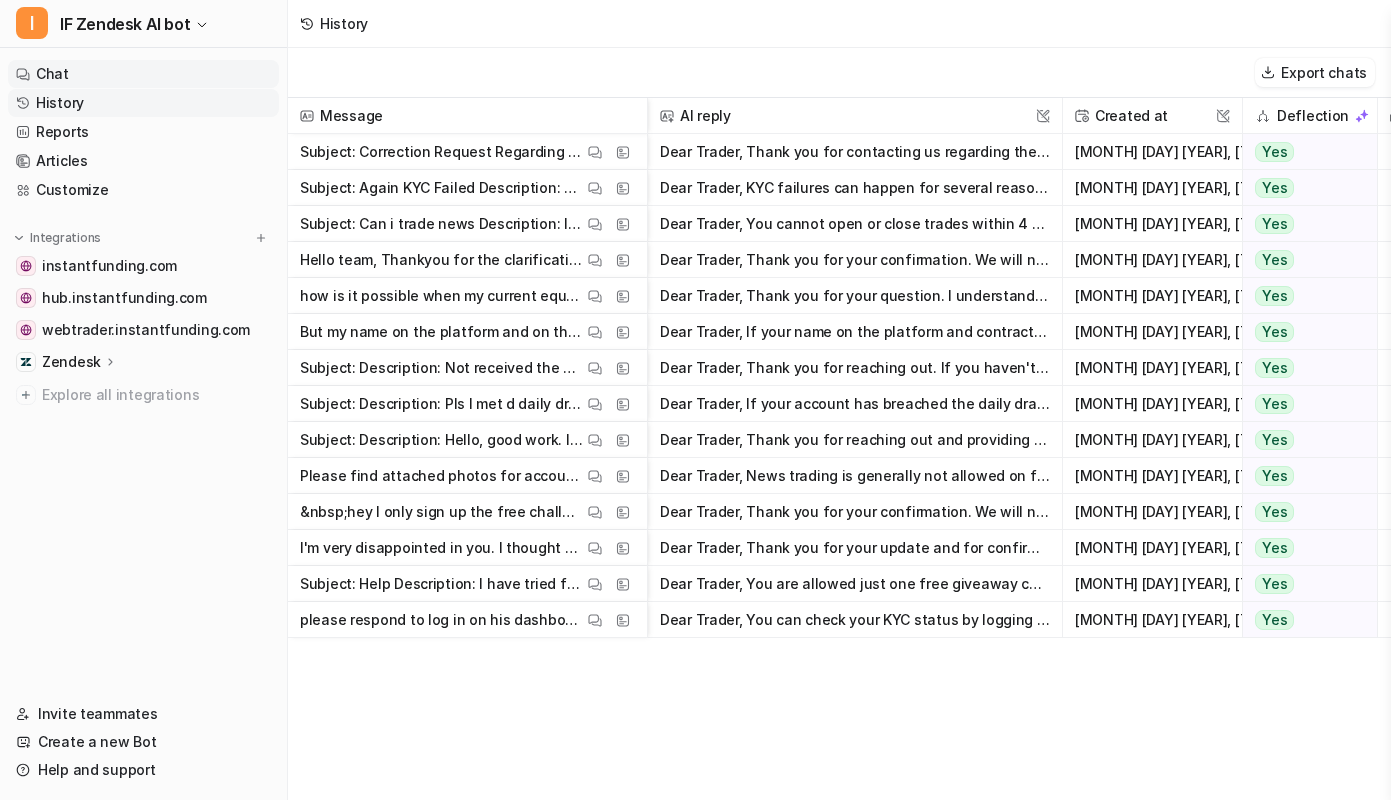 click on "Chat" at bounding box center [143, 74] 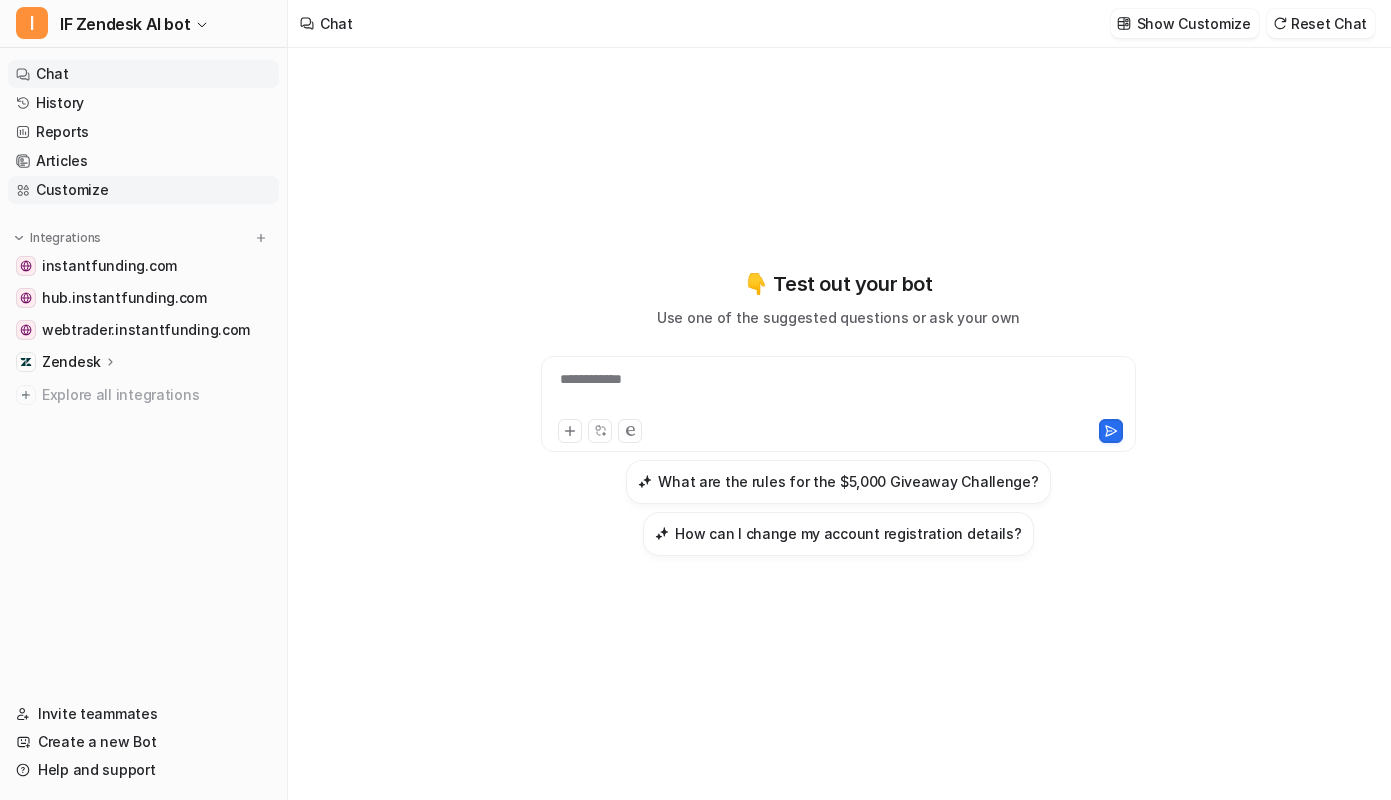 click on "Customize" at bounding box center (143, 190) 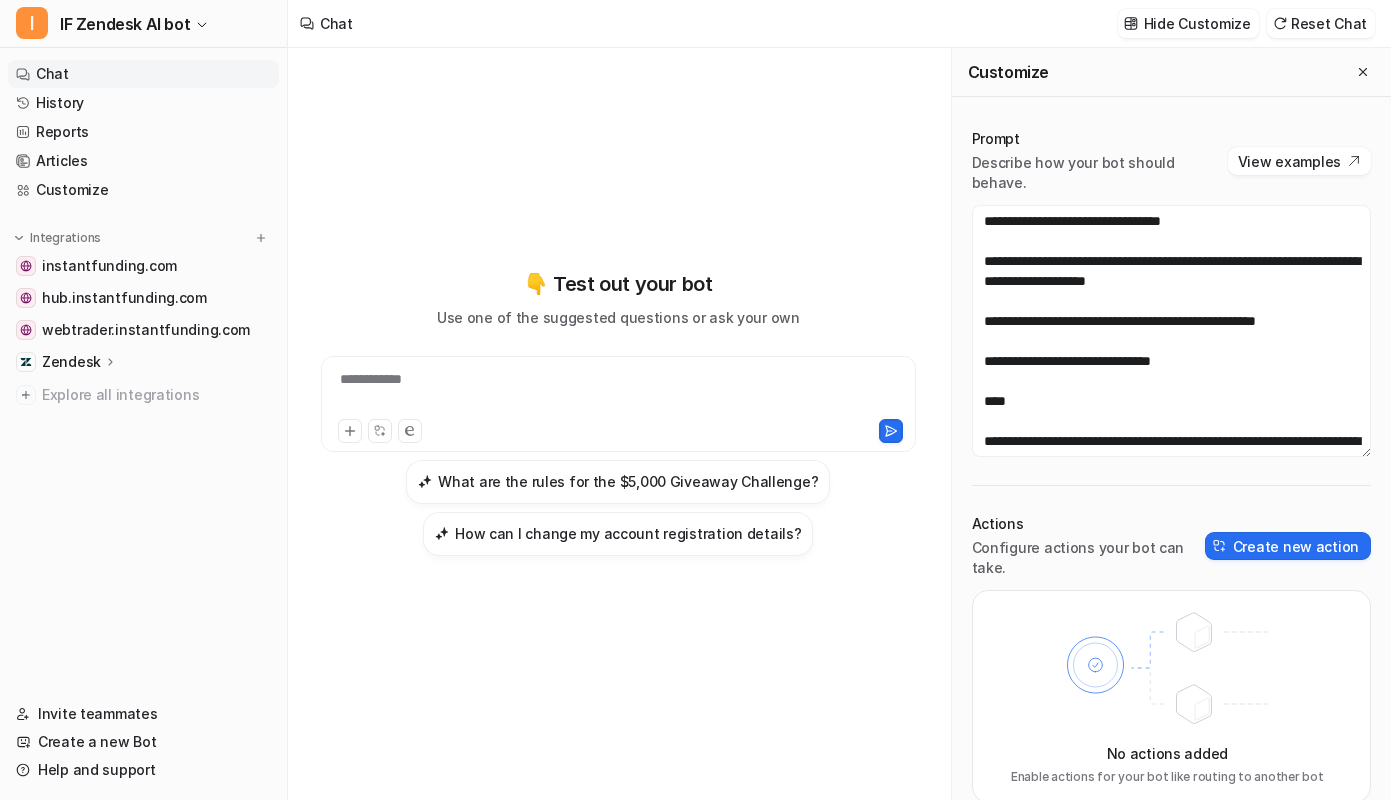 click on "Zendesk" at bounding box center [143, 362] 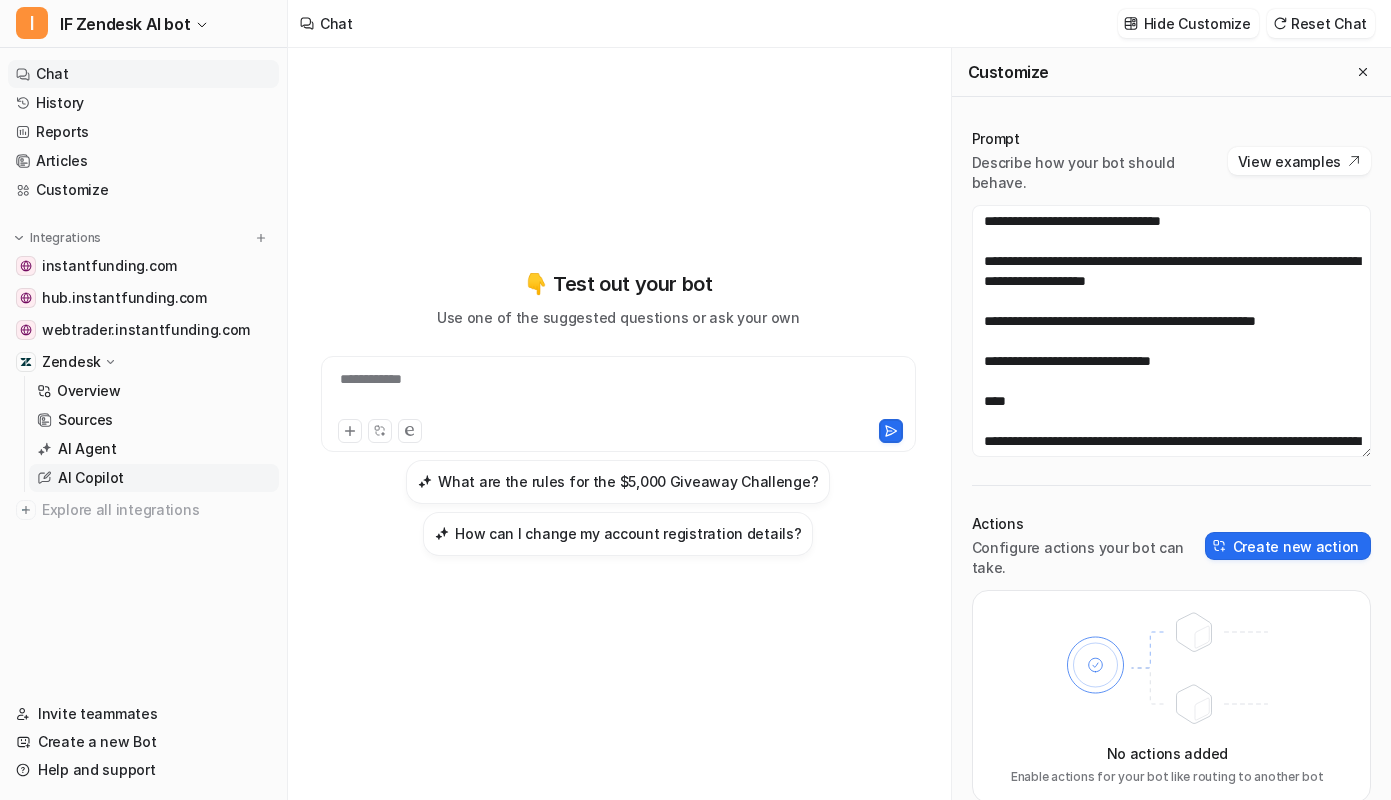 click on "AI Copilot" at bounding box center (154, 478) 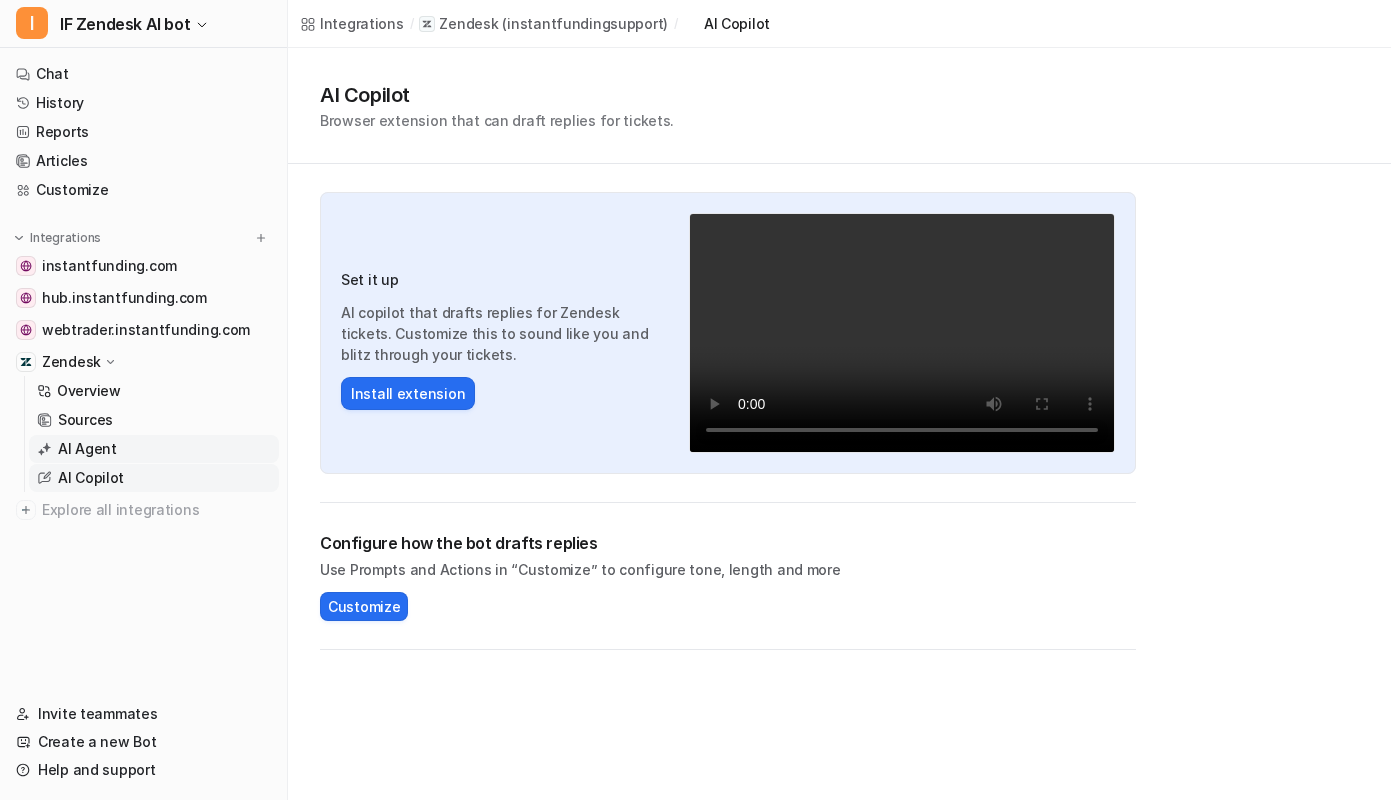 click on "AI Agent" at bounding box center [154, 449] 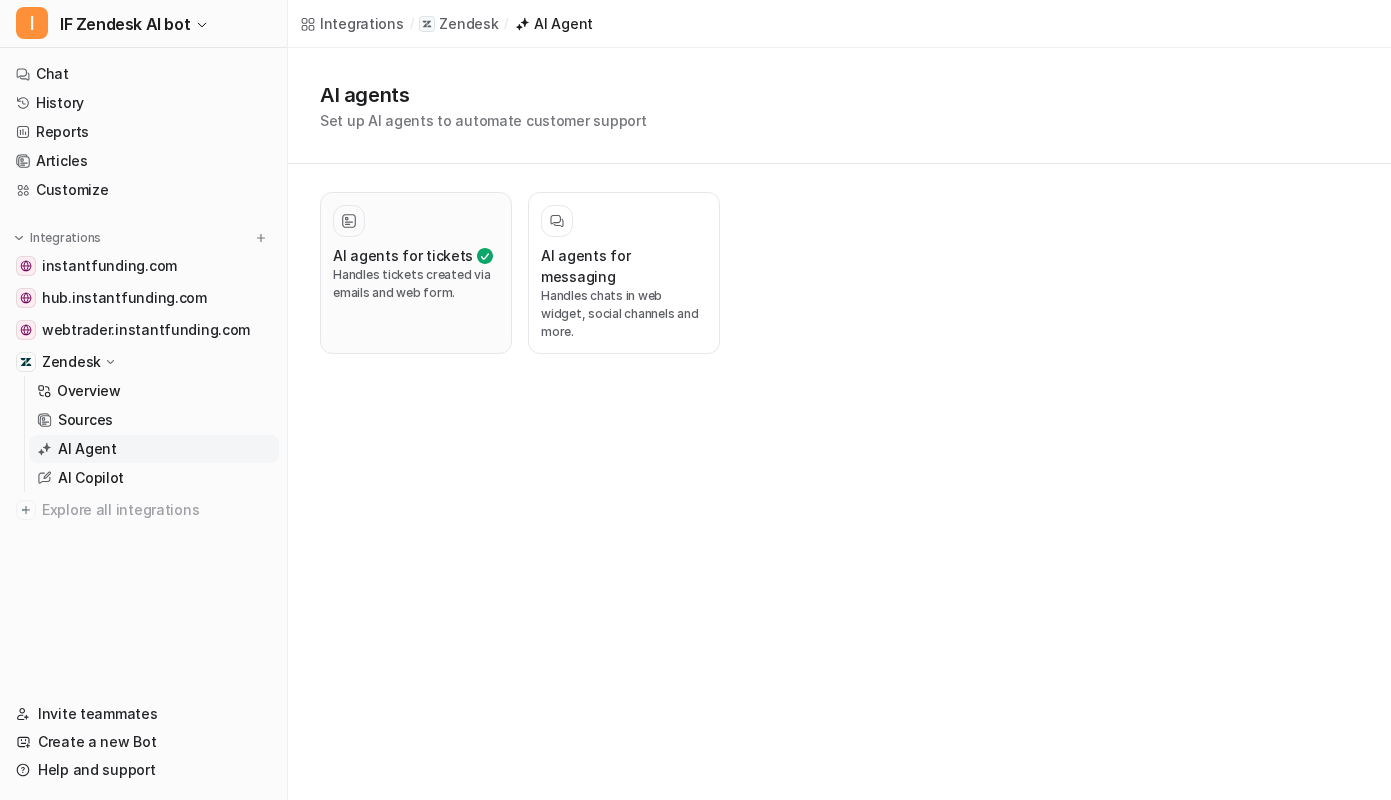 click on "Handles tickets created via emails and web form." at bounding box center [416, 284] 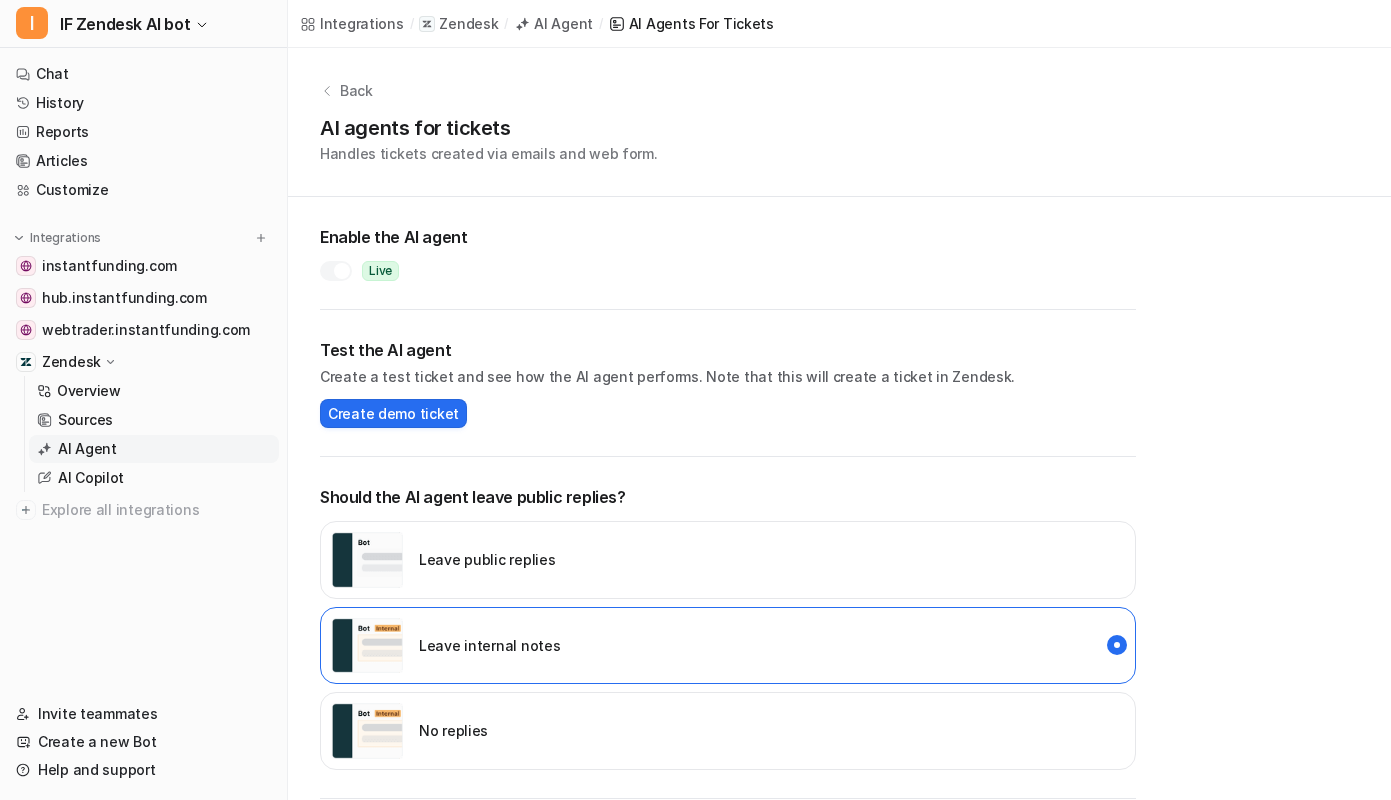 click at bounding box center [342, 271] 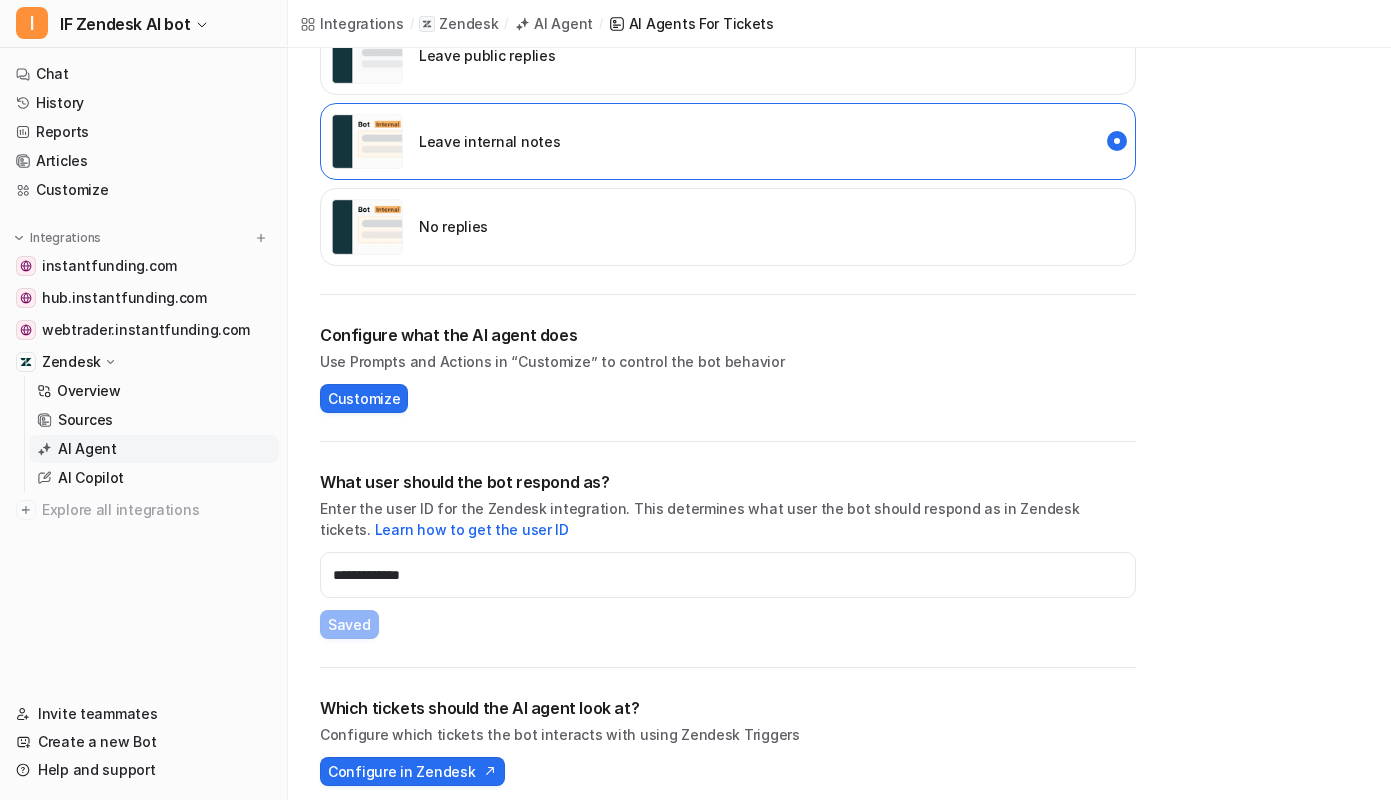 scroll, scrollTop: 518, scrollLeft: 0, axis: vertical 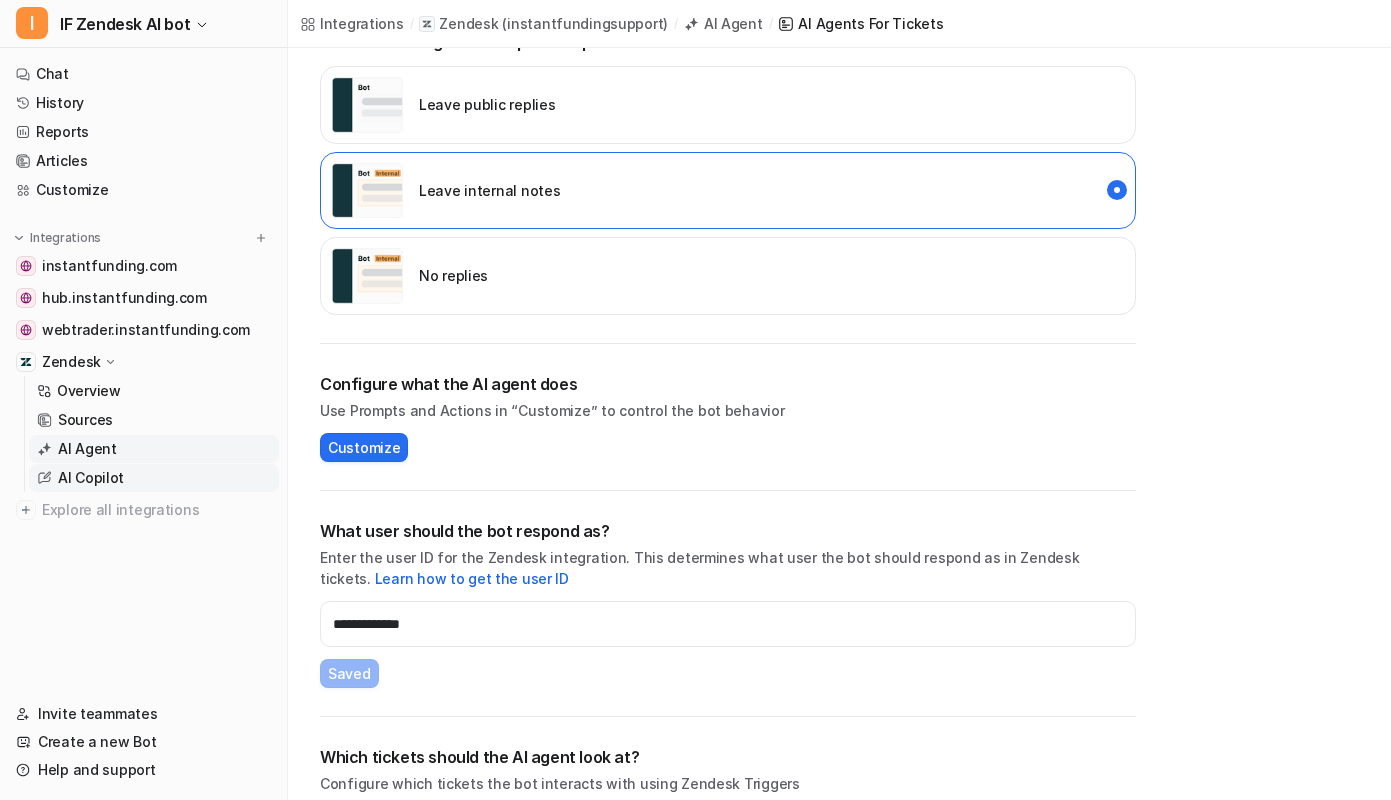 click on "AI Copilot" at bounding box center (154, 478) 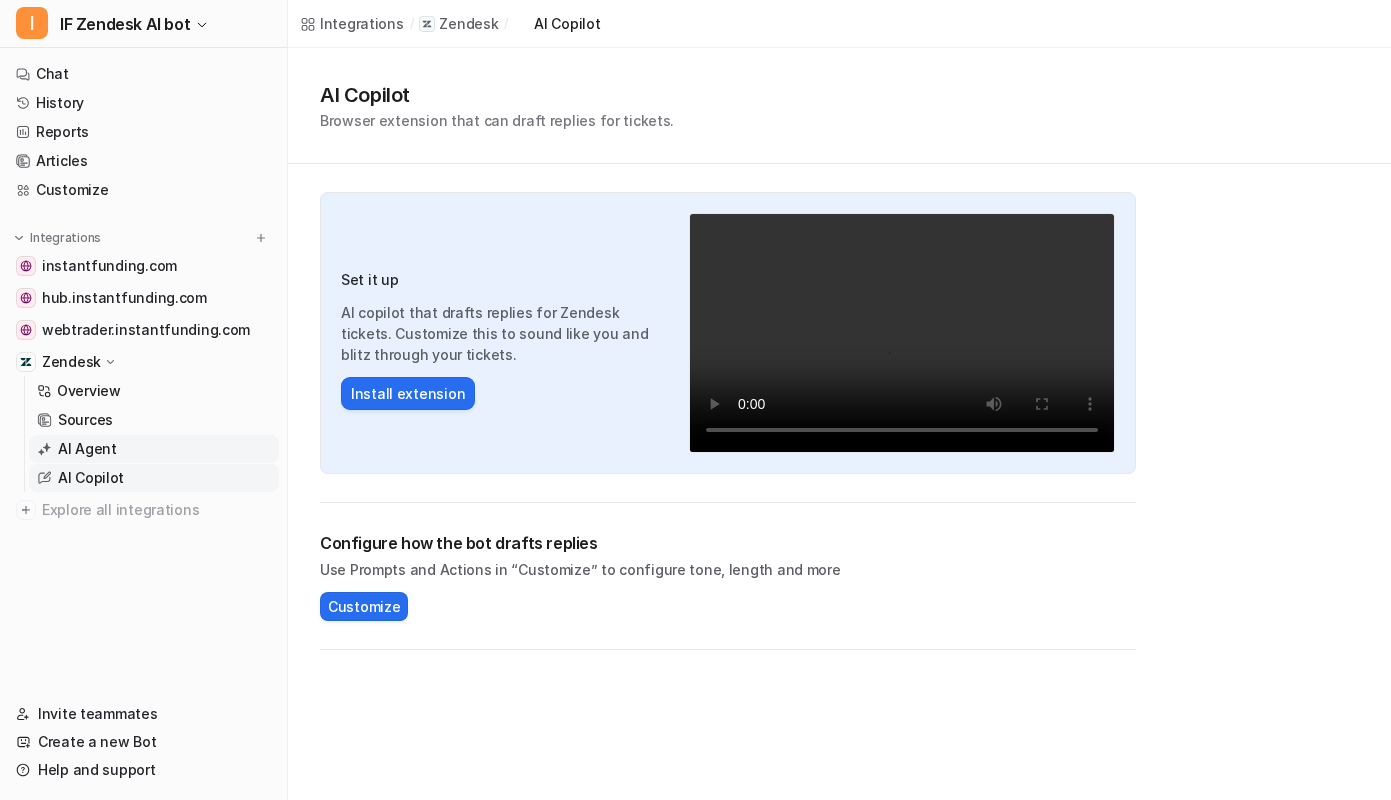 click on "AI Agent" at bounding box center (154, 449) 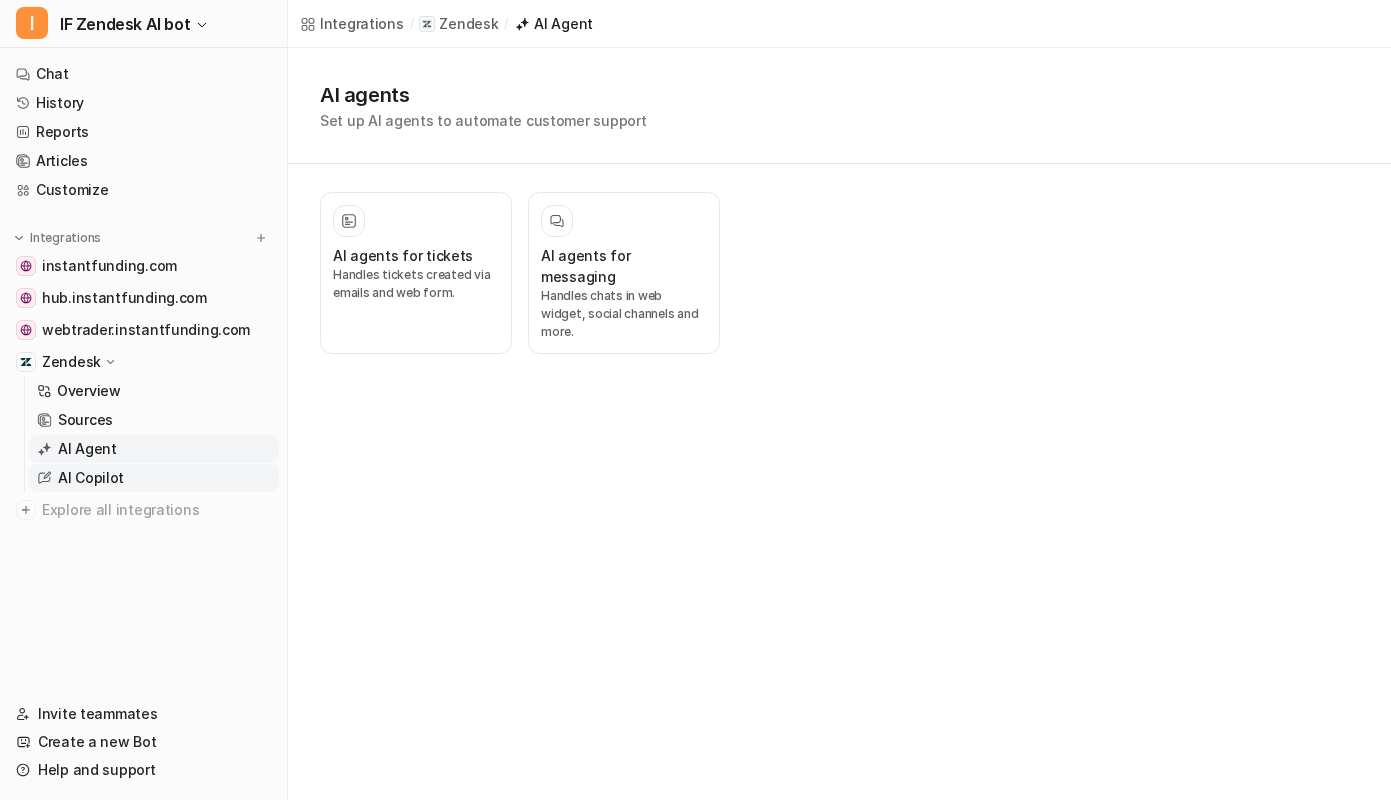 click on "AI Copilot" at bounding box center [154, 478] 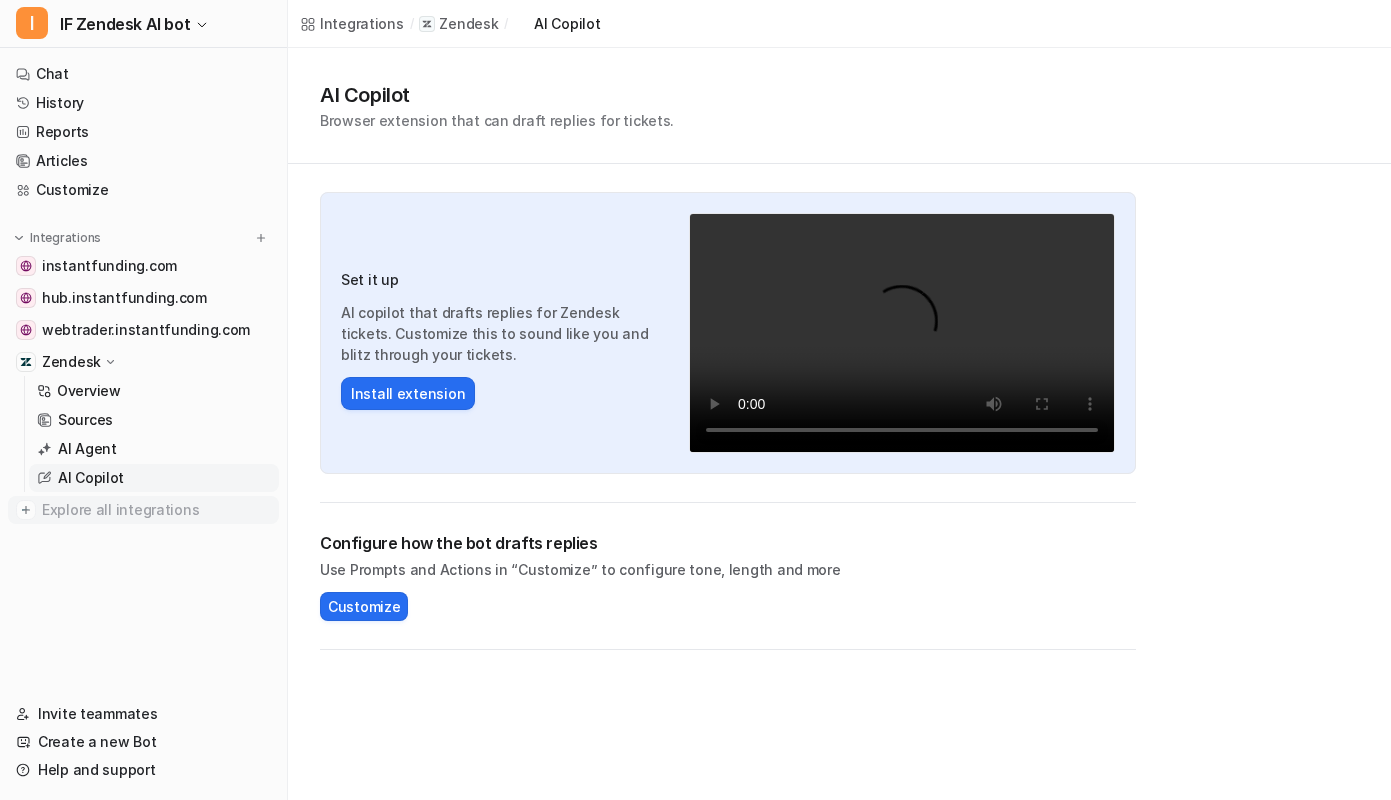 click on "Explore all integrations" at bounding box center [156, 510] 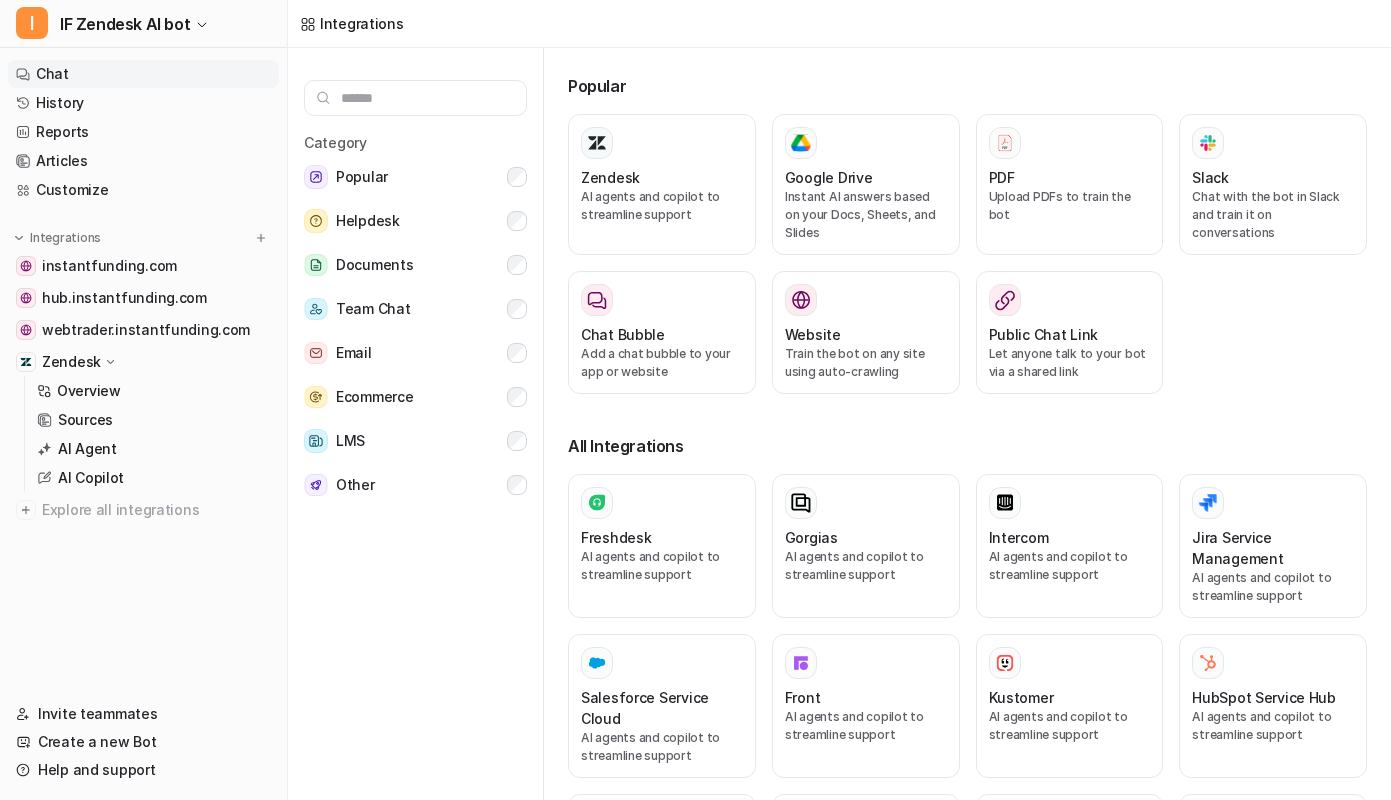 click on "Chat" at bounding box center [143, 74] 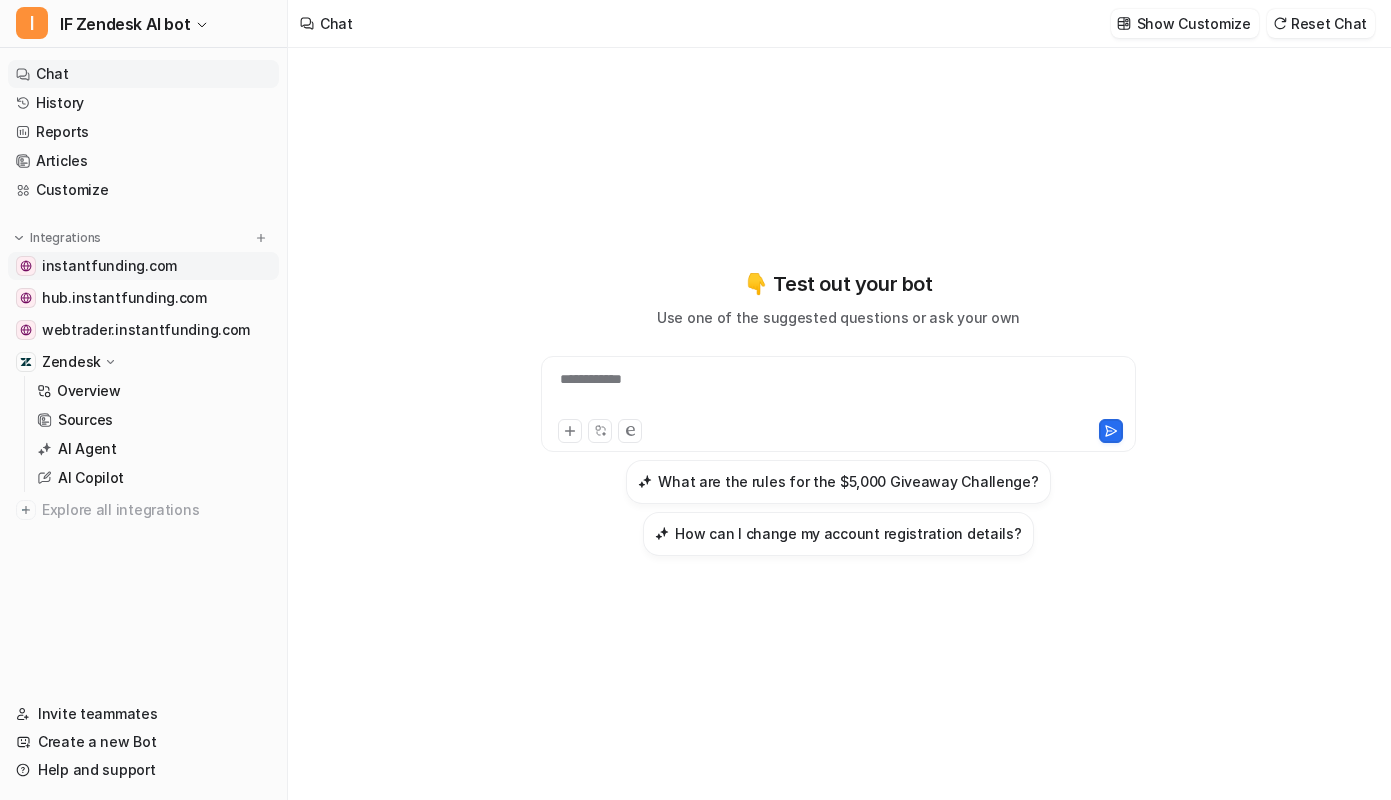 click on "instantfunding.com" at bounding box center (109, 266) 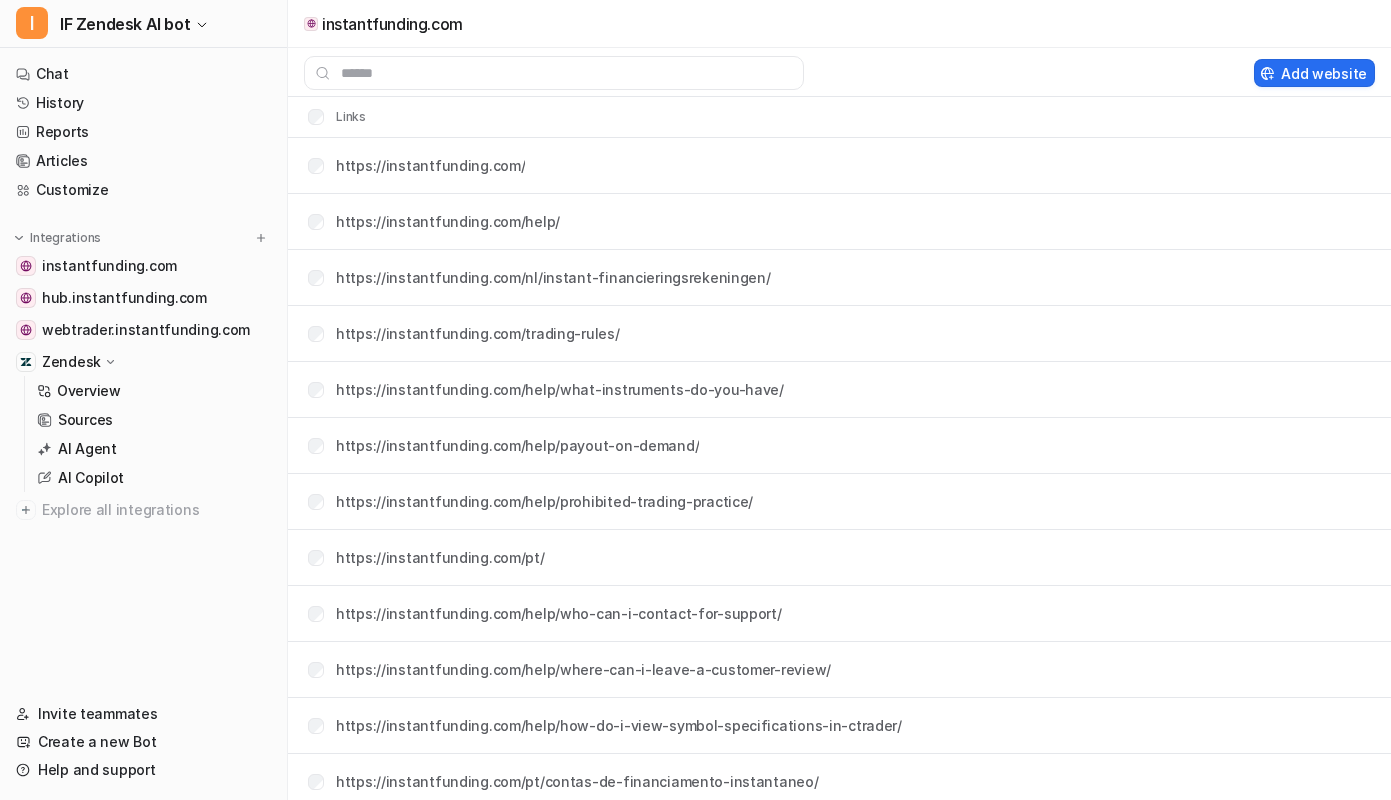 click on "Zendesk" at bounding box center (143, 362) 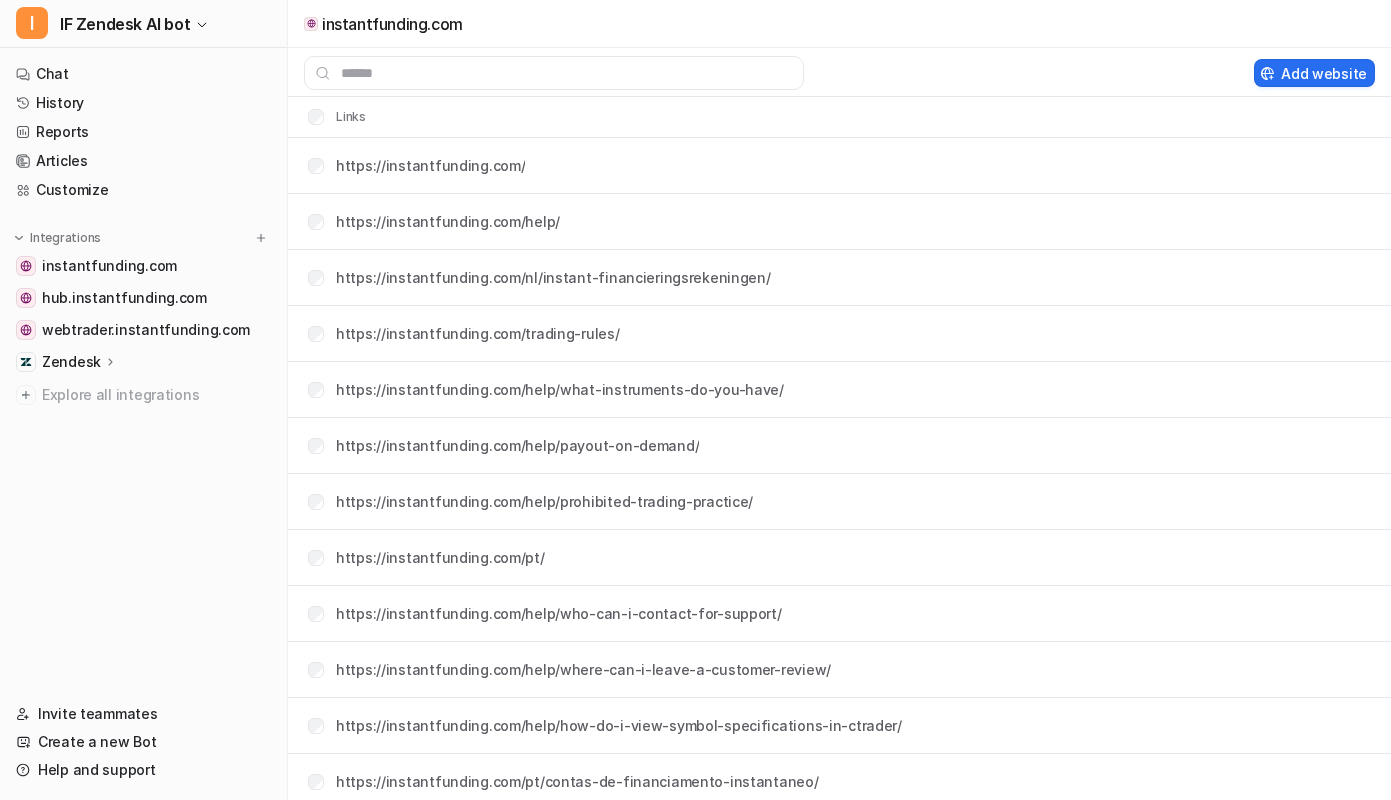 click on "Zendesk" at bounding box center (71, 362) 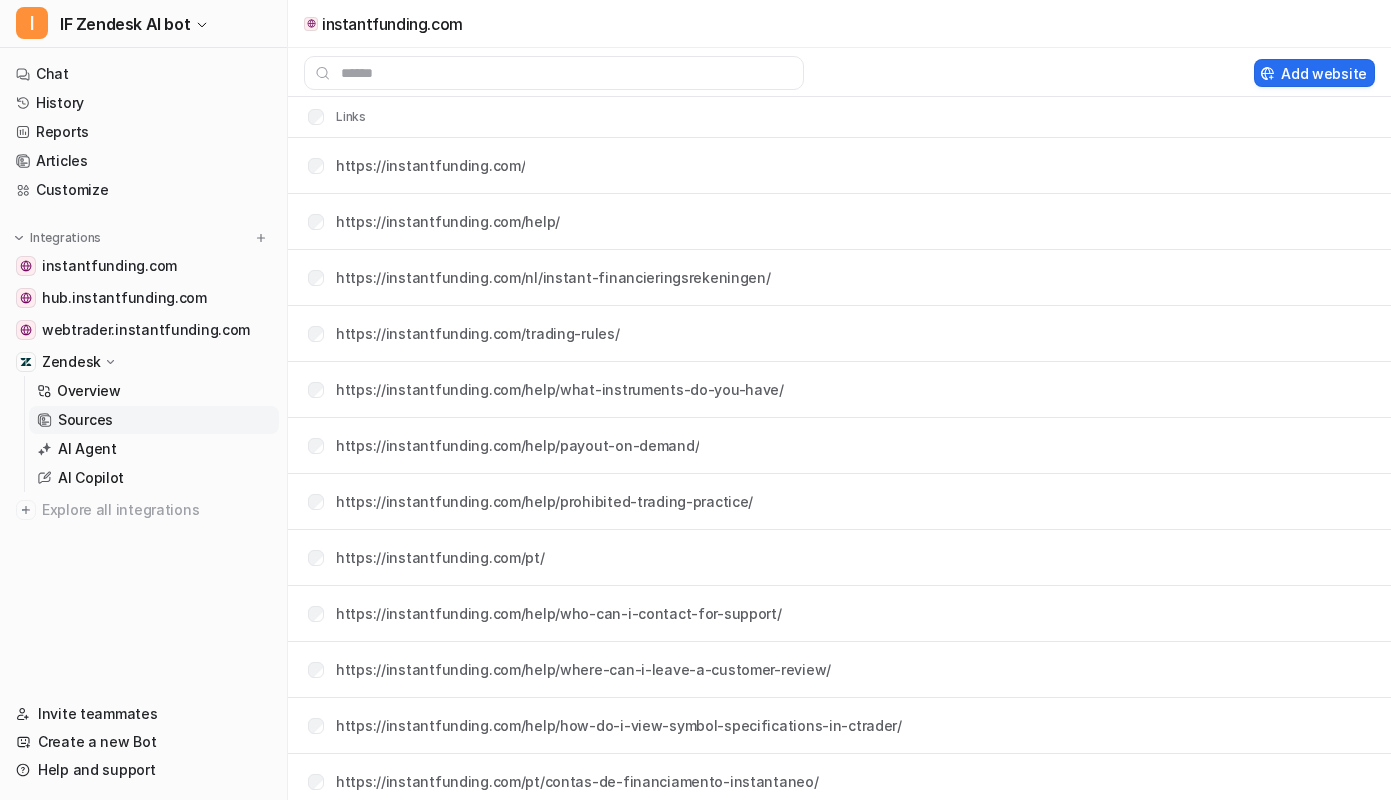 click on "Sources" at bounding box center [154, 420] 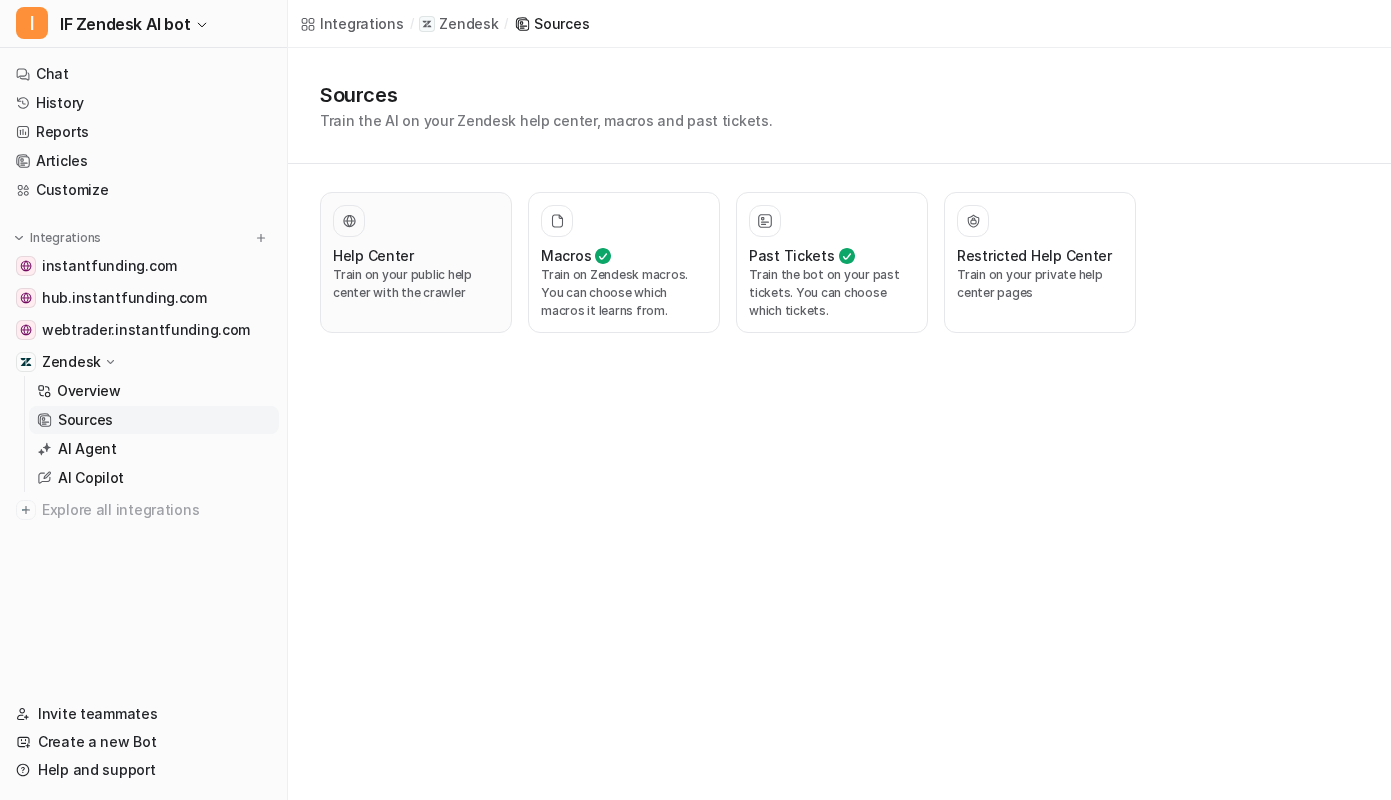 click on "Help Center Train on your public help center with the crawler" at bounding box center [416, 262] 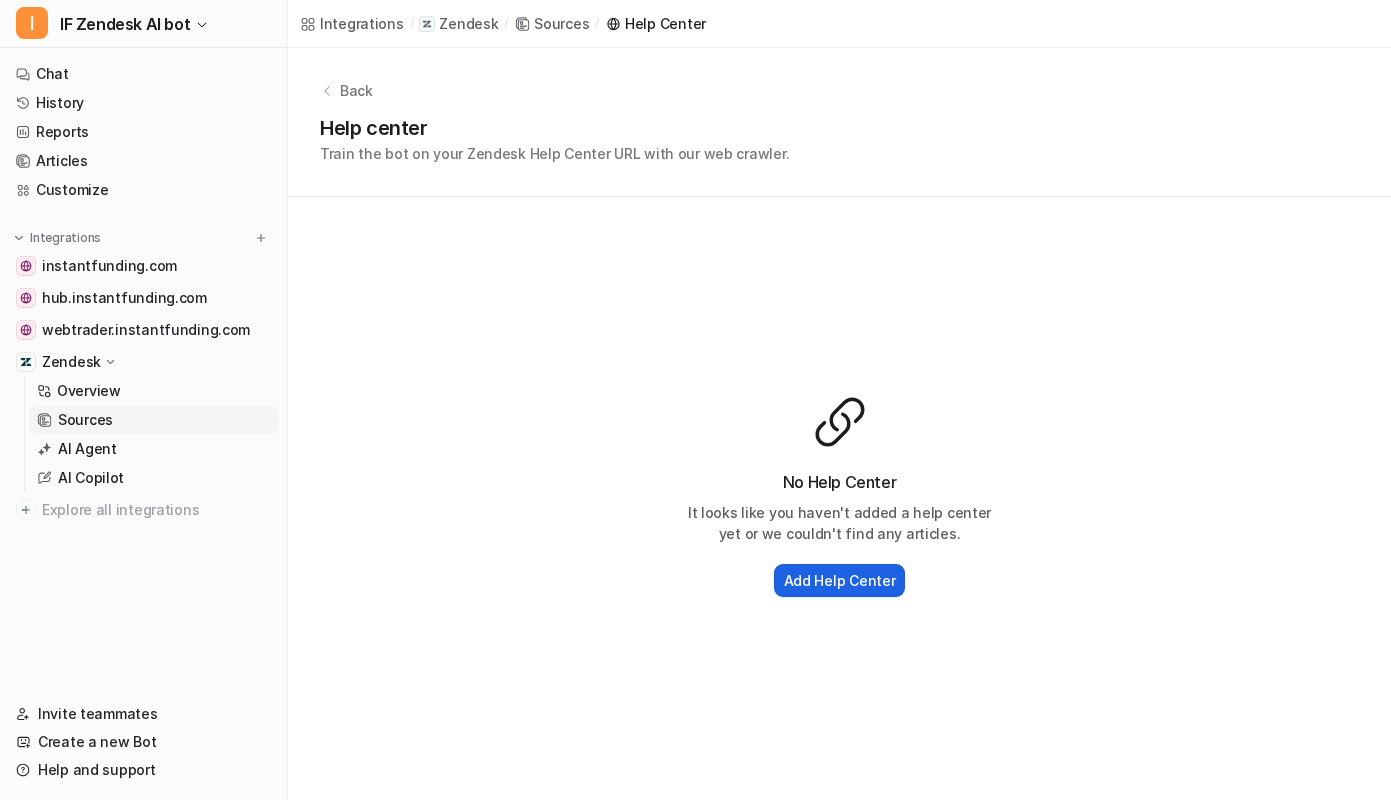 click on "Add Help Center" at bounding box center [840, 580] 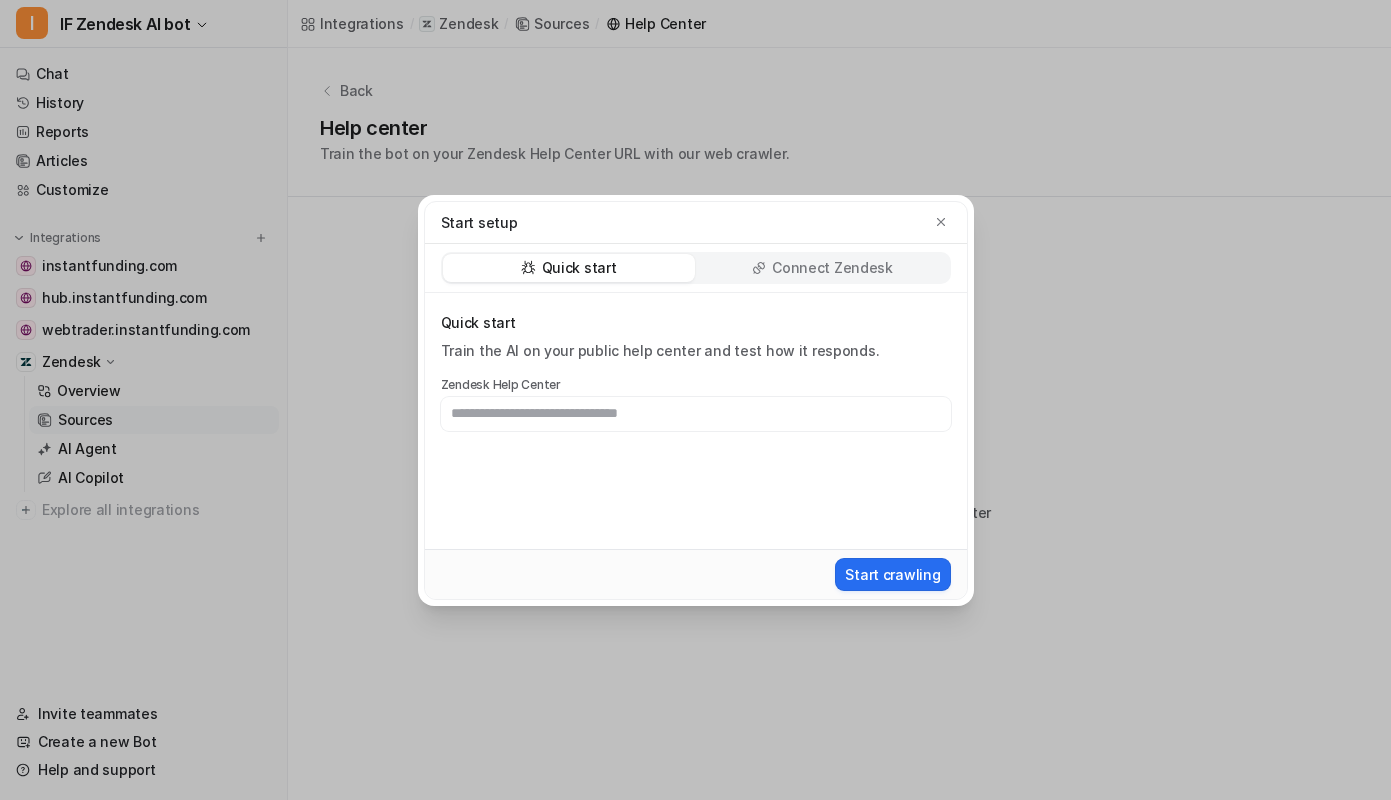 click on "Connect Zendesk" at bounding box center (832, 268) 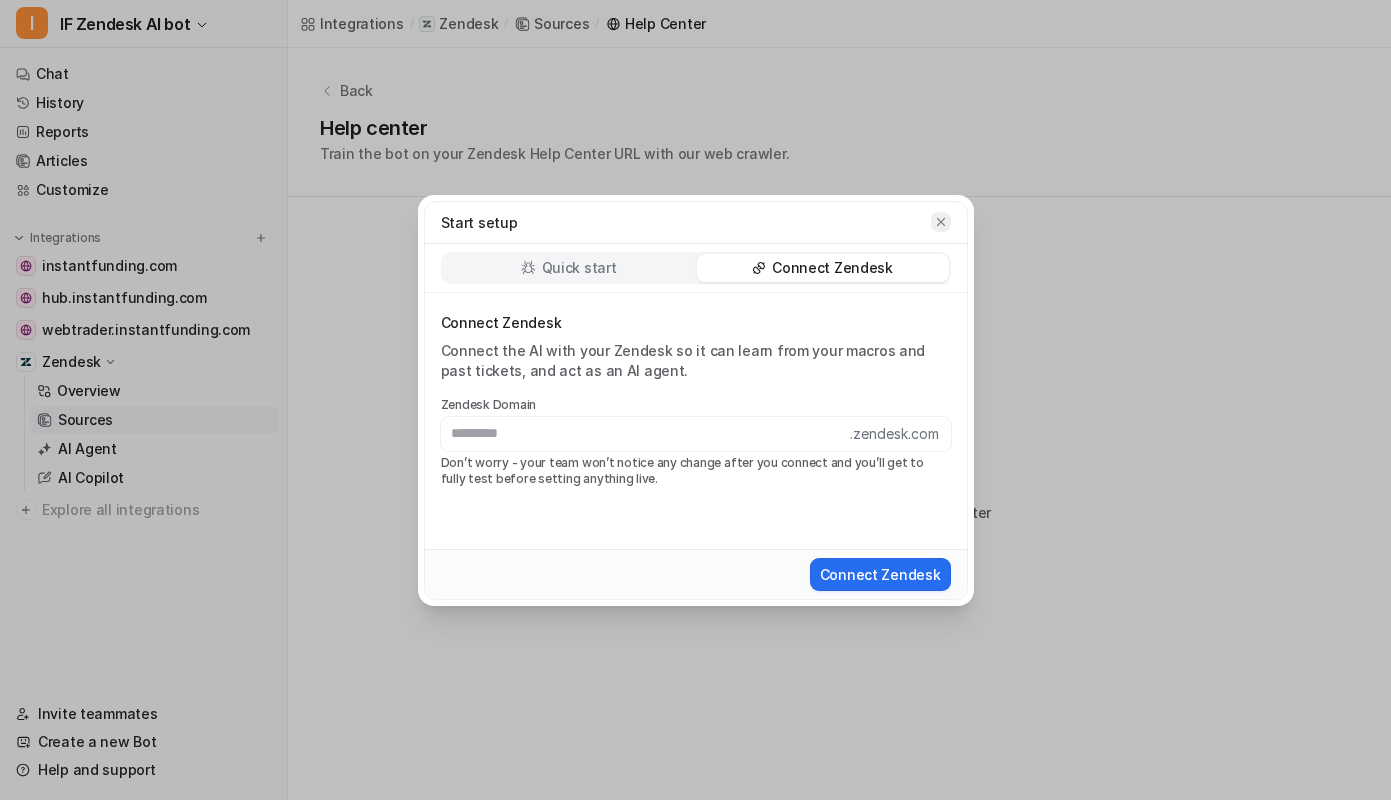 click at bounding box center [941, 222] 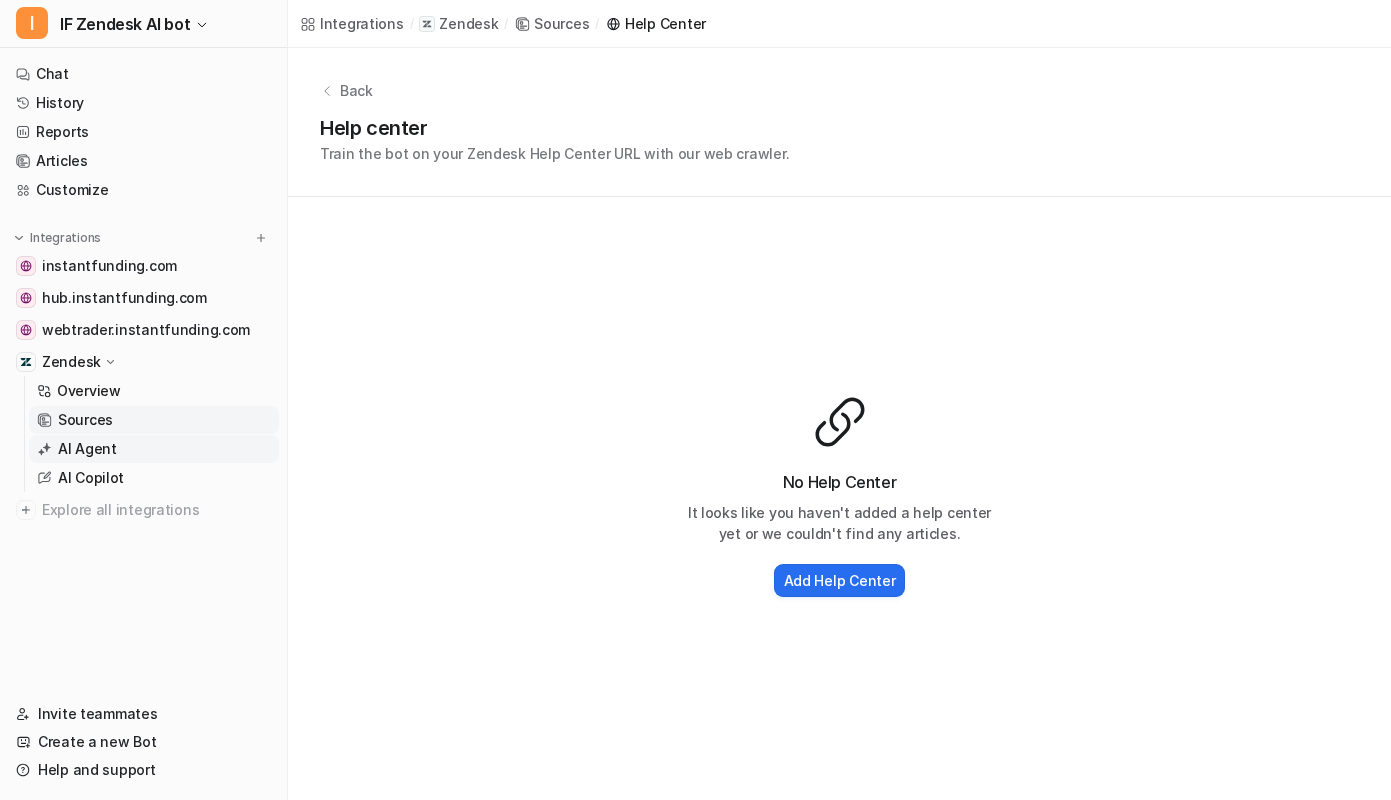 click on "AI Agent" at bounding box center [154, 449] 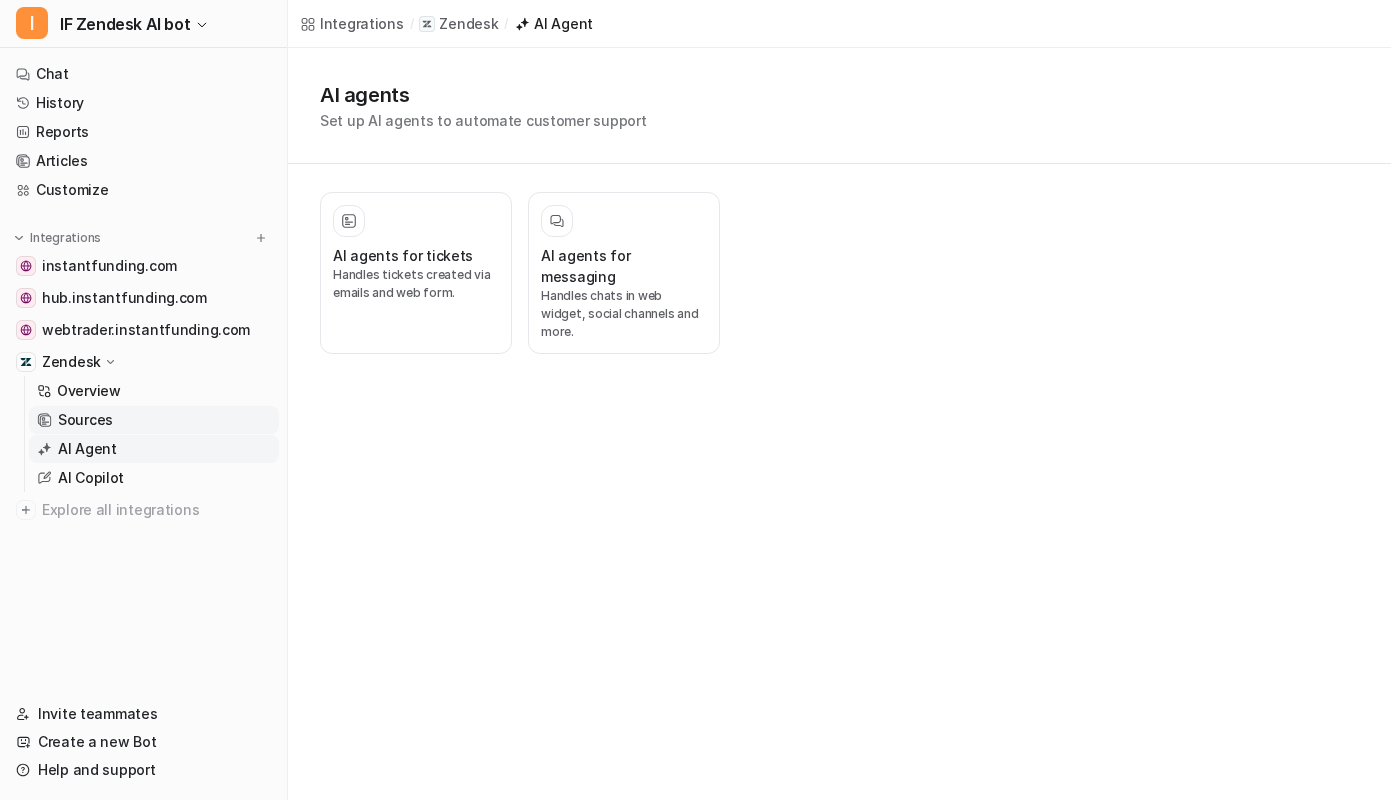 click on "Sources" at bounding box center [154, 420] 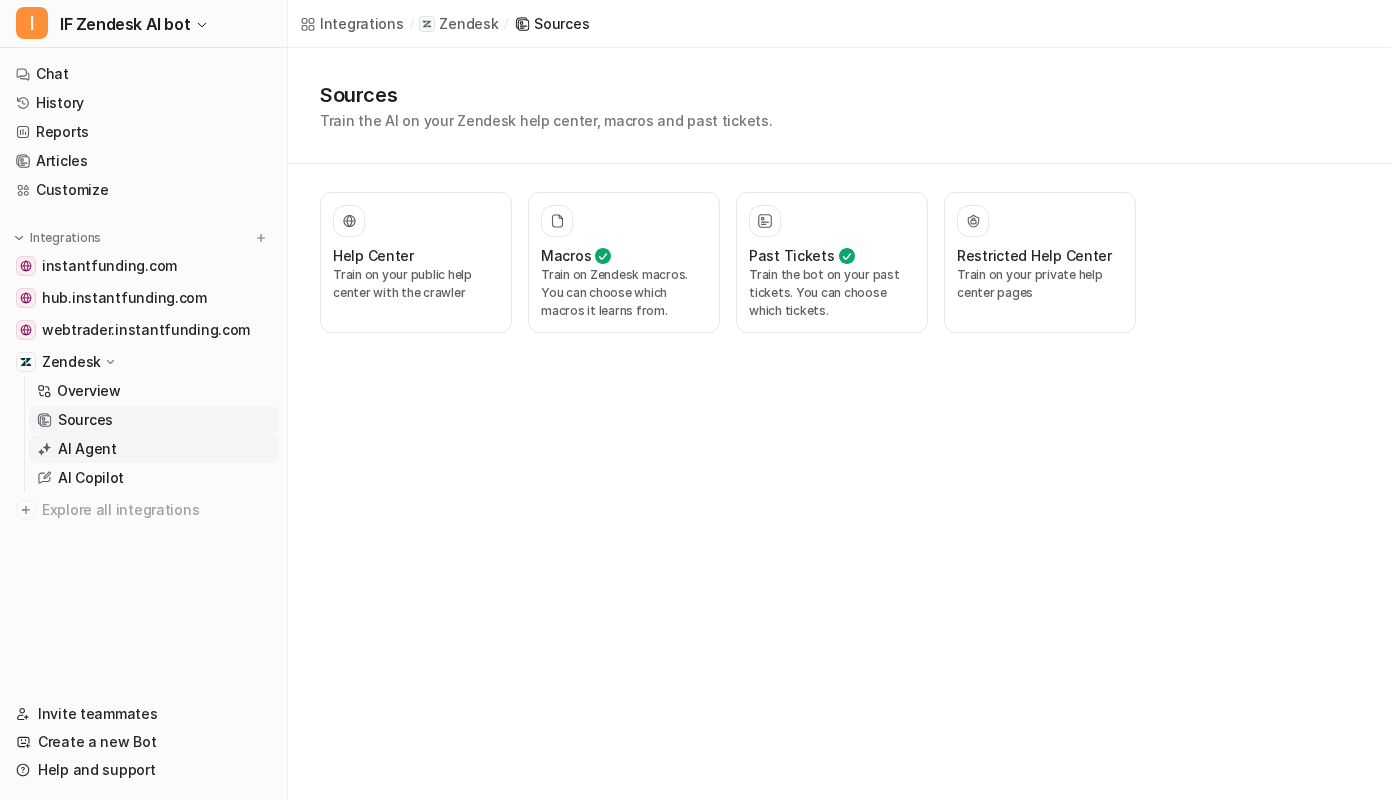 click on "AI Agent" at bounding box center (154, 449) 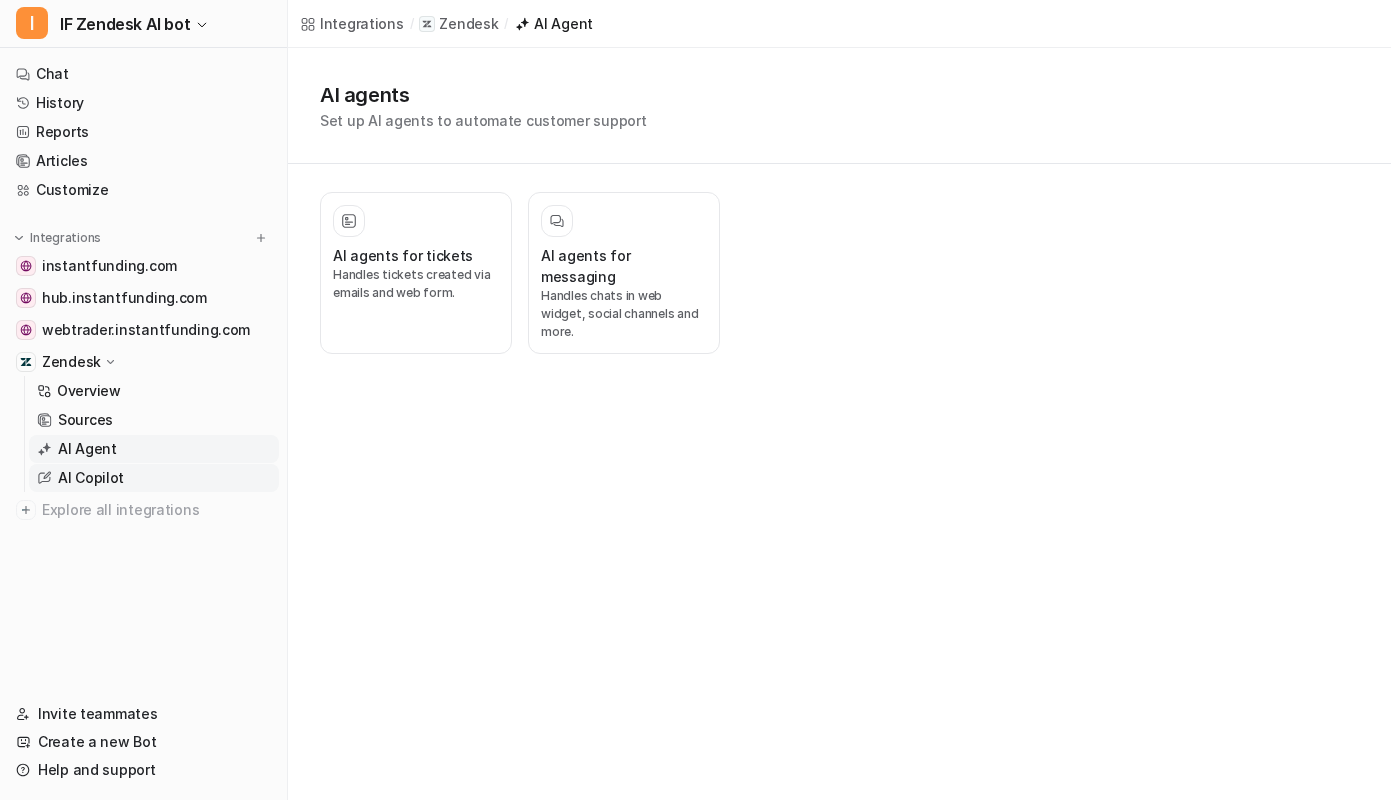 click on "AI Copilot" at bounding box center [154, 478] 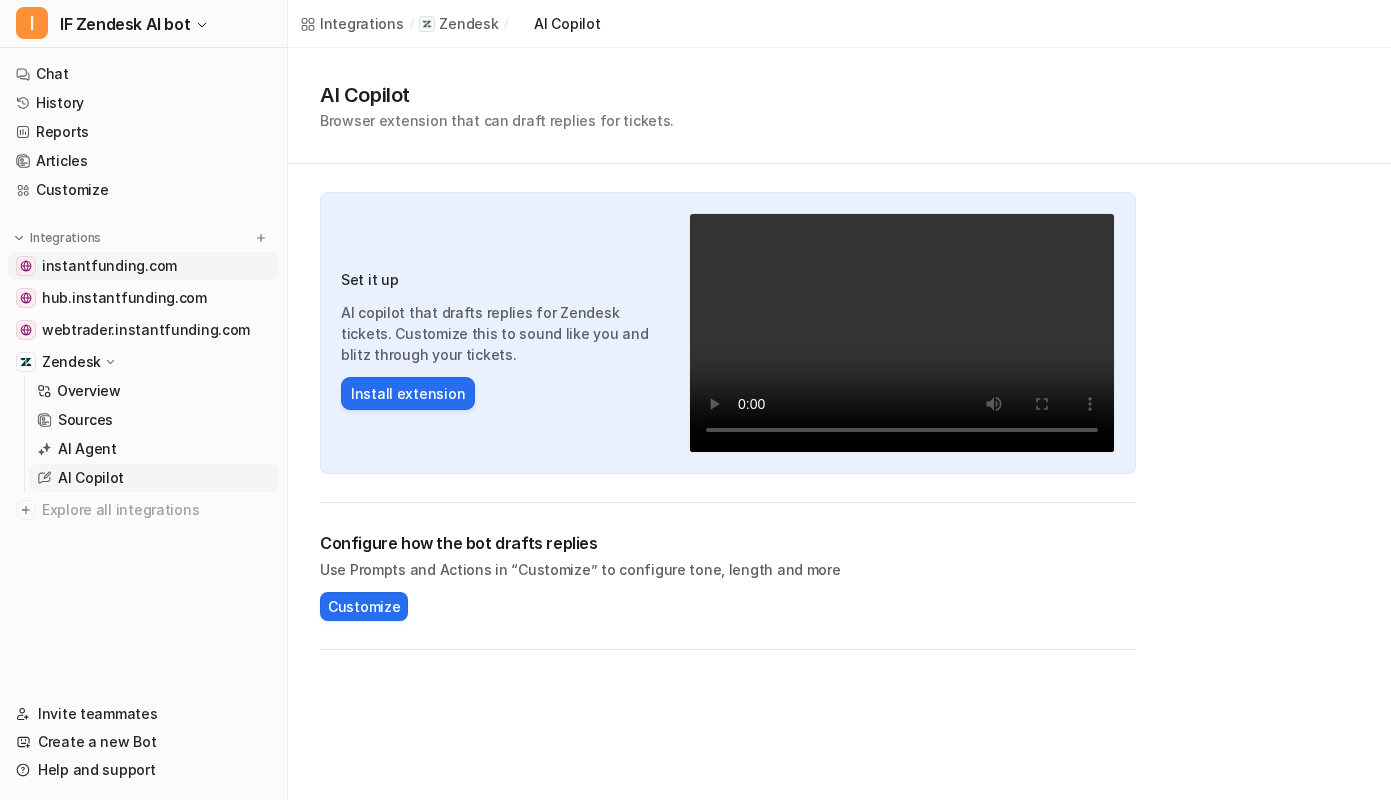 click on "instantfunding.com" at bounding box center (143, 266) 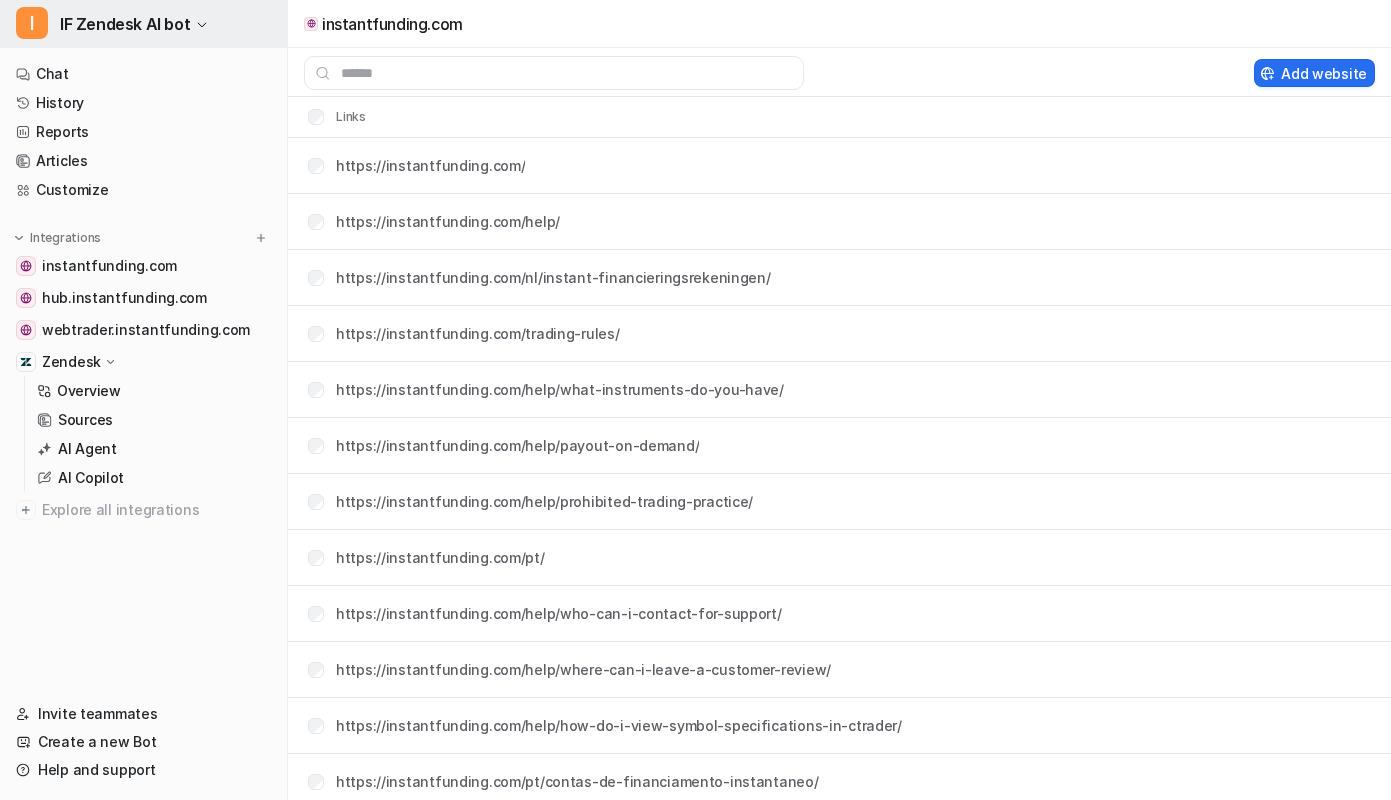 click on "IF Zendesk AI bot" at bounding box center (125, 24) 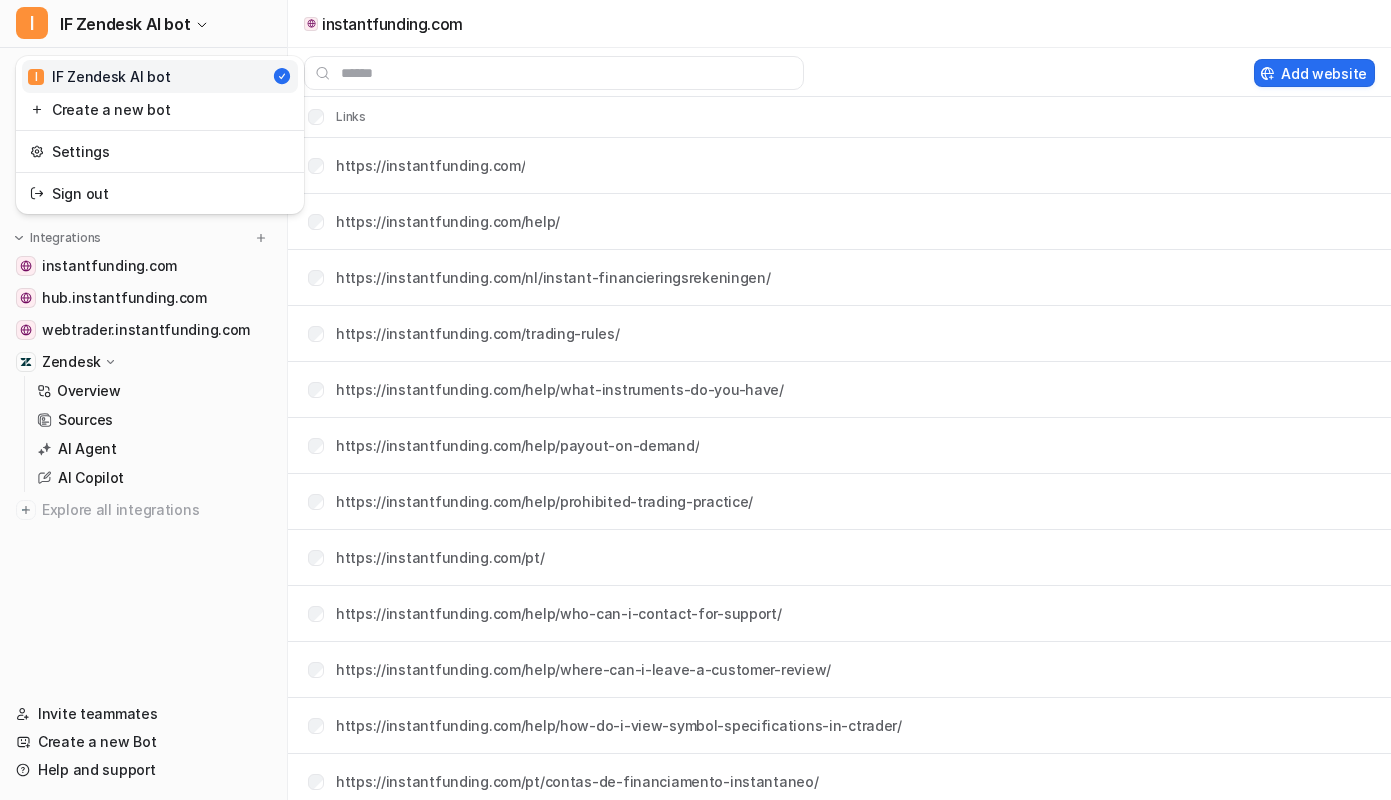 click on "I IF Zendesk AI bot I   IF Zendesk AI bot Create a new bot Settings Sign out Chat History Reports Articles Customize Integrations instantfunding.com hub.instantfunding.com webtrader.instantfunding.com Zendesk Overview Sources AI Agent AI Copilot Explore all integrations Invite teammates Create a new Bot Help and support Help Chat with us We’re a small team, but make it a priority to chat with every single customer. Watch a 5 min demo A quick walkthrough our app and everything you can do with it. Visit Help Center Read through our docs - or AI chat. instantfunding.com Add website Links https://instantfunding.com/ https://instantfunding.com/help/ https://instantfunding.com/nl/instant-financieringsrekeningen/ https://instantfunding.com/trading-rules/ https://instantfunding.com/help/what-instruments-do-you-have/ https://instantfunding.com/help/payout-on-demand/ https://instantfunding.com/help/prohibited-trading-practice/ https://instantfunding.com/pt/ https://instantfunding.com/instant-funding-accounts/" at bounding box center (695, 400) 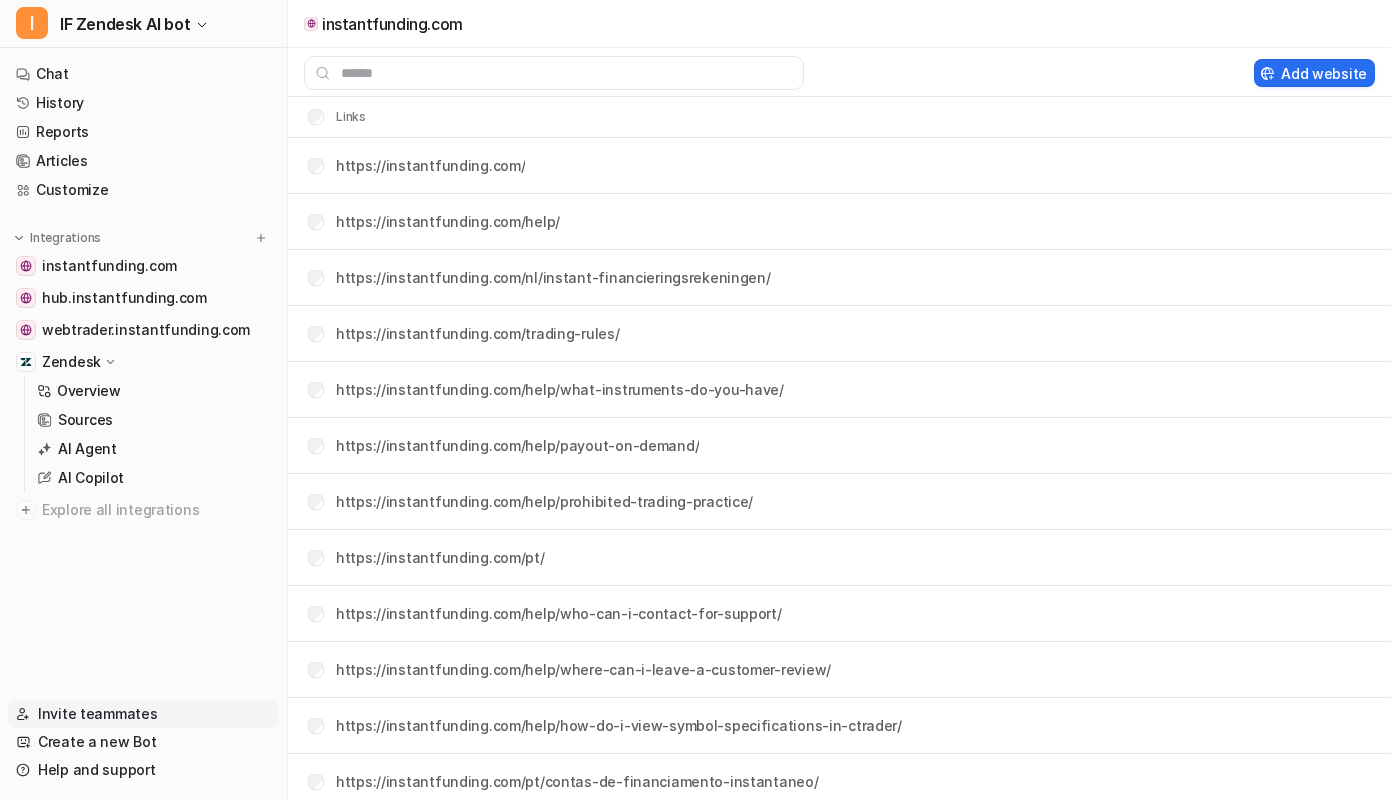 click on "Invite teammates" at bounding box center (143, 714) 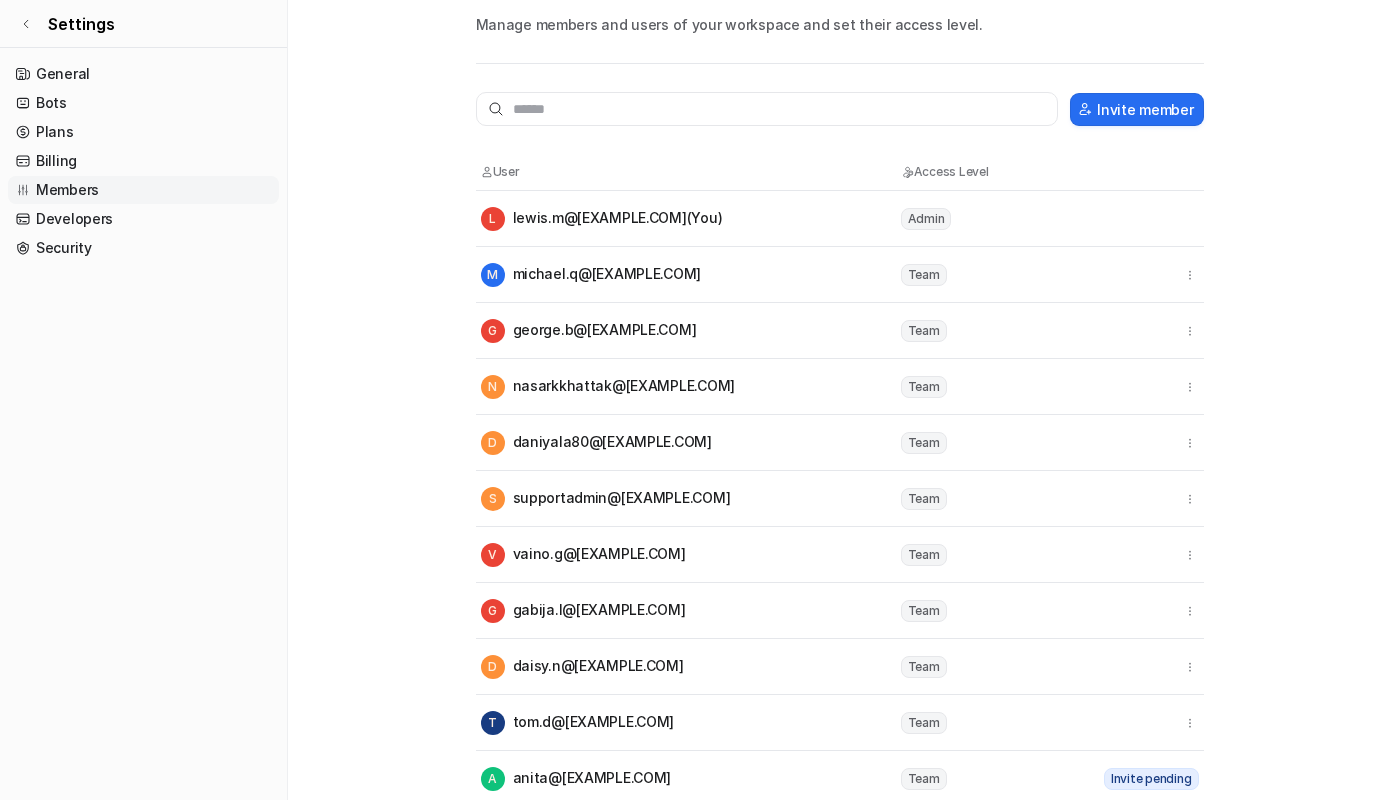 scroll, scrollTop: 101, scrollLeft: 0, axis: vertical 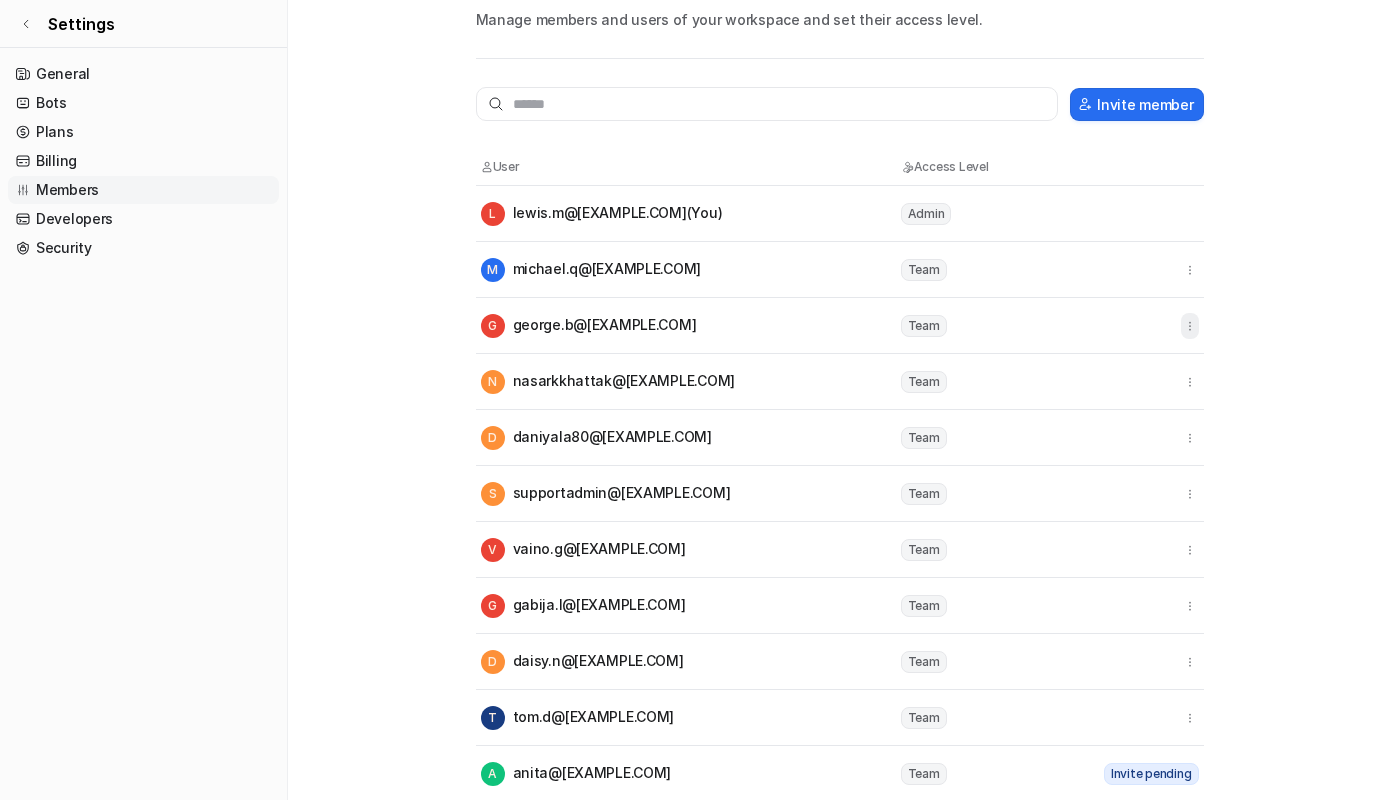 click 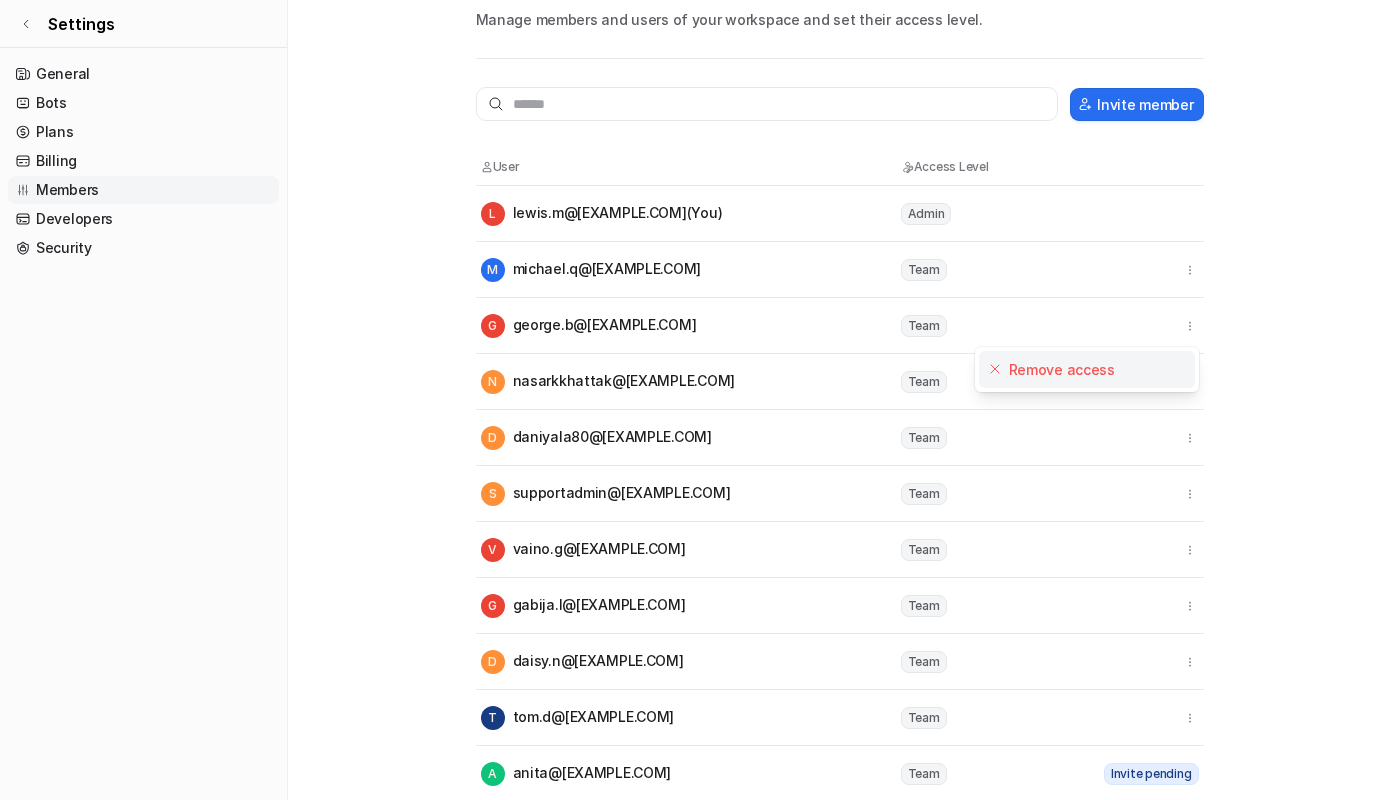 click on "Remove access" at bounding box center (1087, 369) 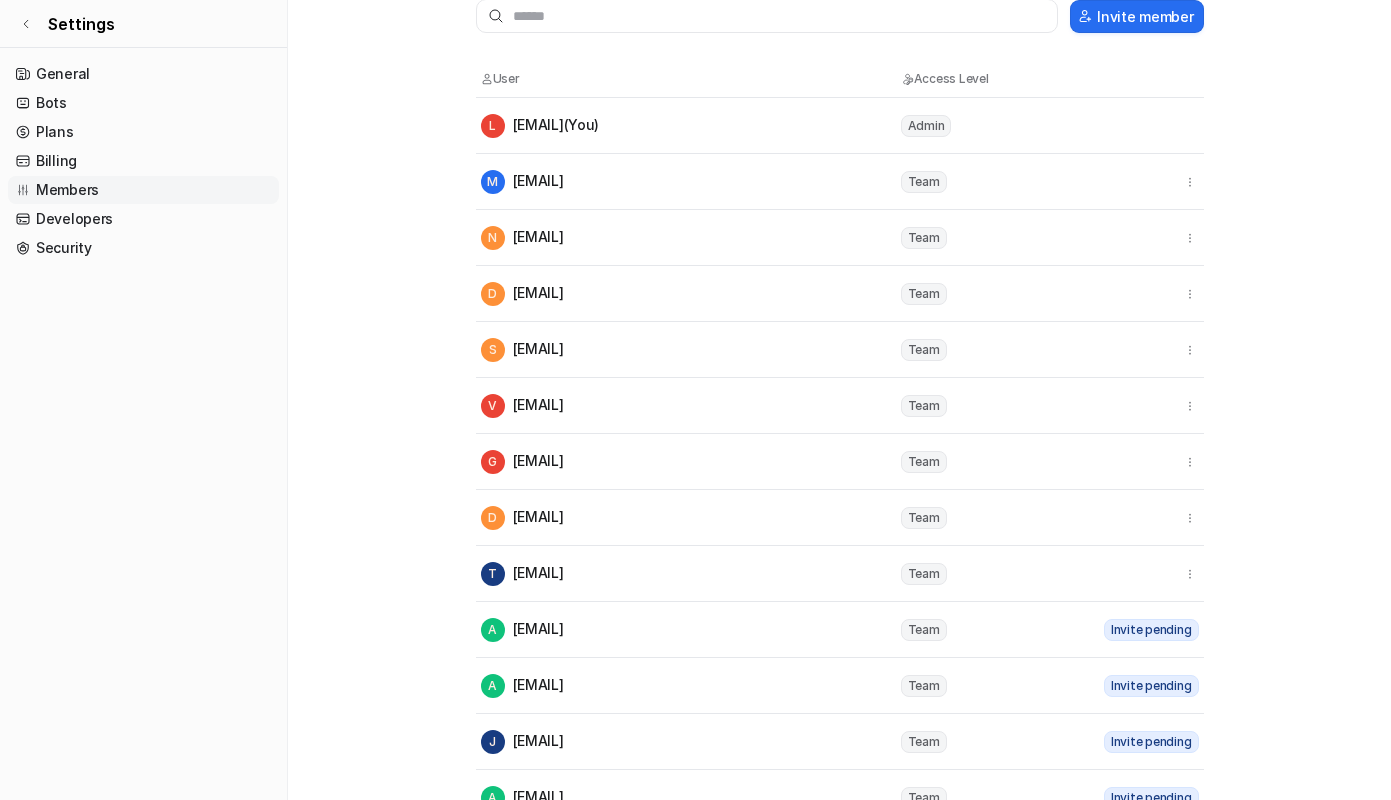scroll, scrollTop: 0, scrollLeft: 0, axis: both 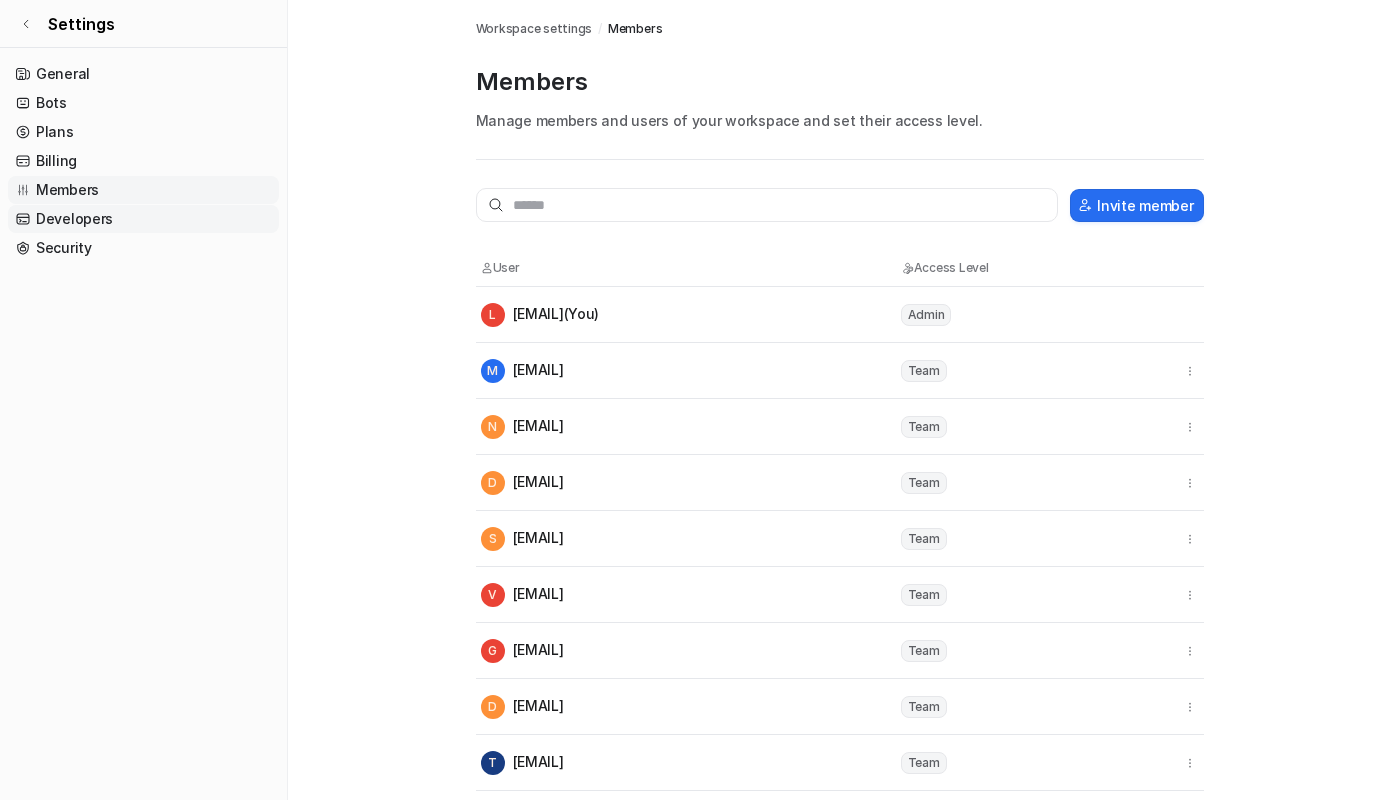 click on "Developers" at bounding box center (143, 219) 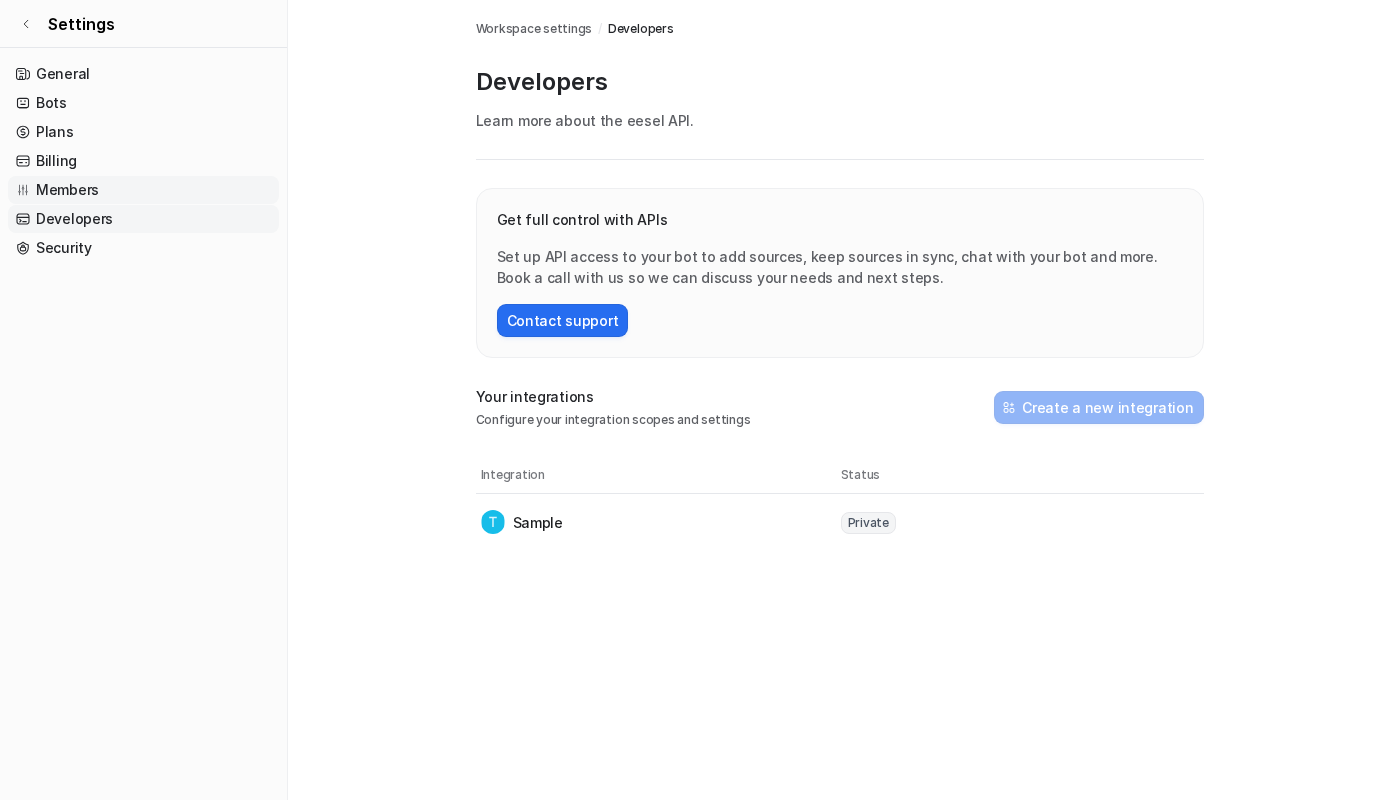 click on "Members" at bounding box center [143, 190] 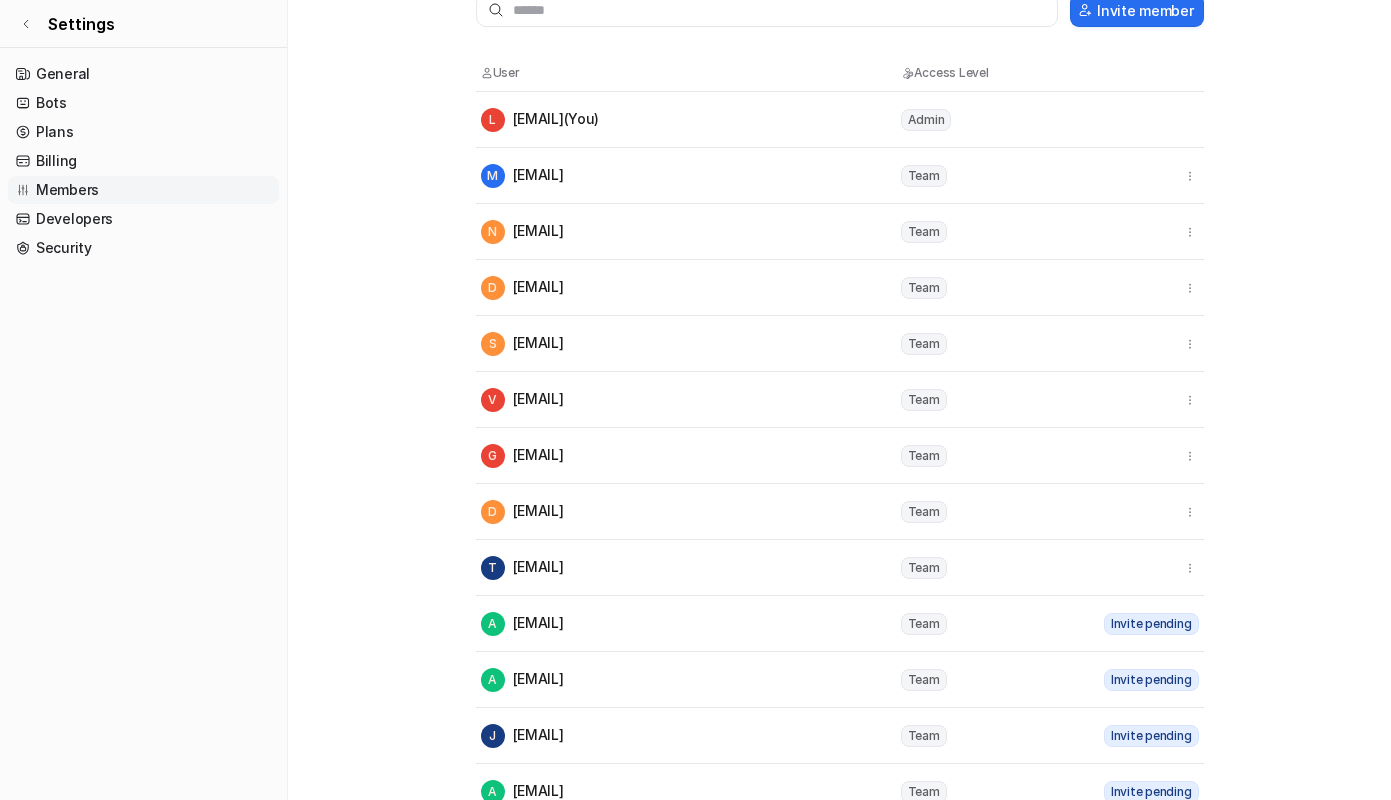 scroll, scrollTop: 383, scrollLeft: 0, axis: vertical 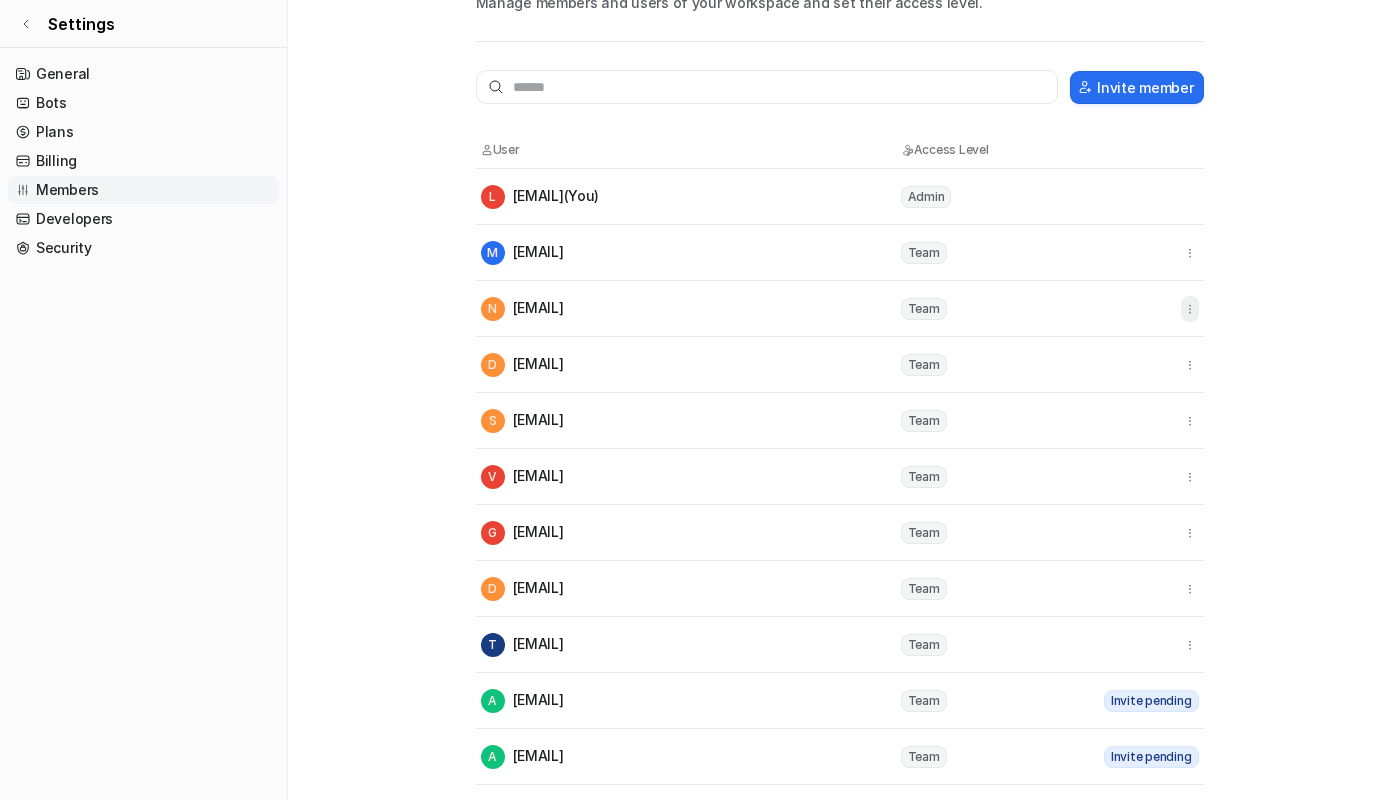 click 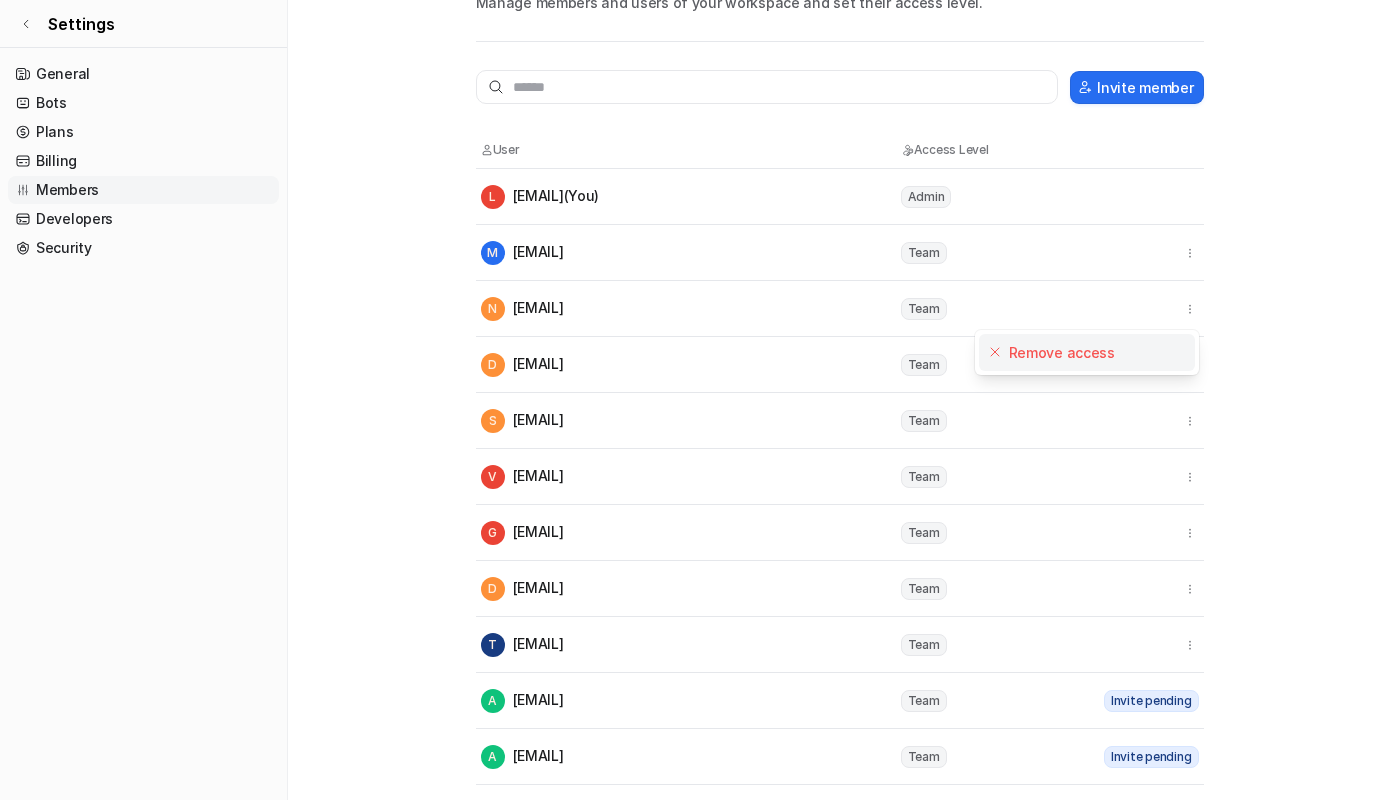 click on "Remove access" at bounding box center [1087, 352] 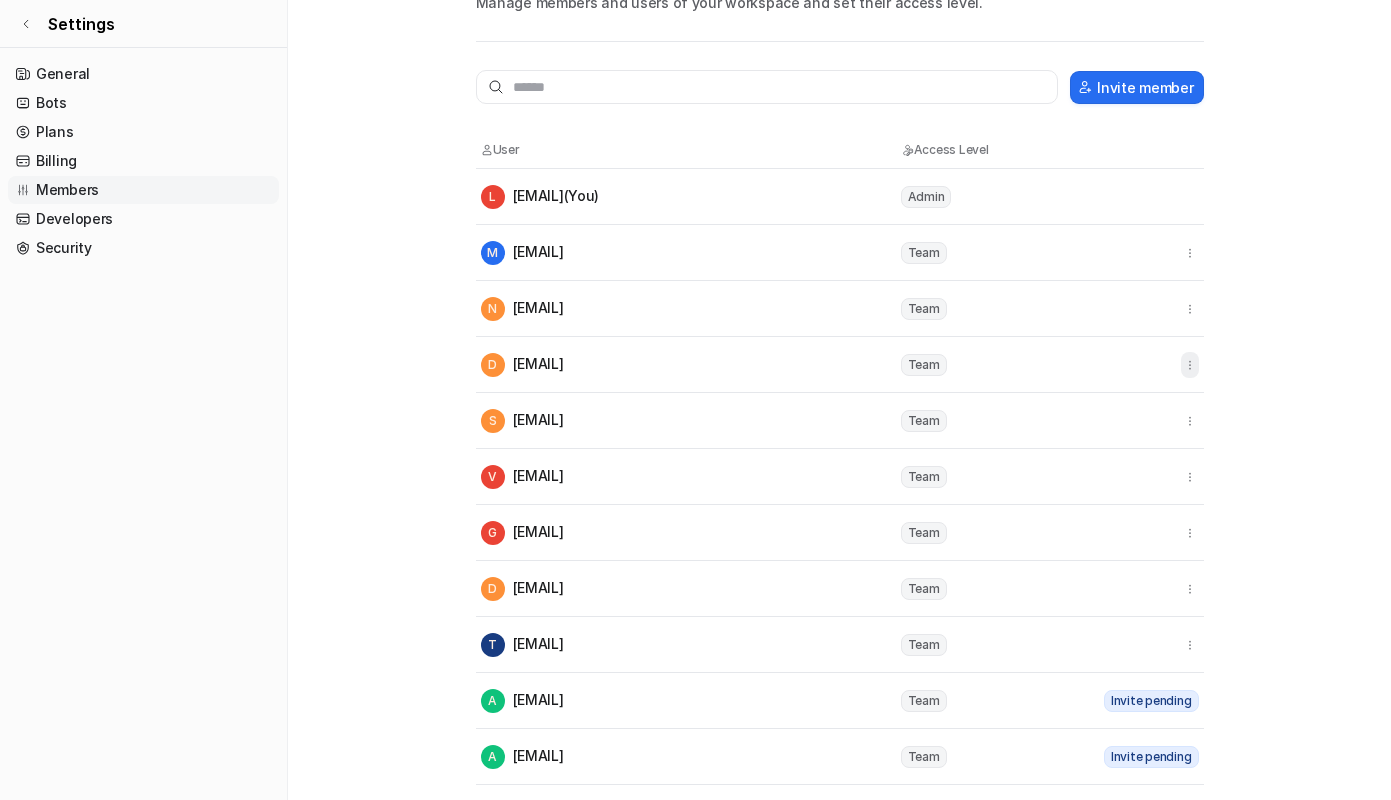 click 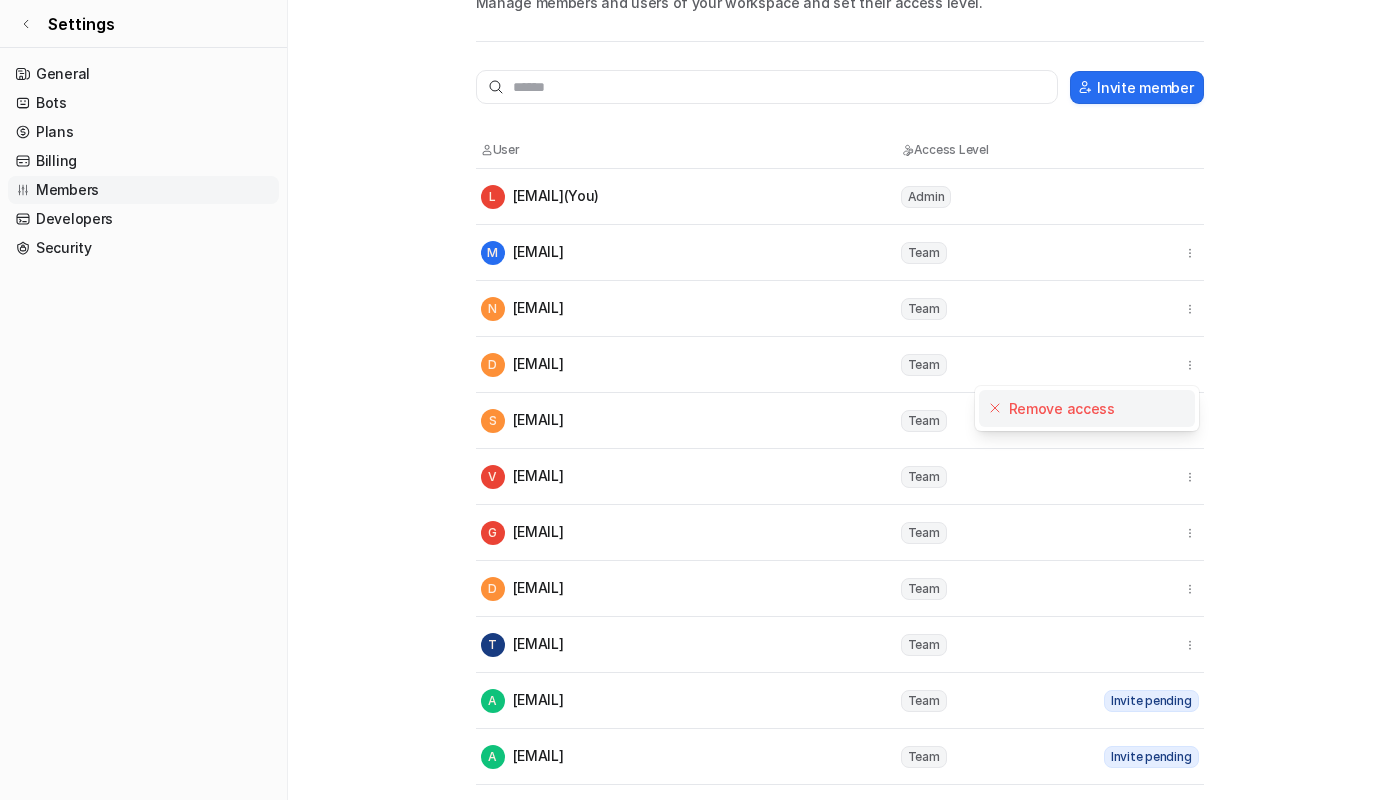 click on "Remove access" at bounding box center (1087, 408) 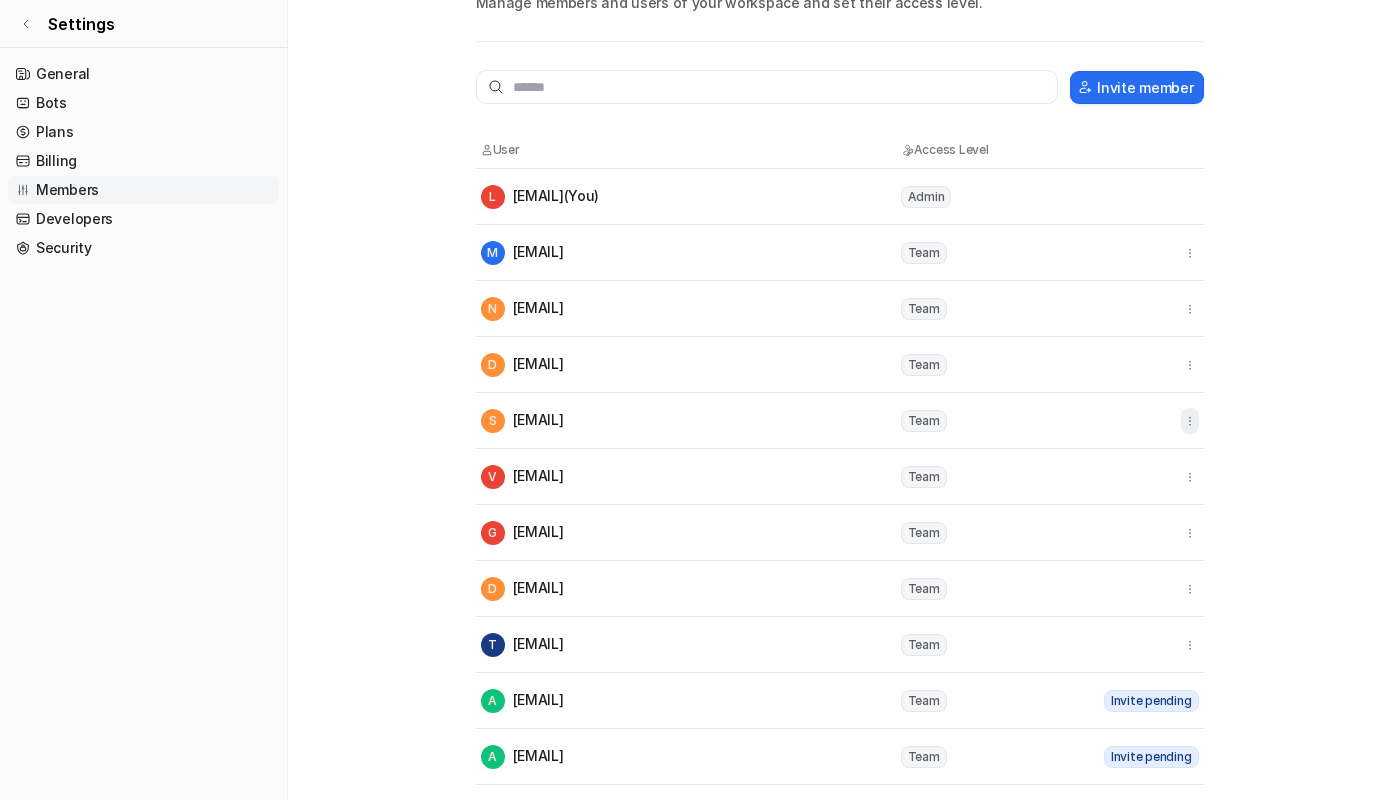 click 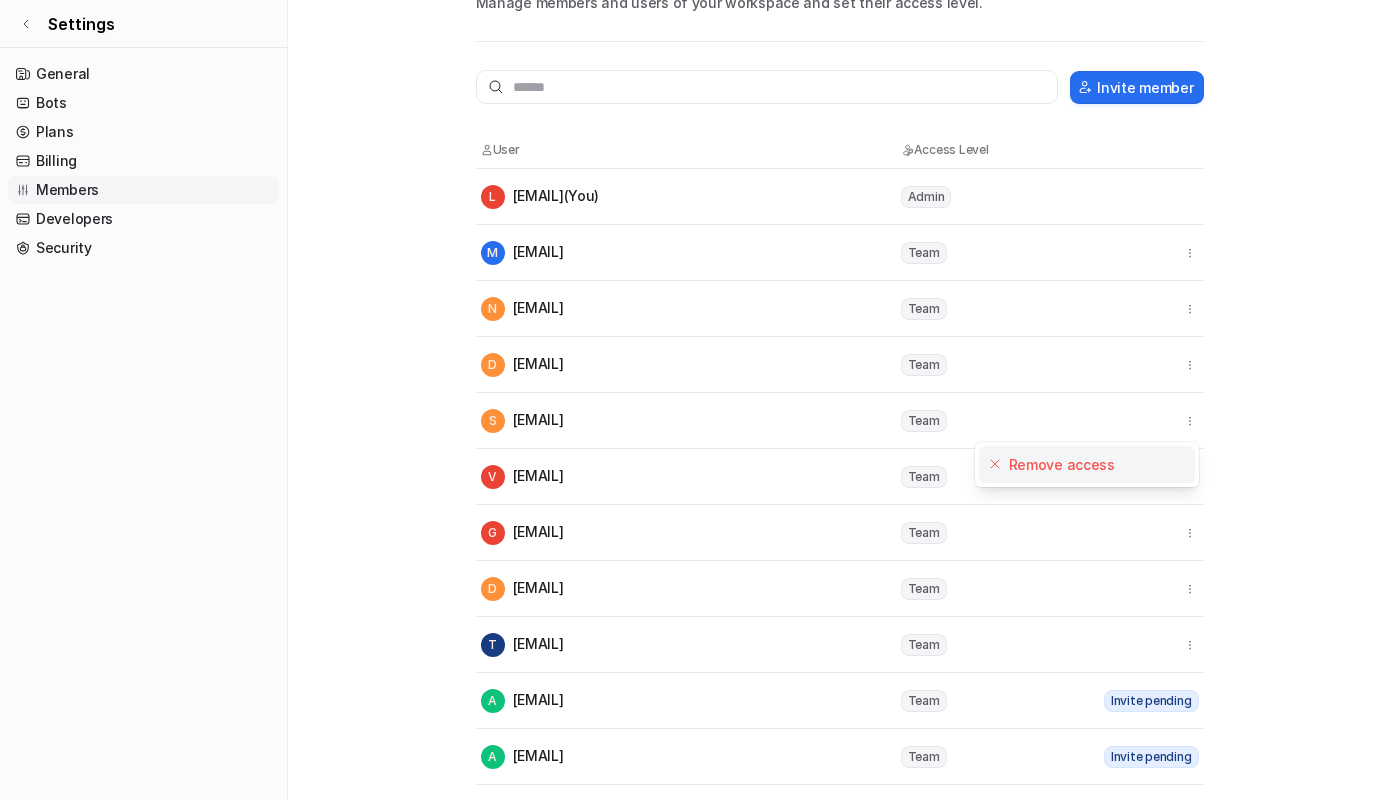 click on "Remove access" at bounding box center [1087, 464] 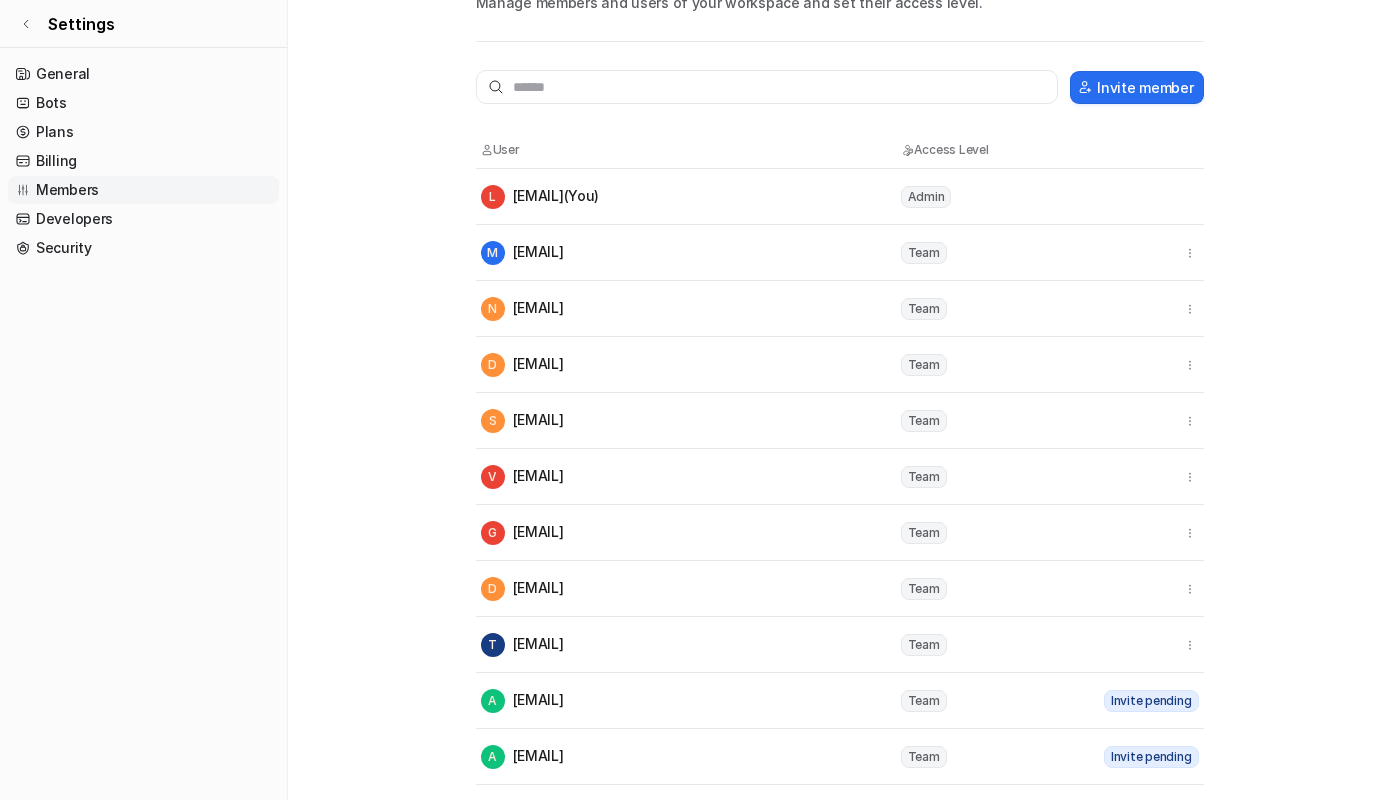 click on "V vaino.g@instantfunding.io Team" at bounding box center (840, 477) 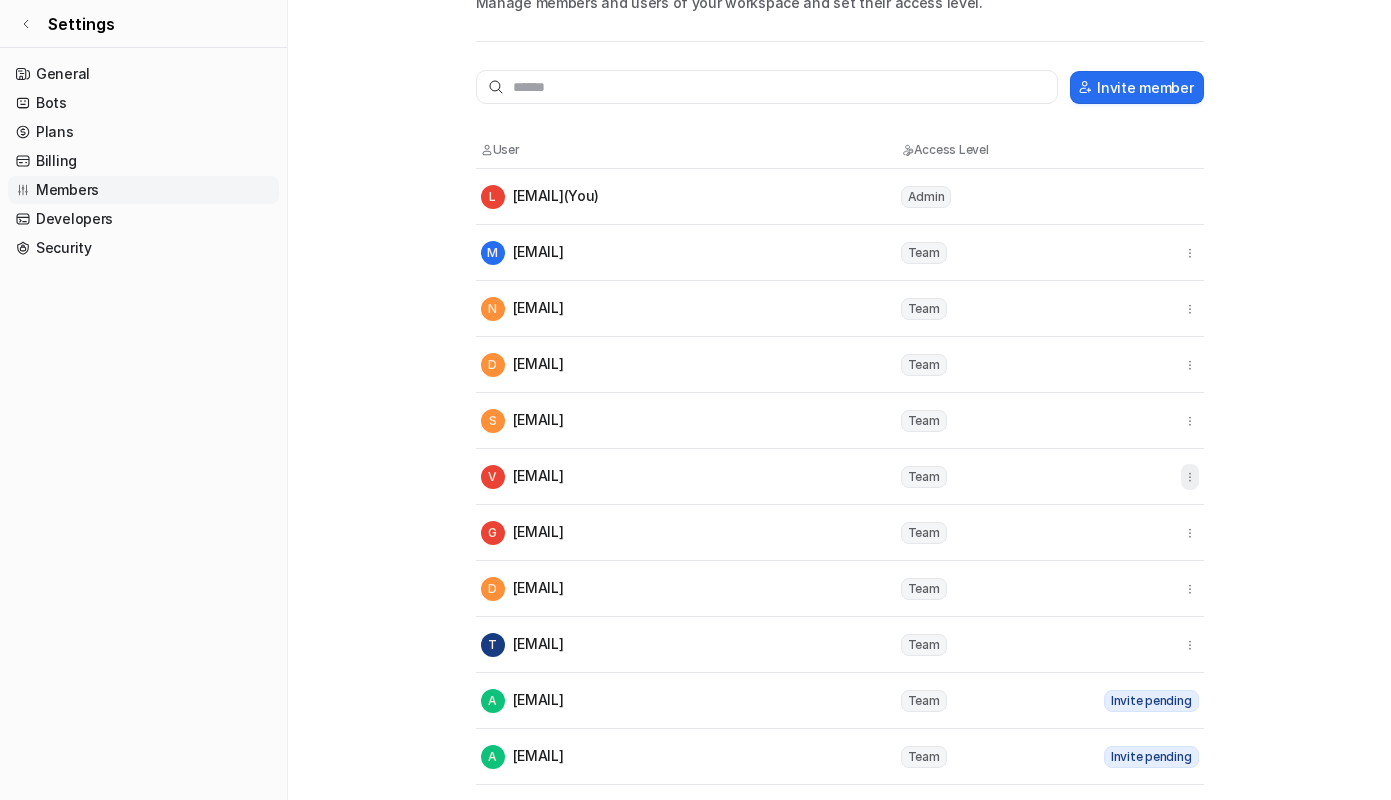 click at bounding box center (1190, 477) 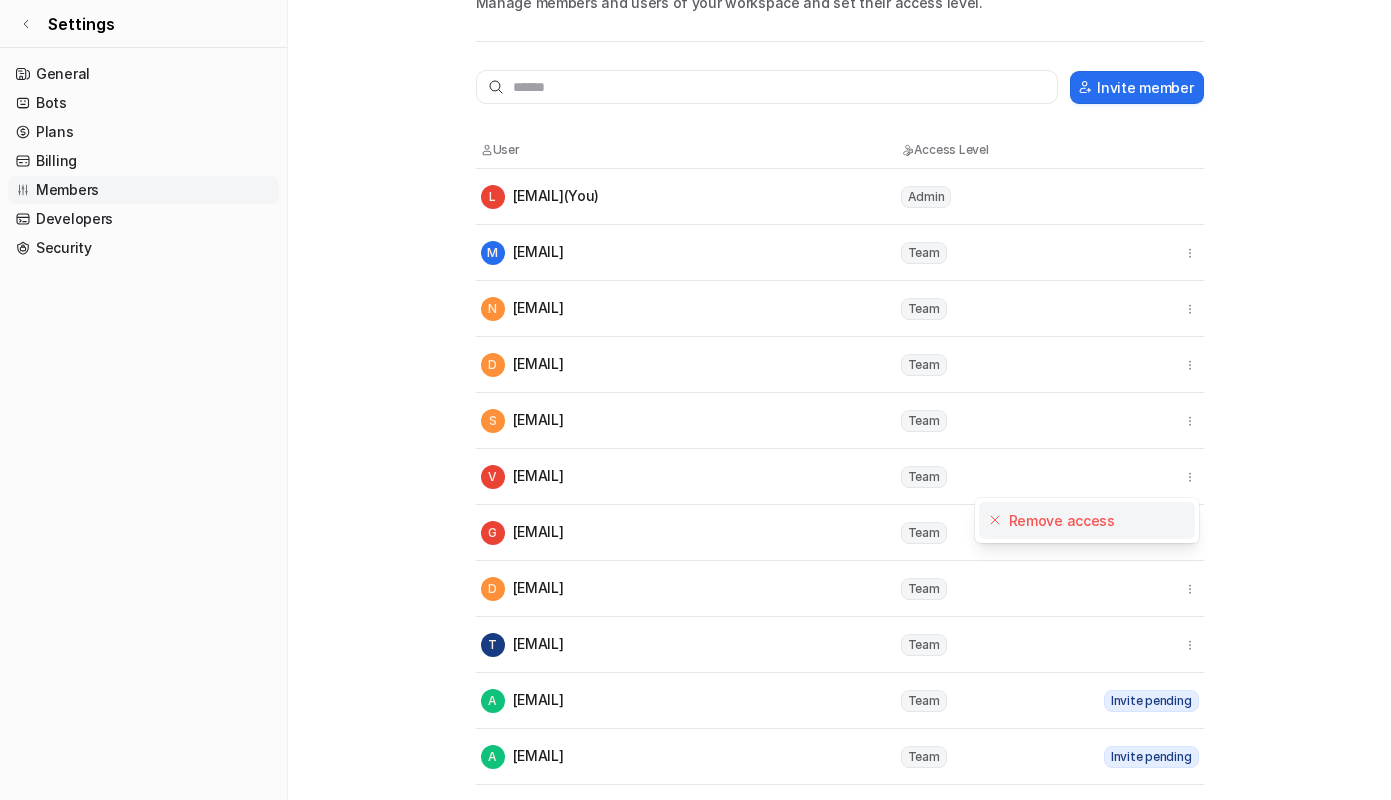 click on "Remove access" at bounding box center [1087, 520] 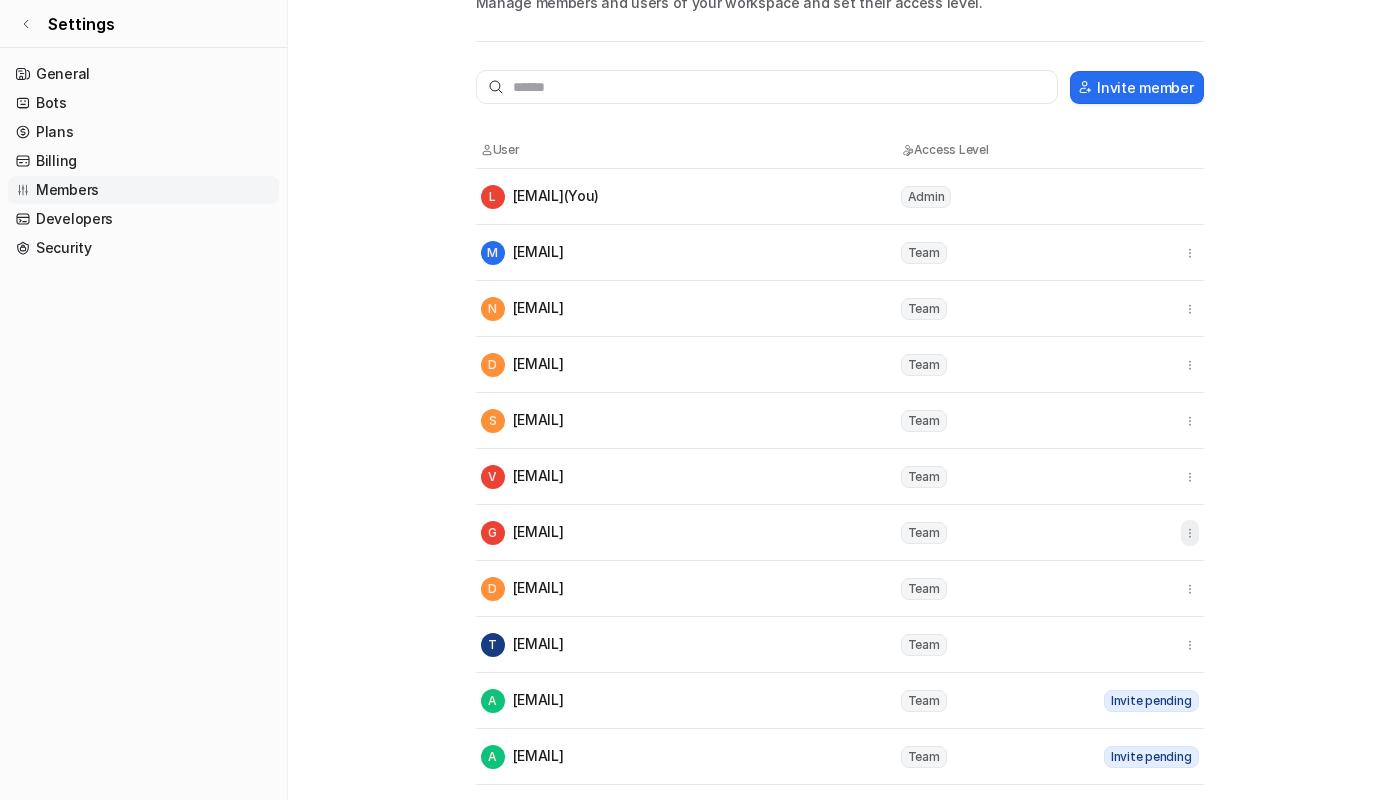 click at bounding box center [1190, 533] 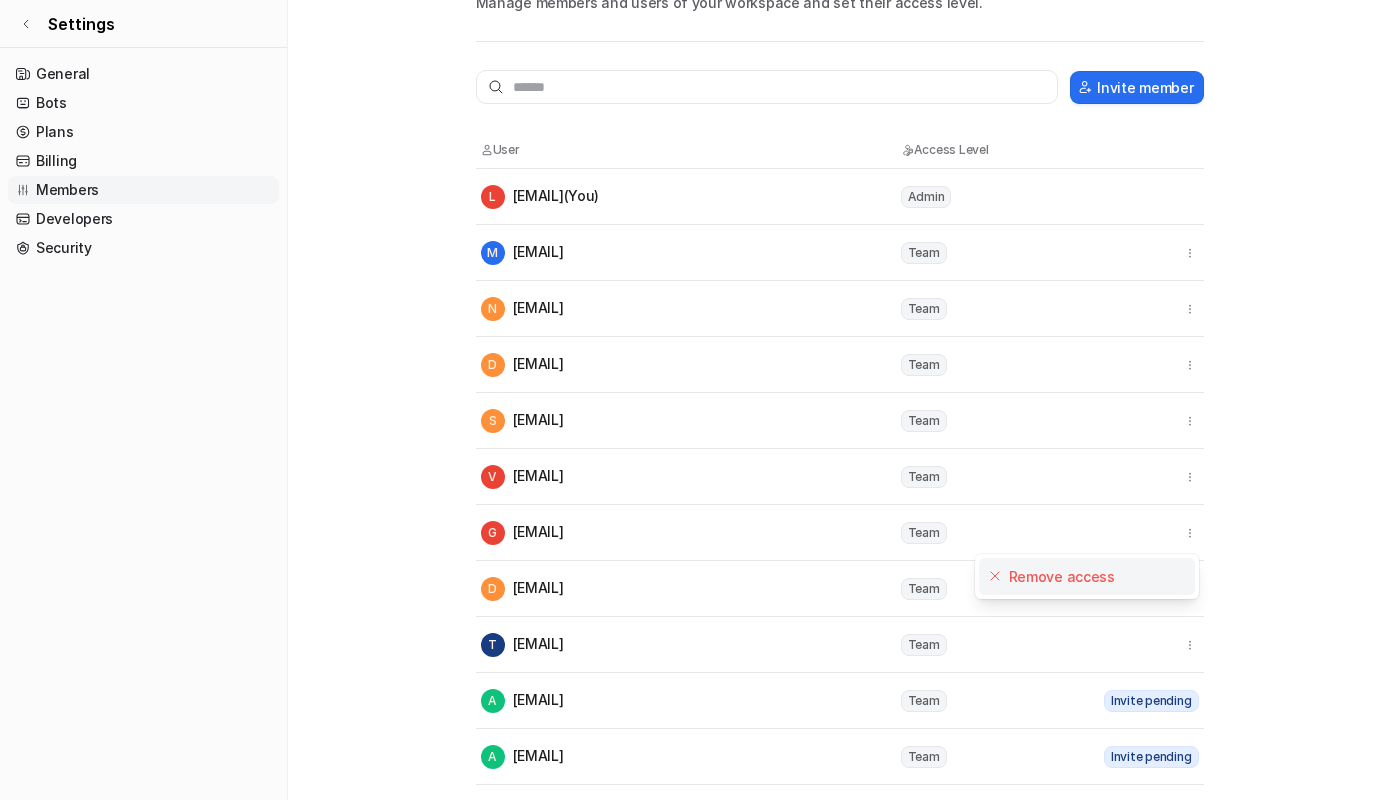 click on "Remove access" at bounding box center (1087, 576) 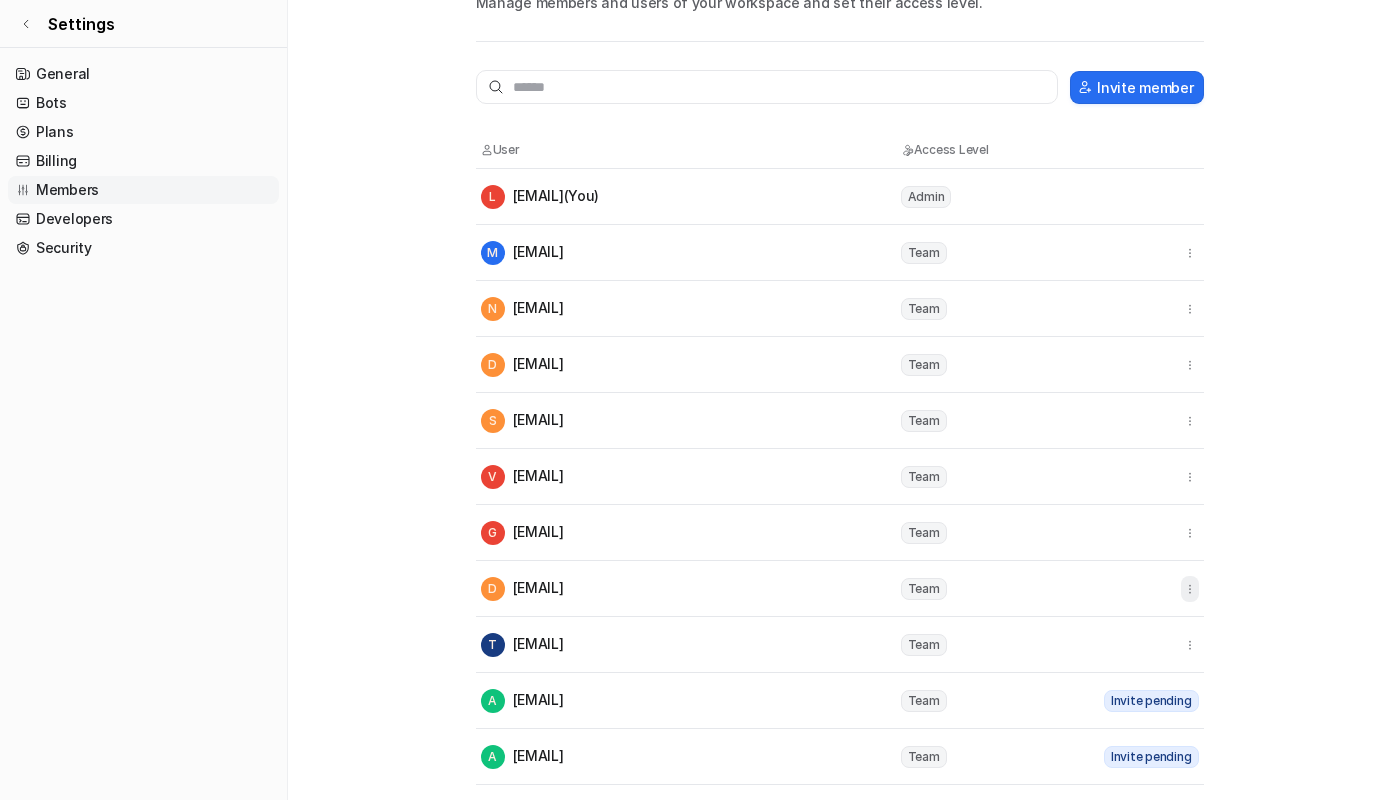 click 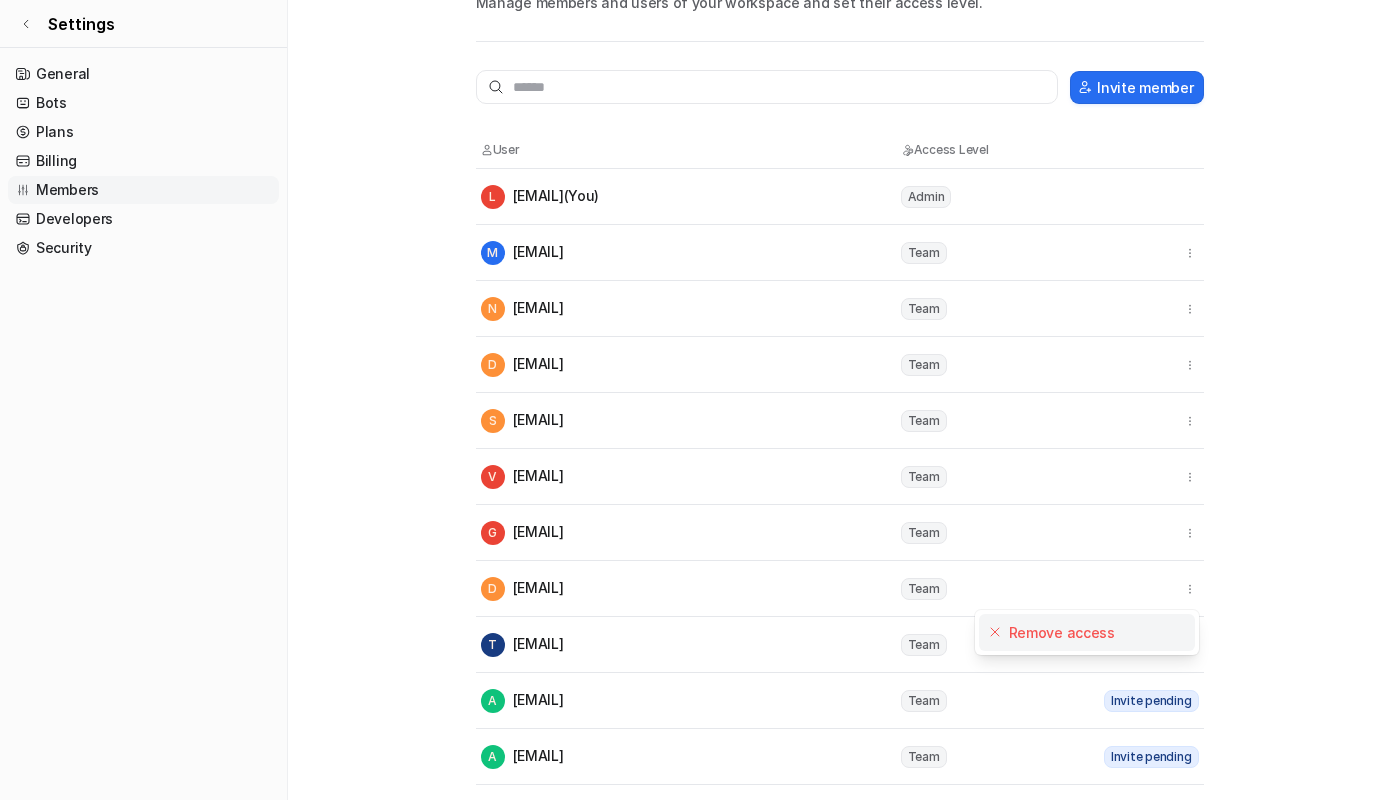 click on "Remove access" at bounding box center [1087, 632] 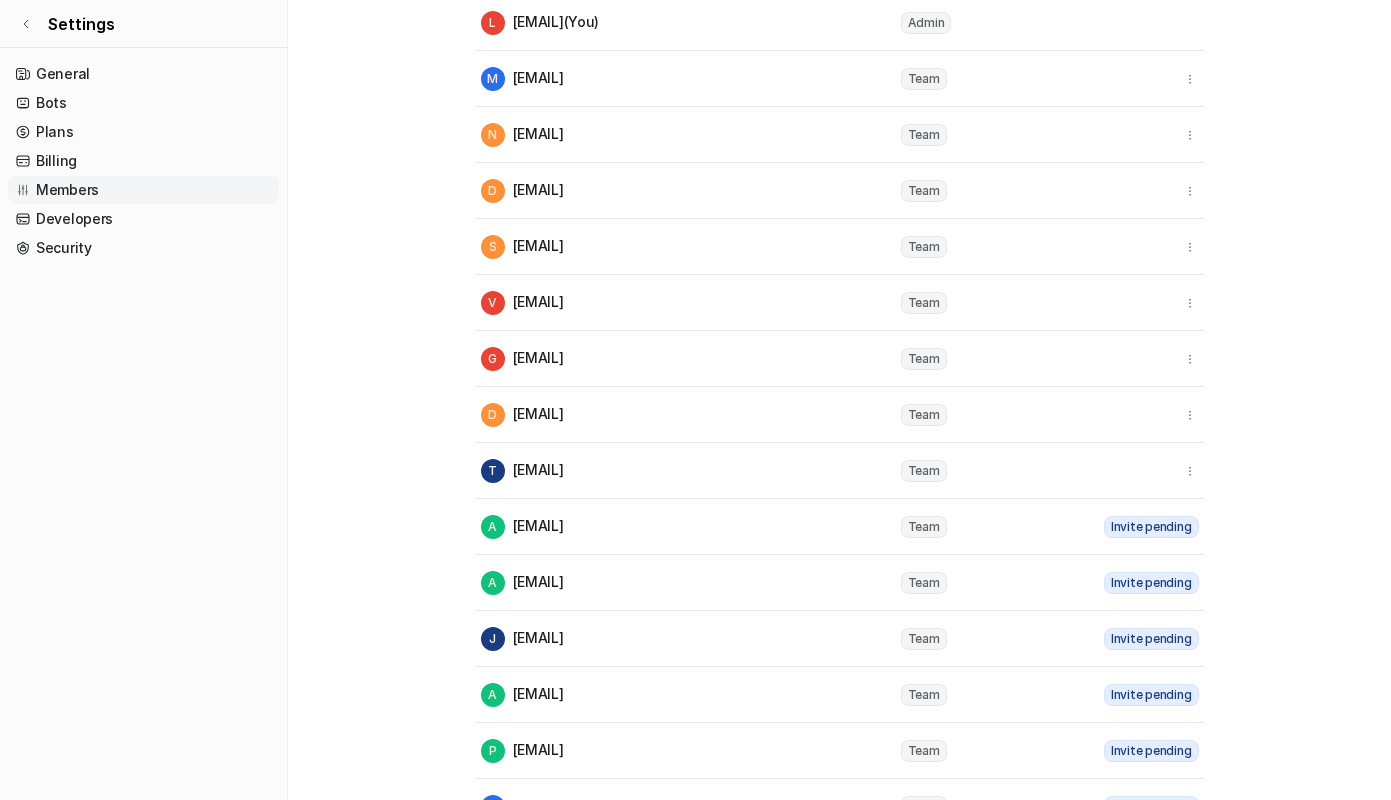 scroll, scrollTop: 383, scrollLeft: 0, axis: vertical 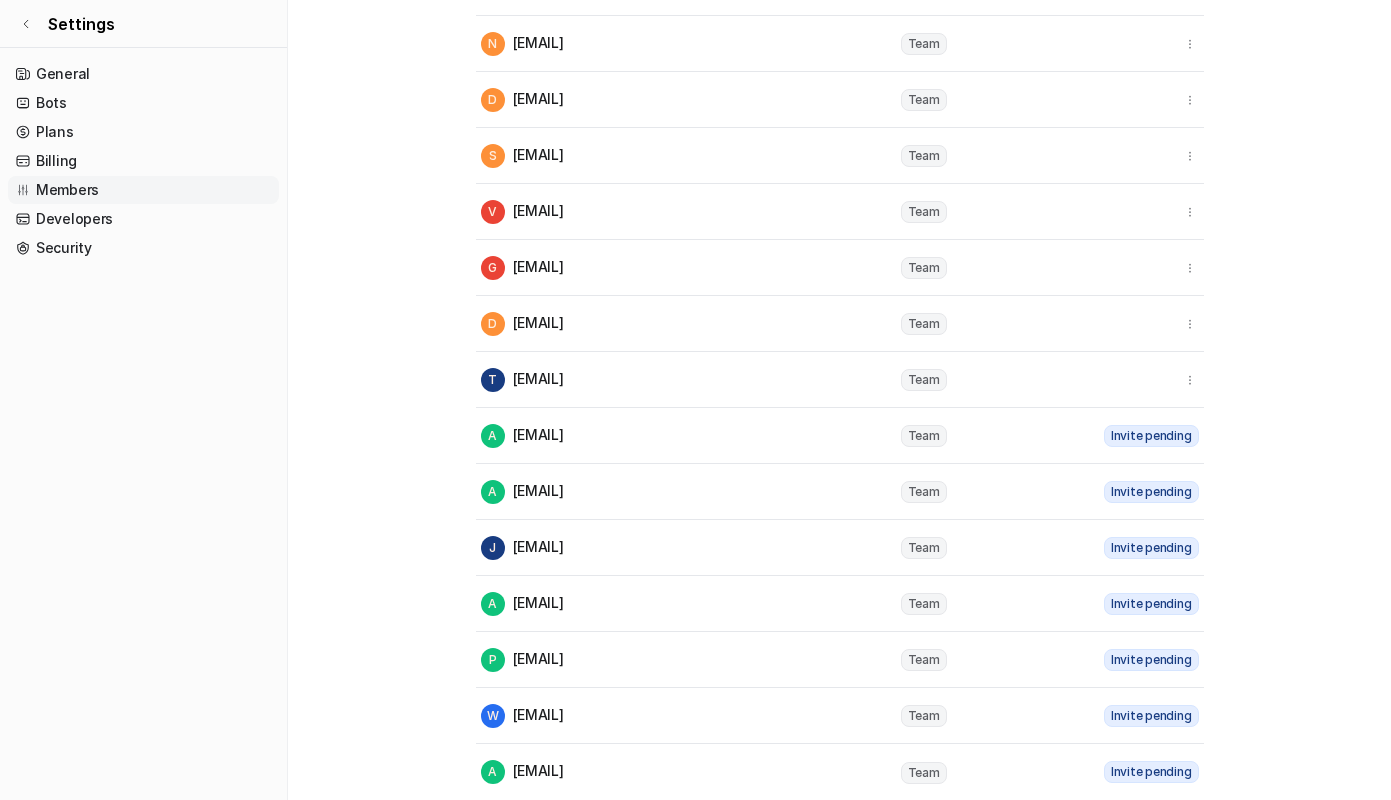 click on "W will@instantfunding.io Team Invite pending" at bounding box center [840, 716] 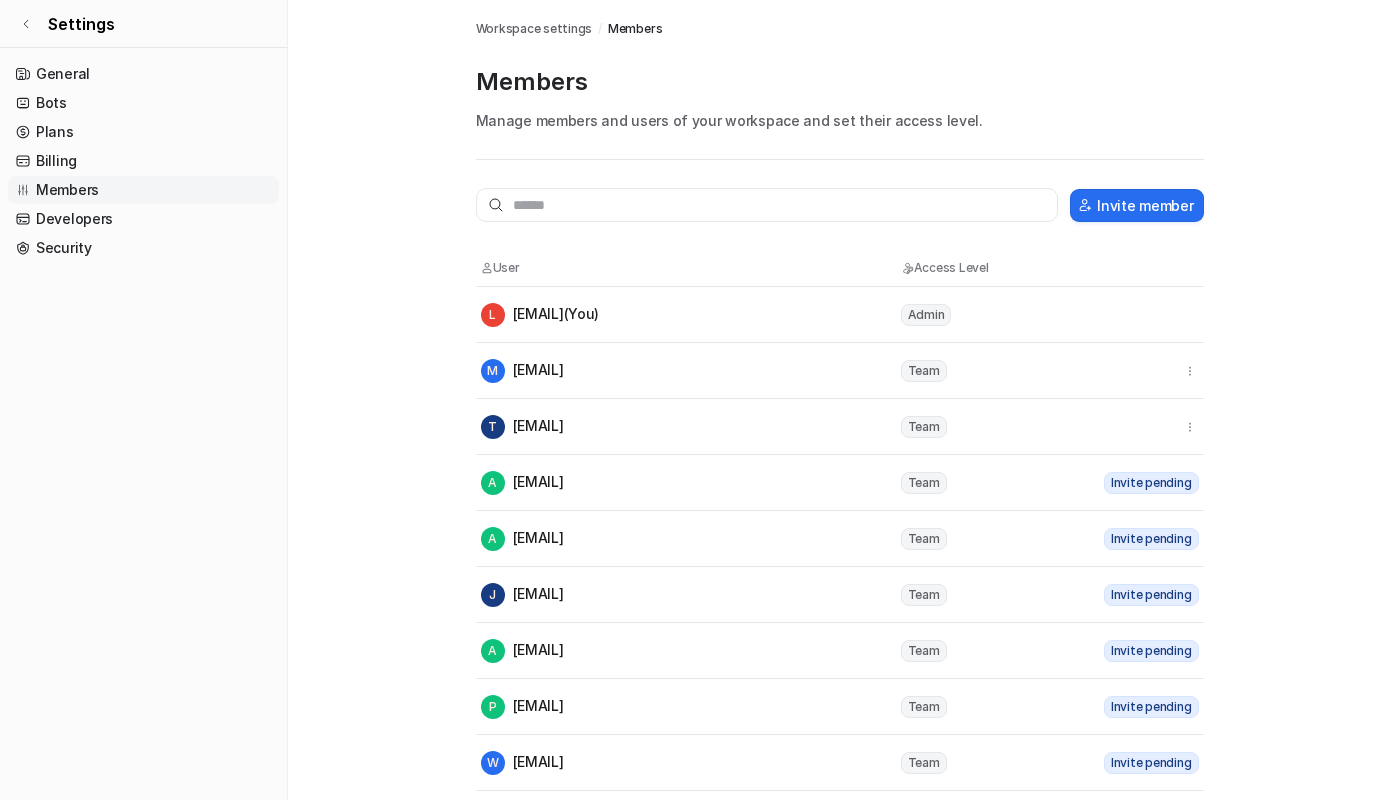 scroll, scrollTop: 47, scrollLeft: 0, axis: vertical 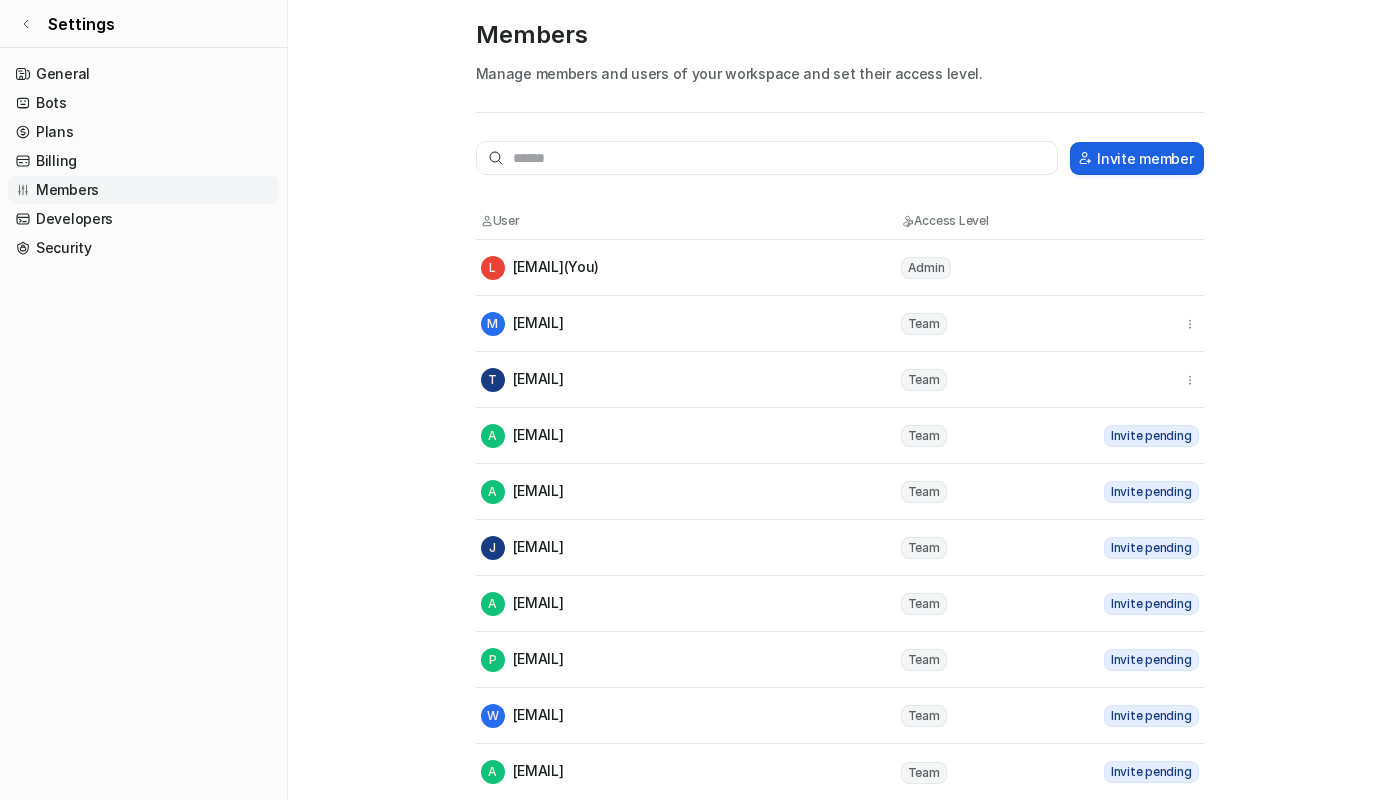 click on "Invite member" at bounding box center (1136, 158) 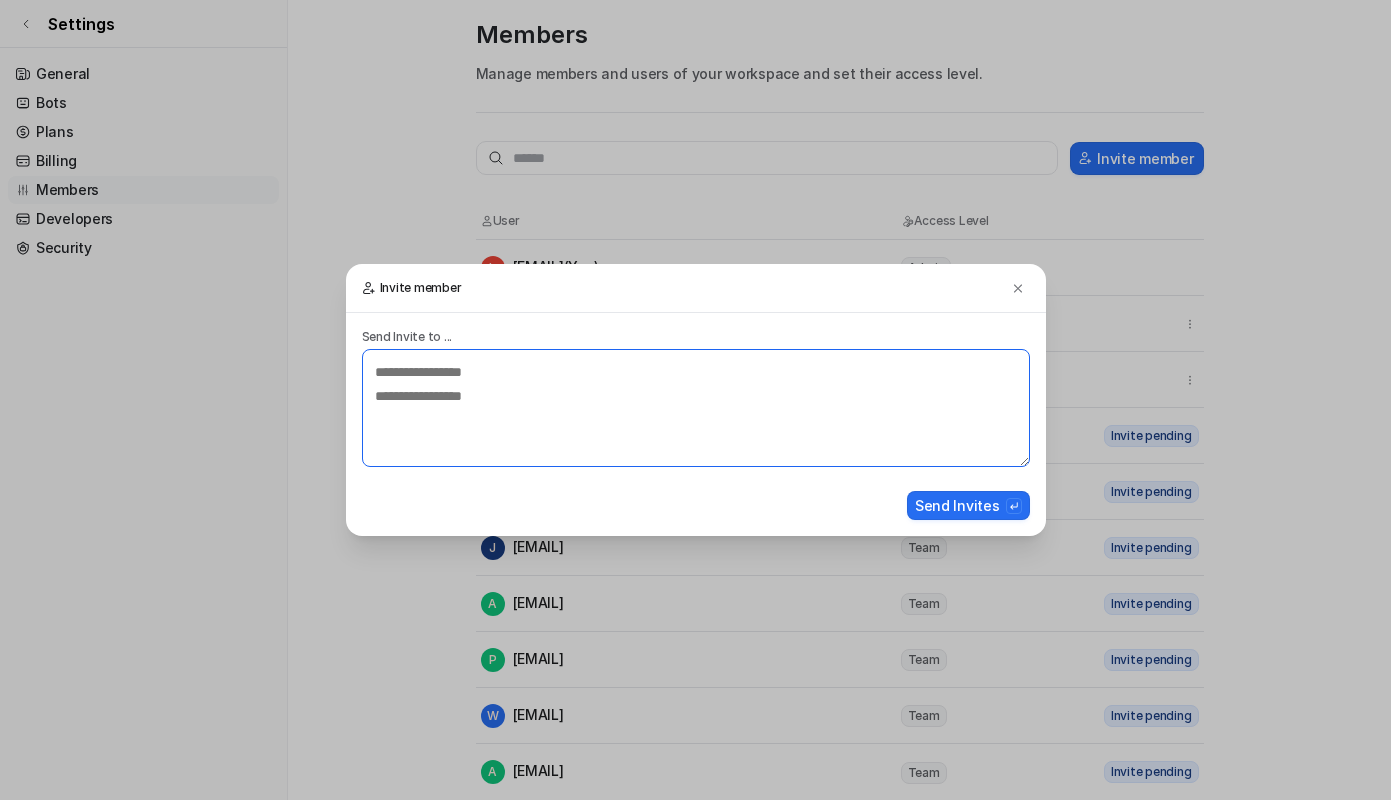 click at bounding box center (696, 408) 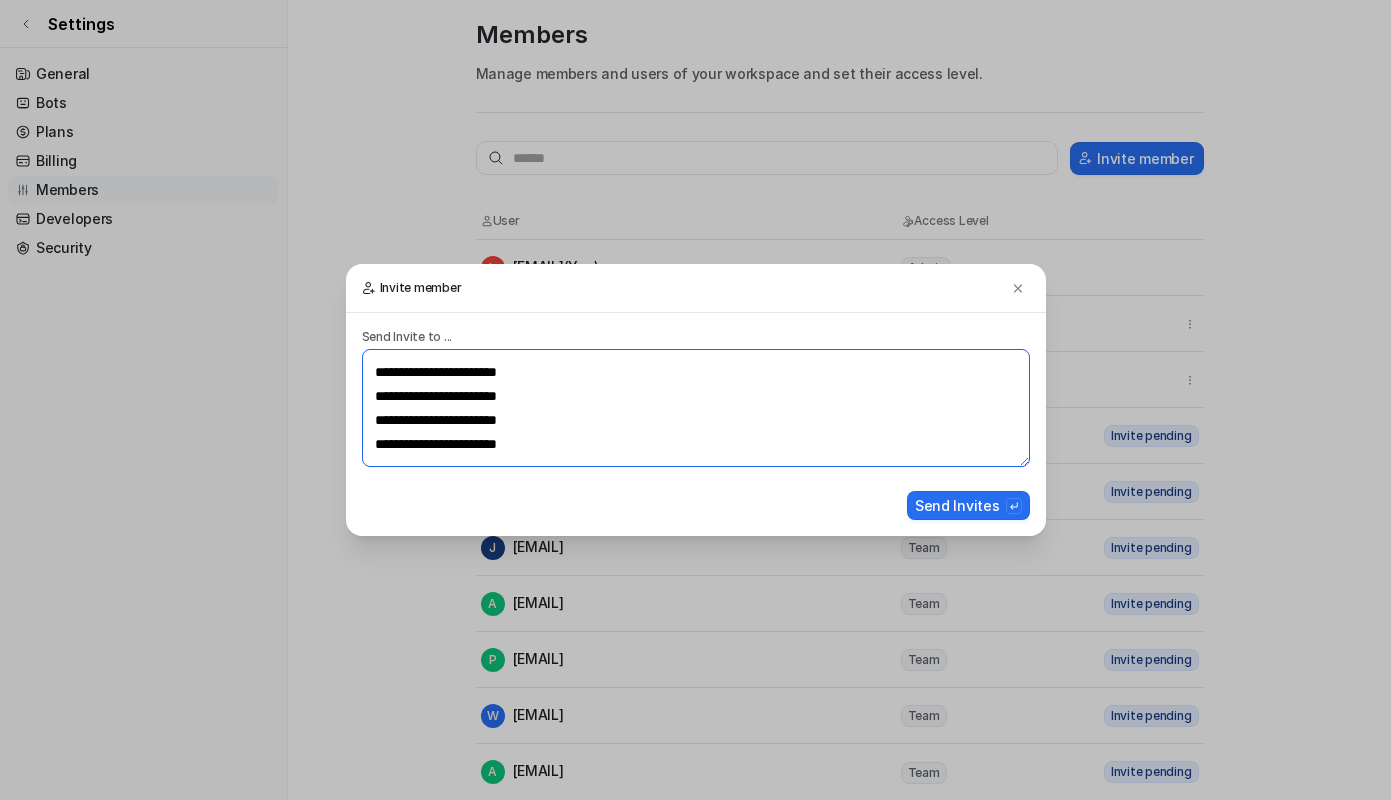 scroll, scrollTop: 10, scrollLeft: 0, axis: vertical 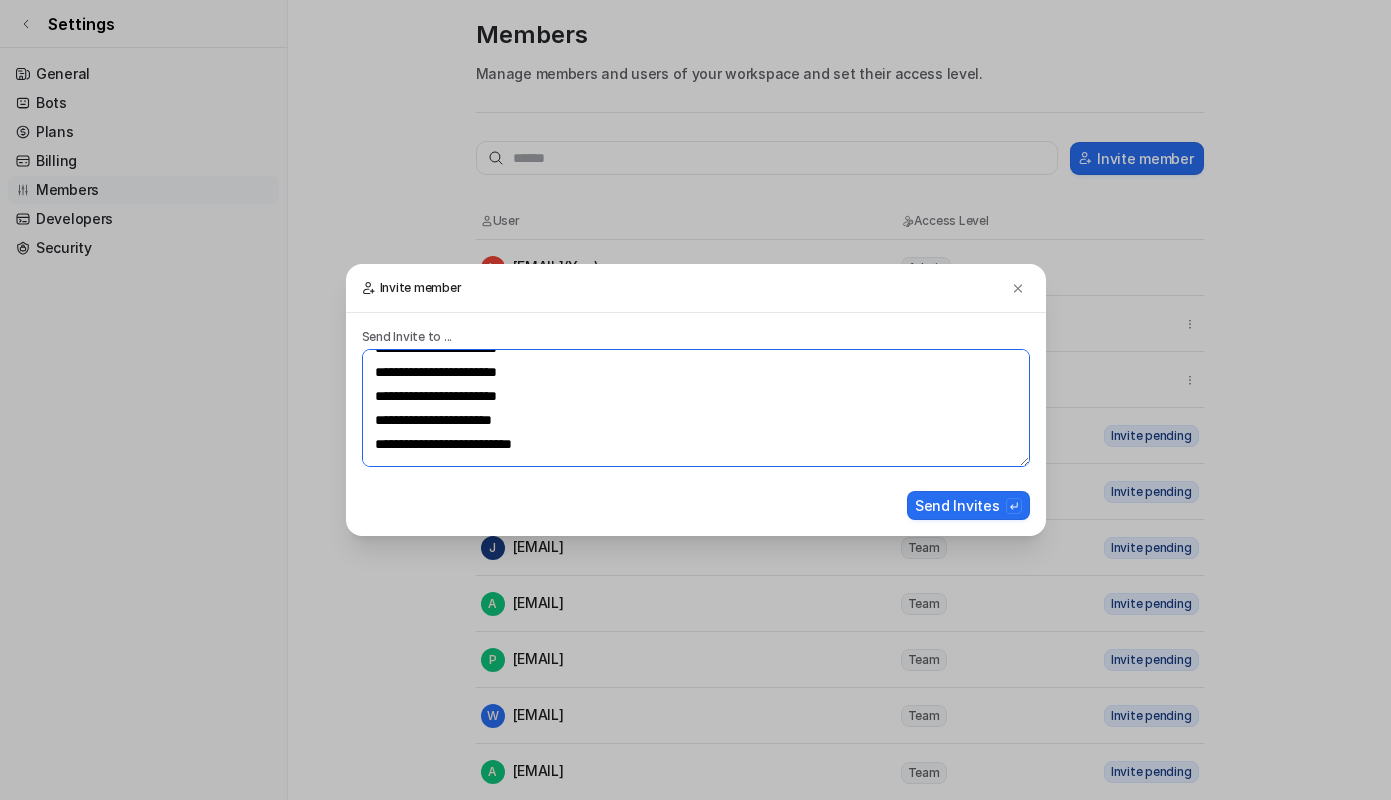 paste on "**********" 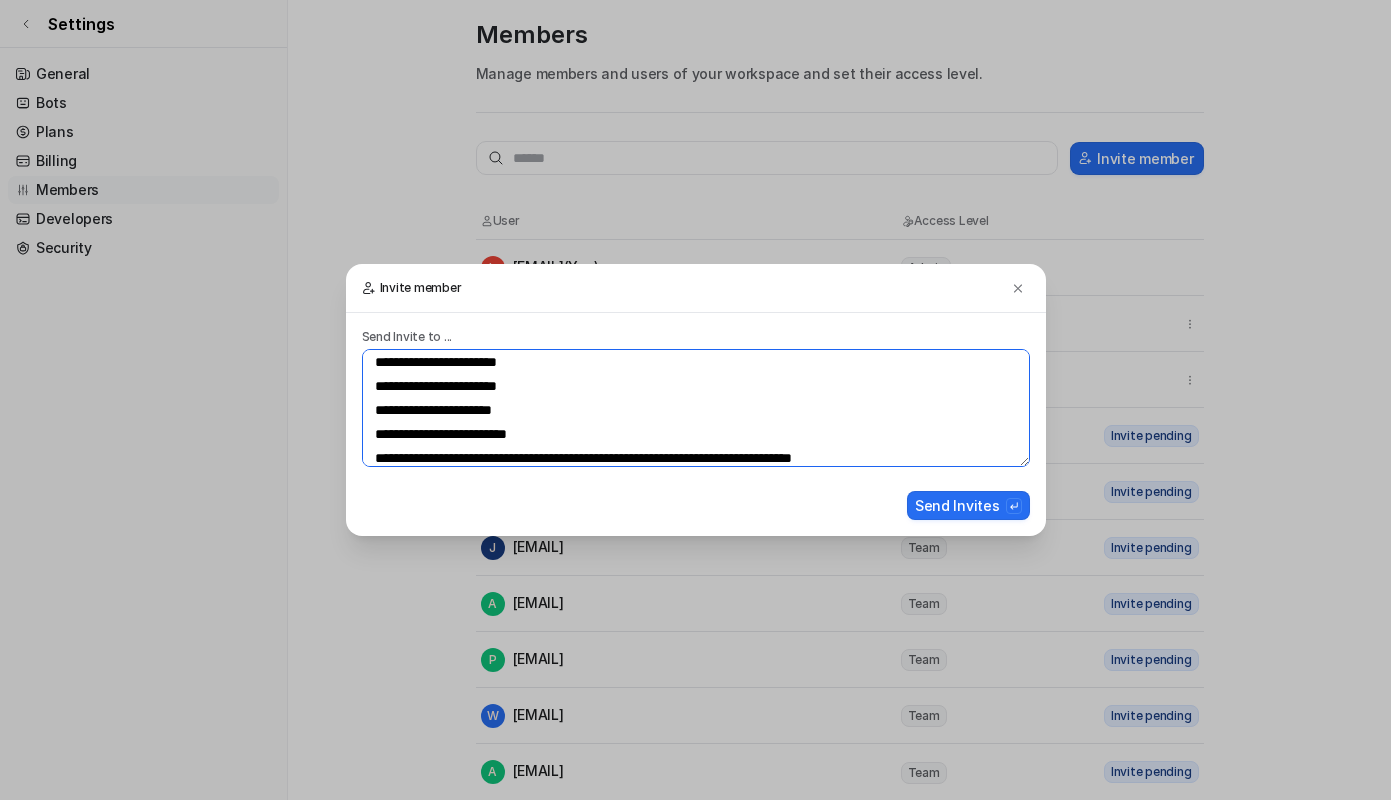scroll, scrollTop: 58, scrollLeft: 0, axis: vertical 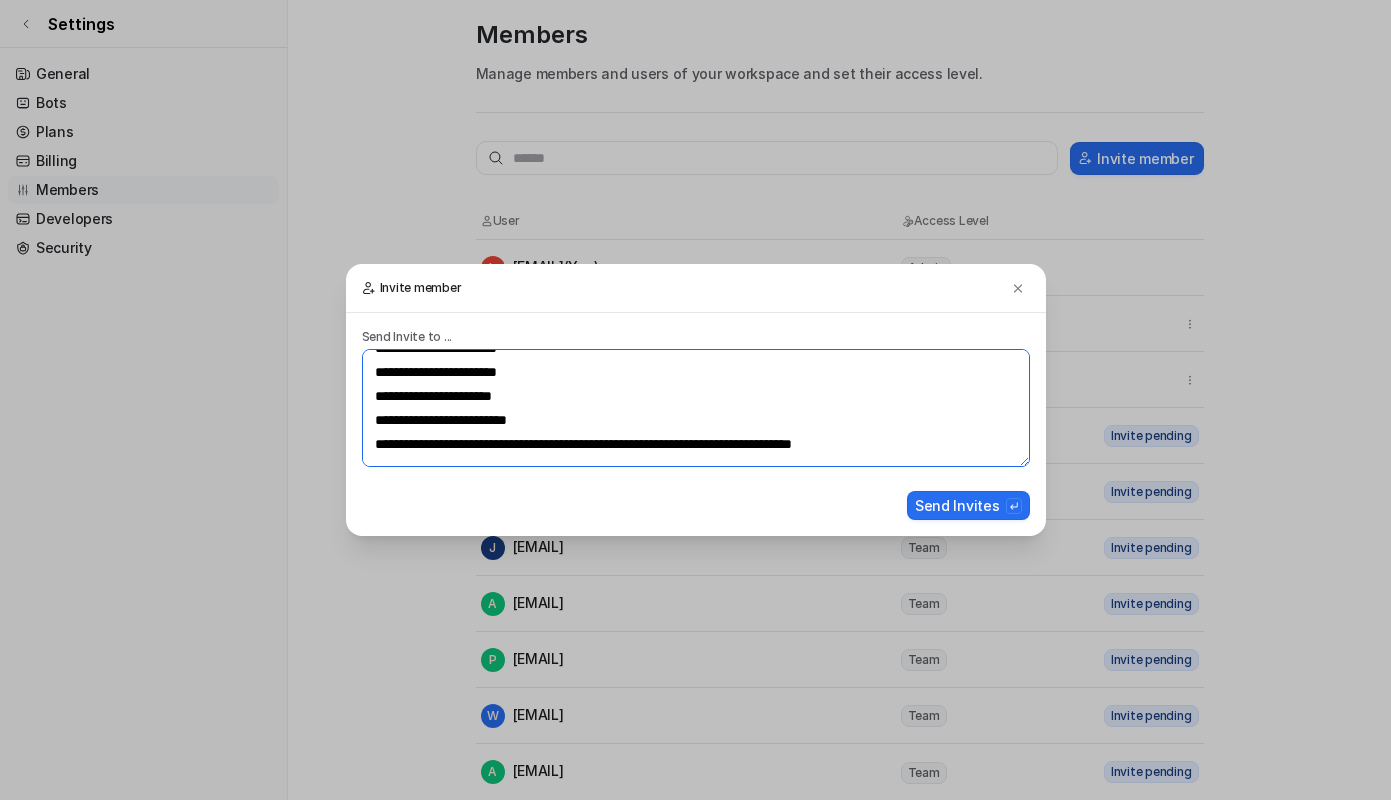 click on "**********" at bounding box center [696, 408] 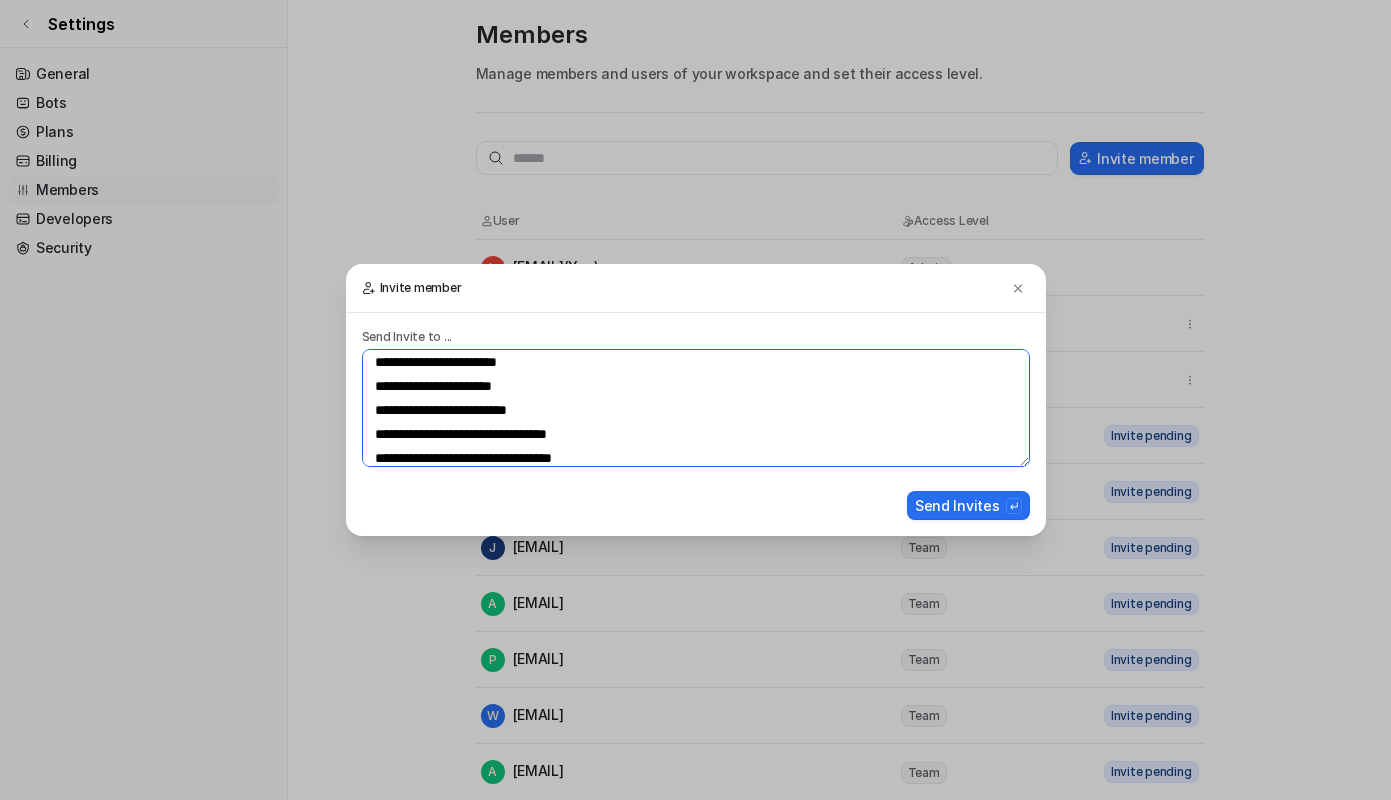 type on "**********" 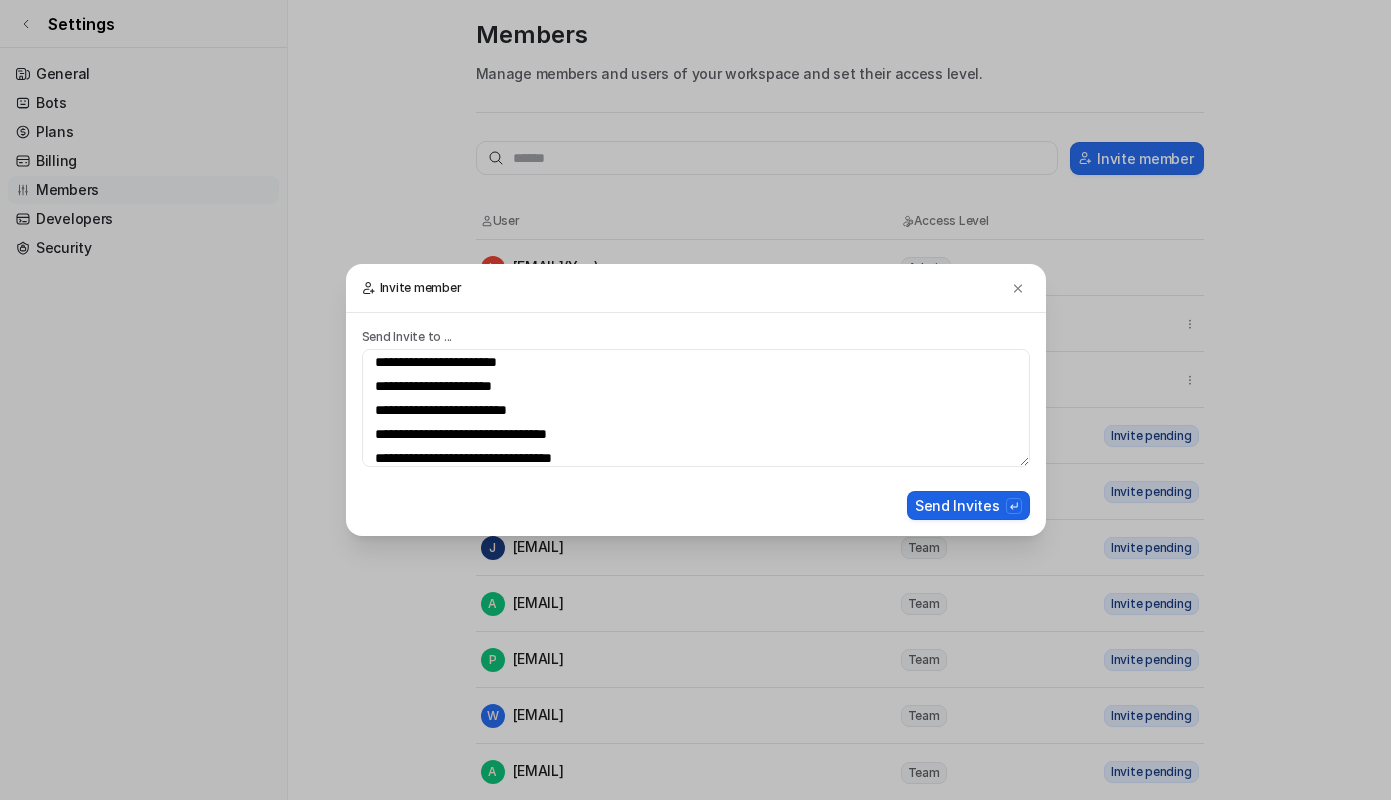 click on "Send Invites" at bounding box center (968, 505) 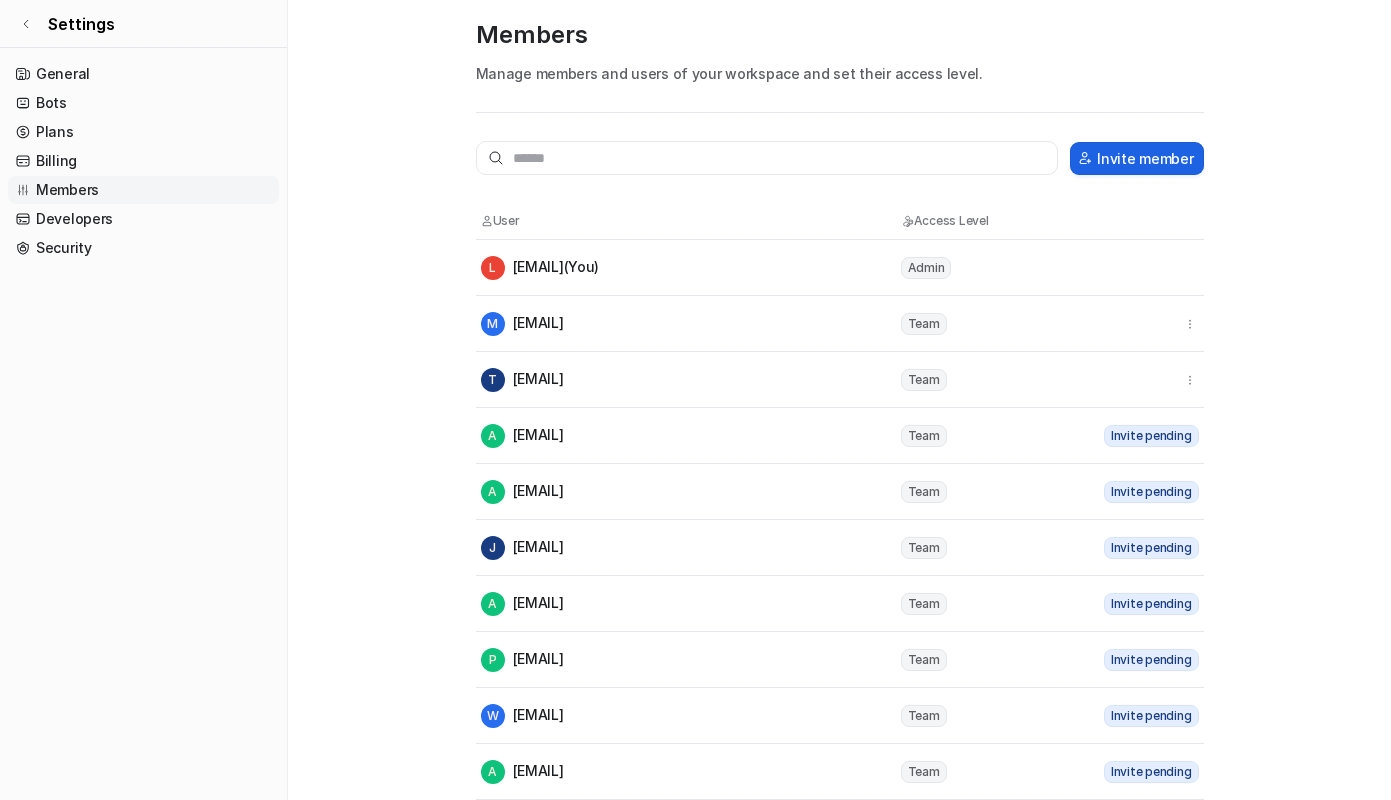 click on "Invite member" at bounding box center (1136, 158) 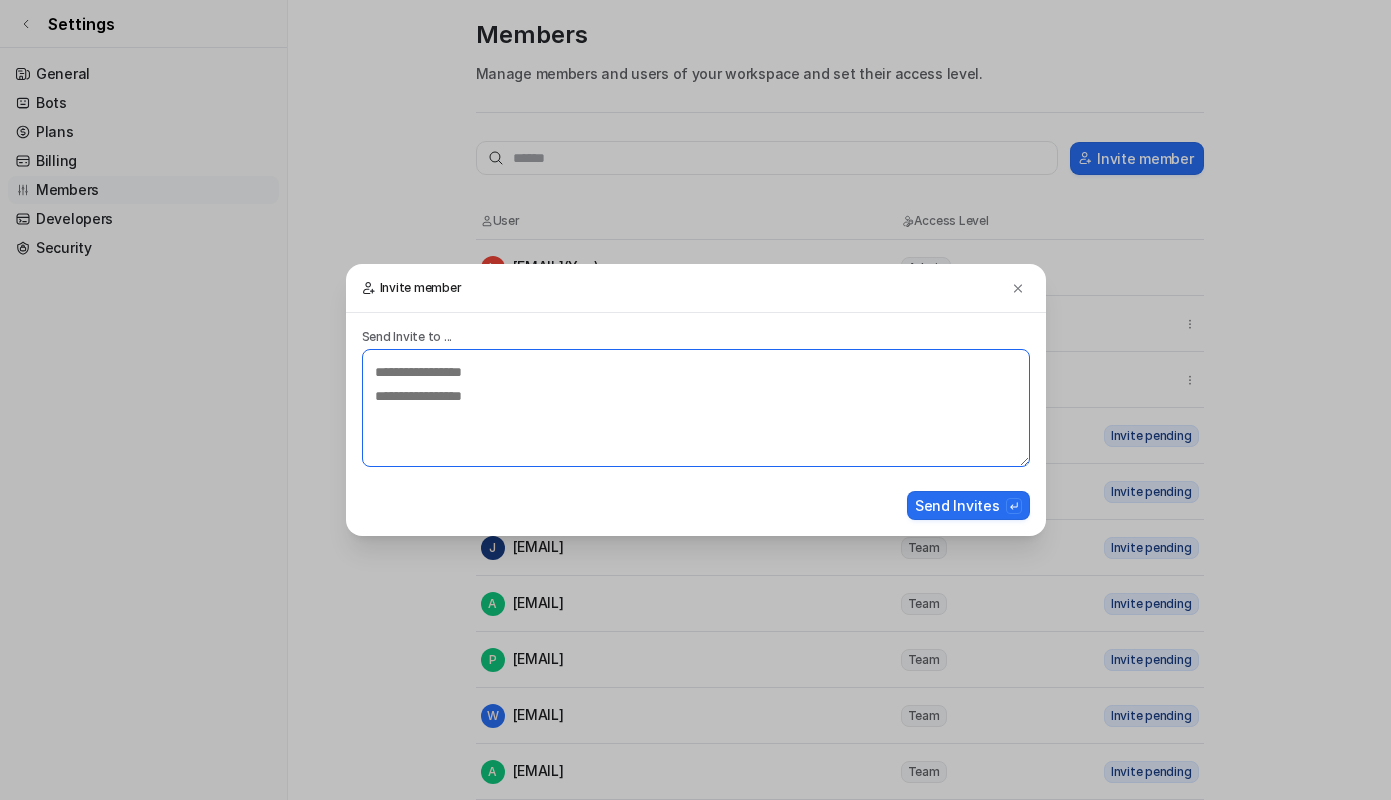 click at bounding box center [696, 408] 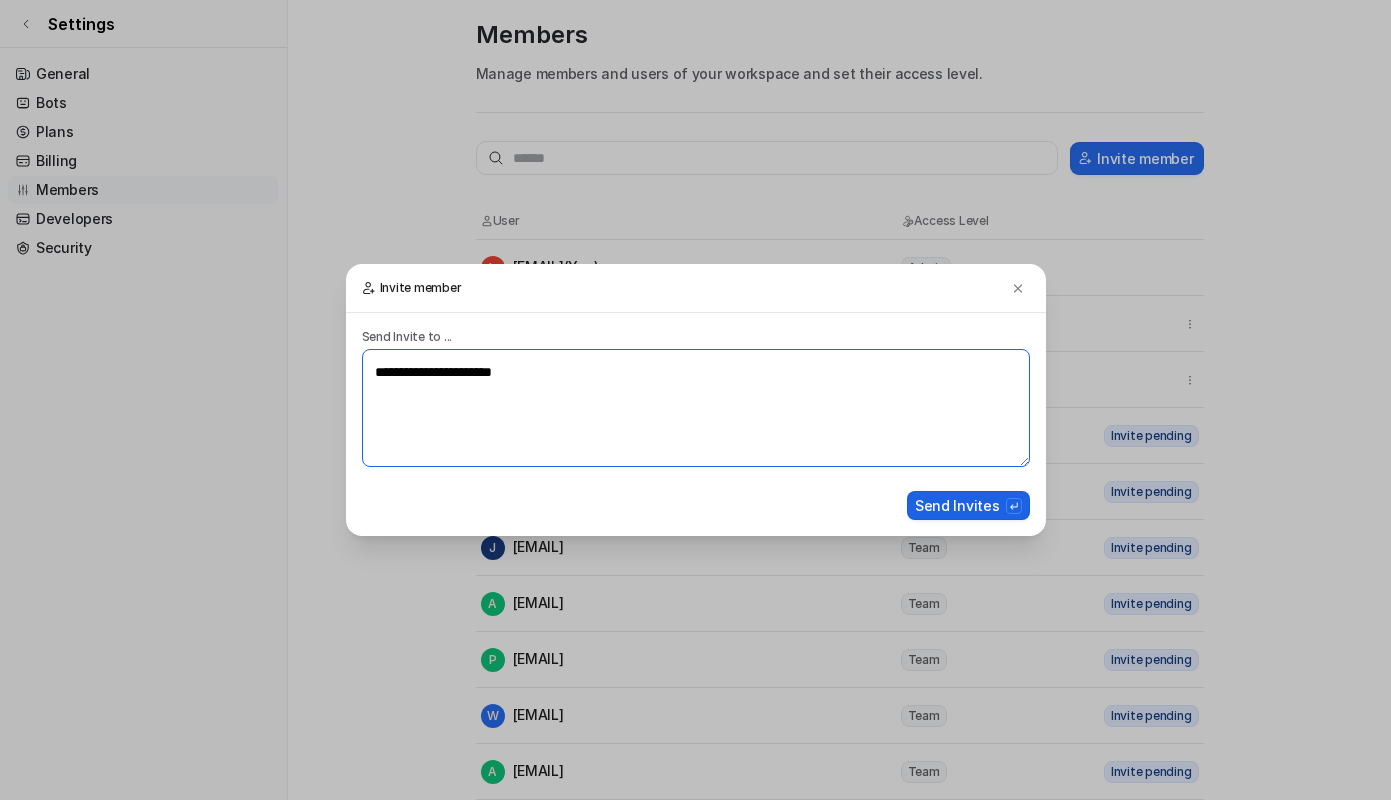 type on "**********" 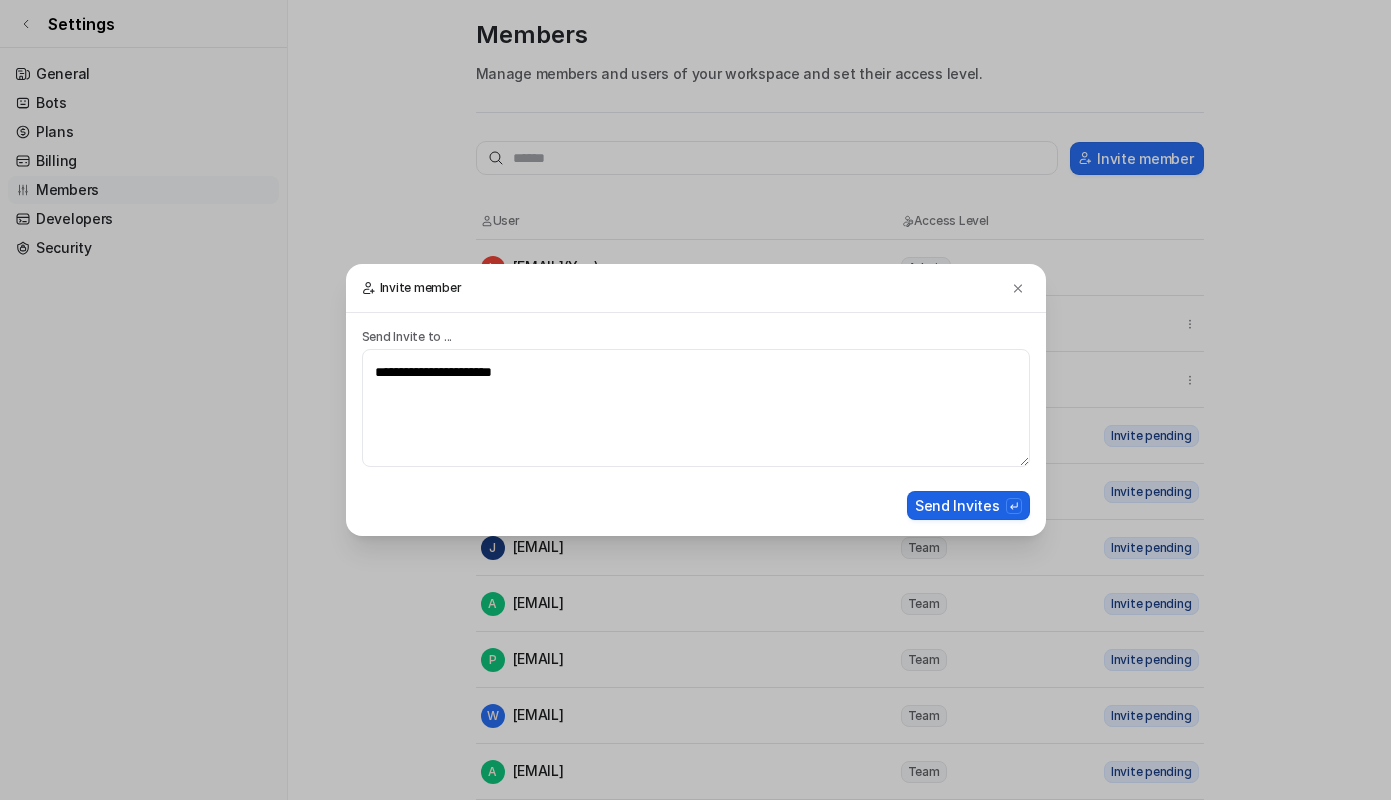click on "Send Invites" at bounding box center (968, 505) 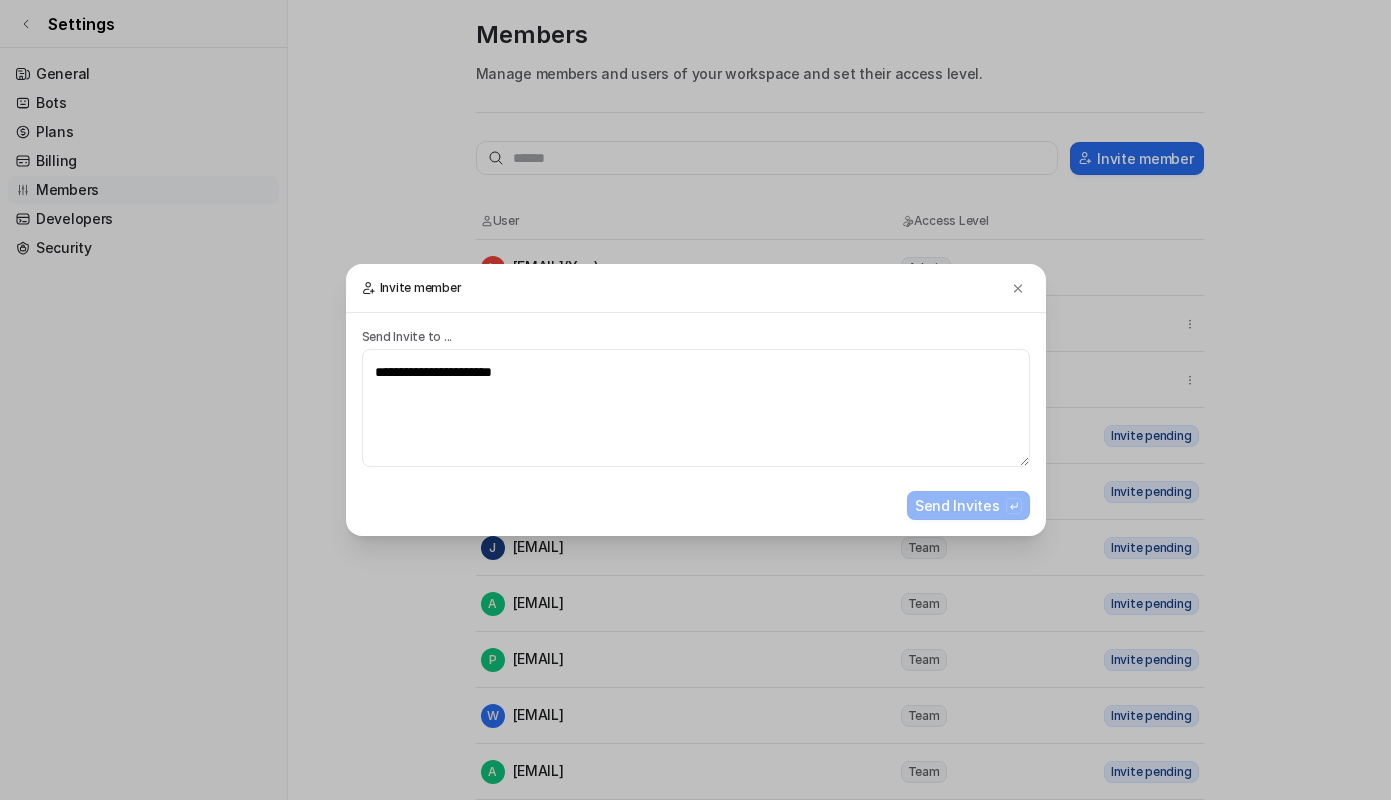 click on "**********" at bounding box center [695, 400] 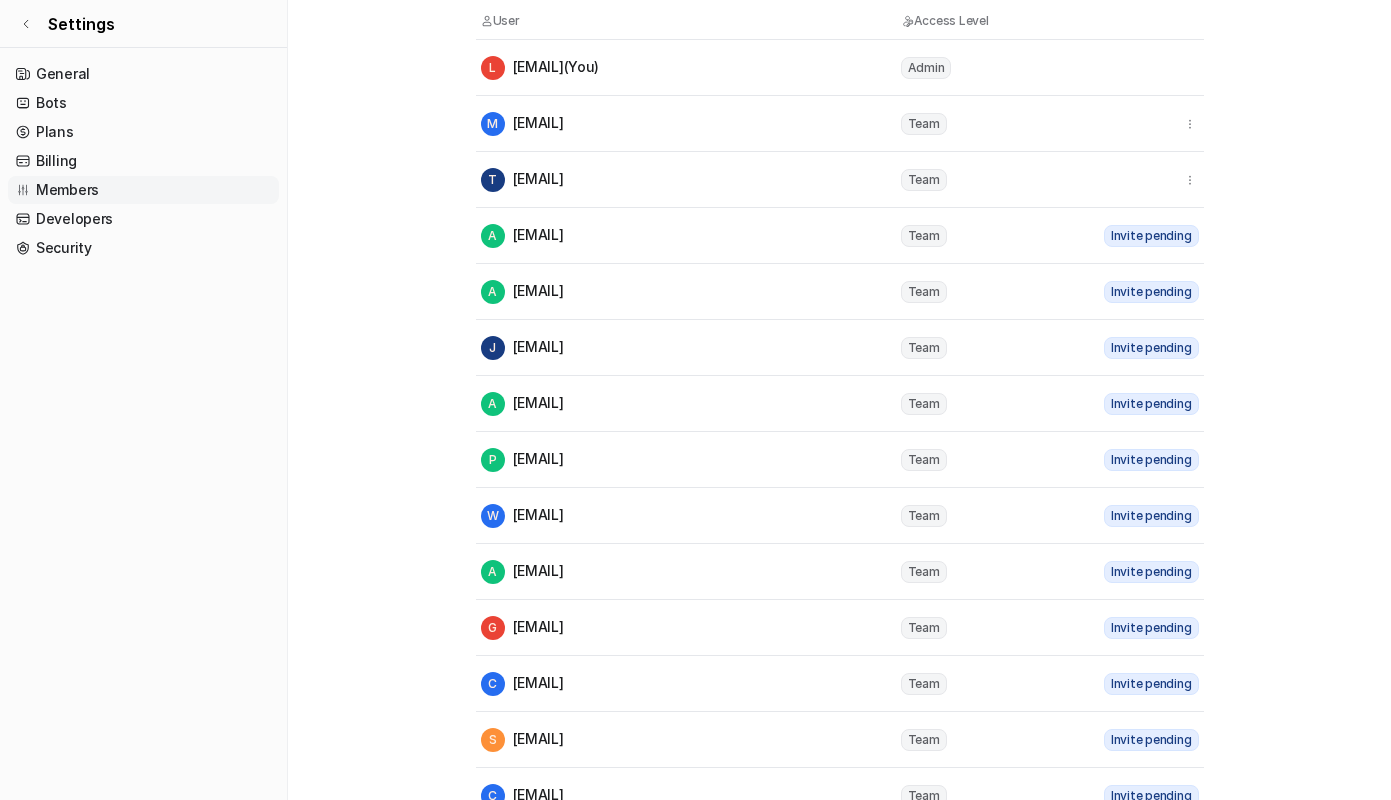 scroll, scrollTop: 0, scrollLeft: 0, axis: both 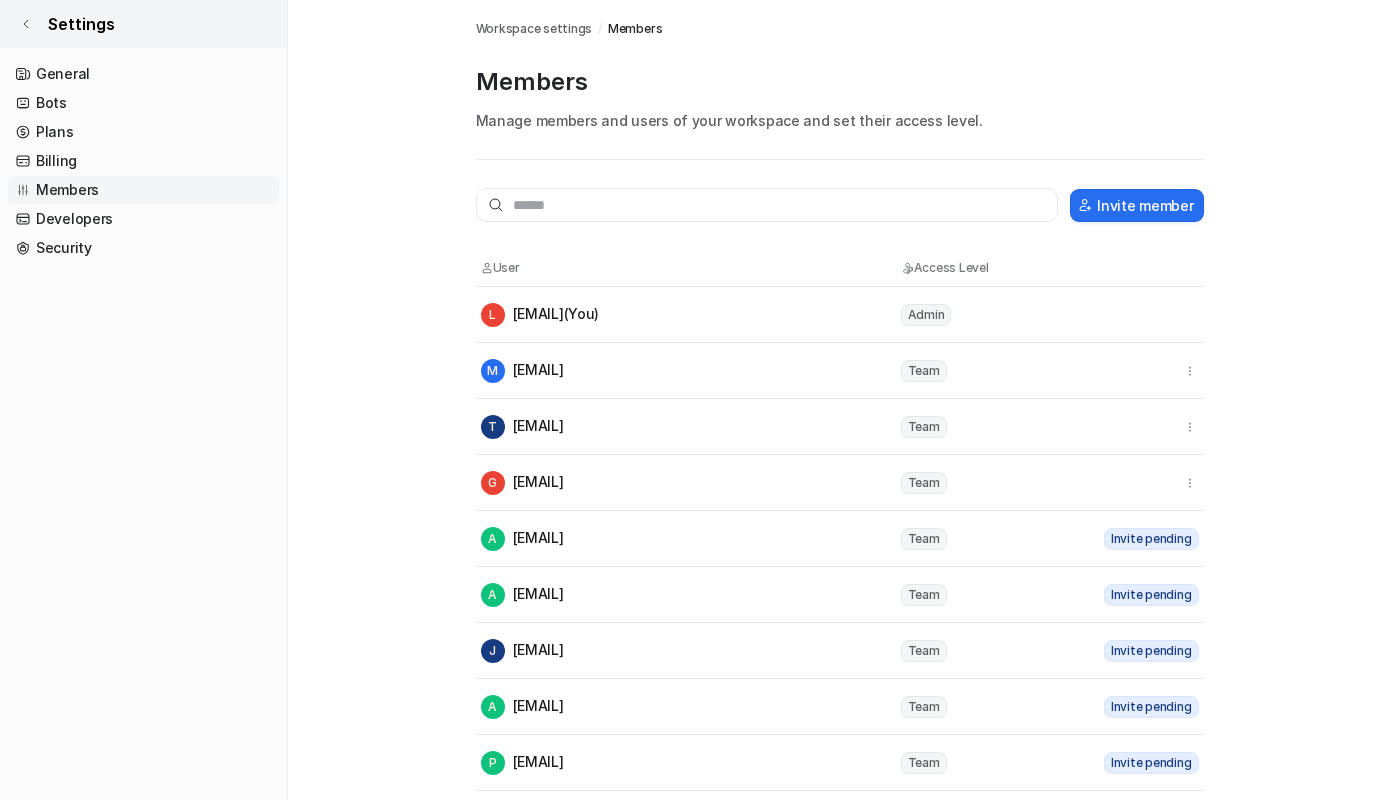 click 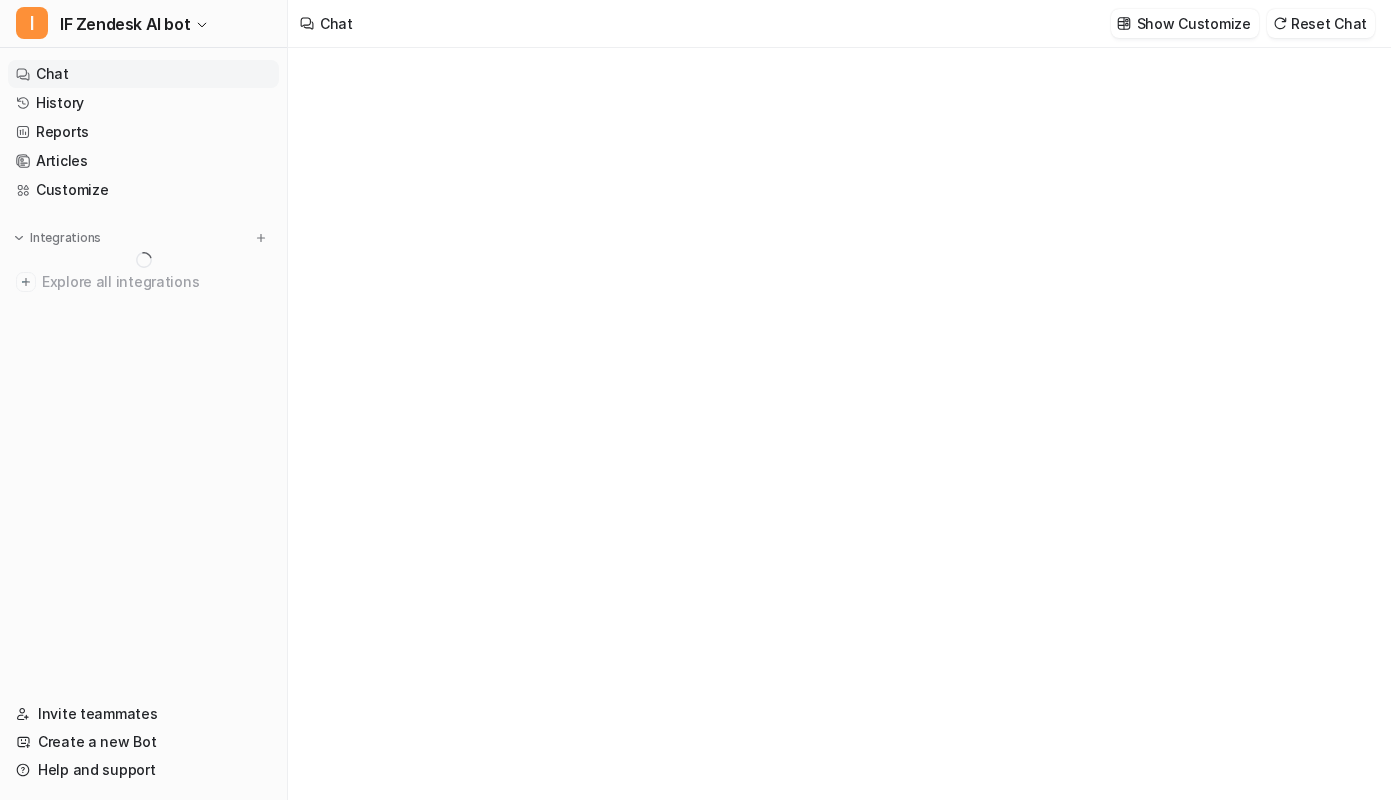 type on "**********" 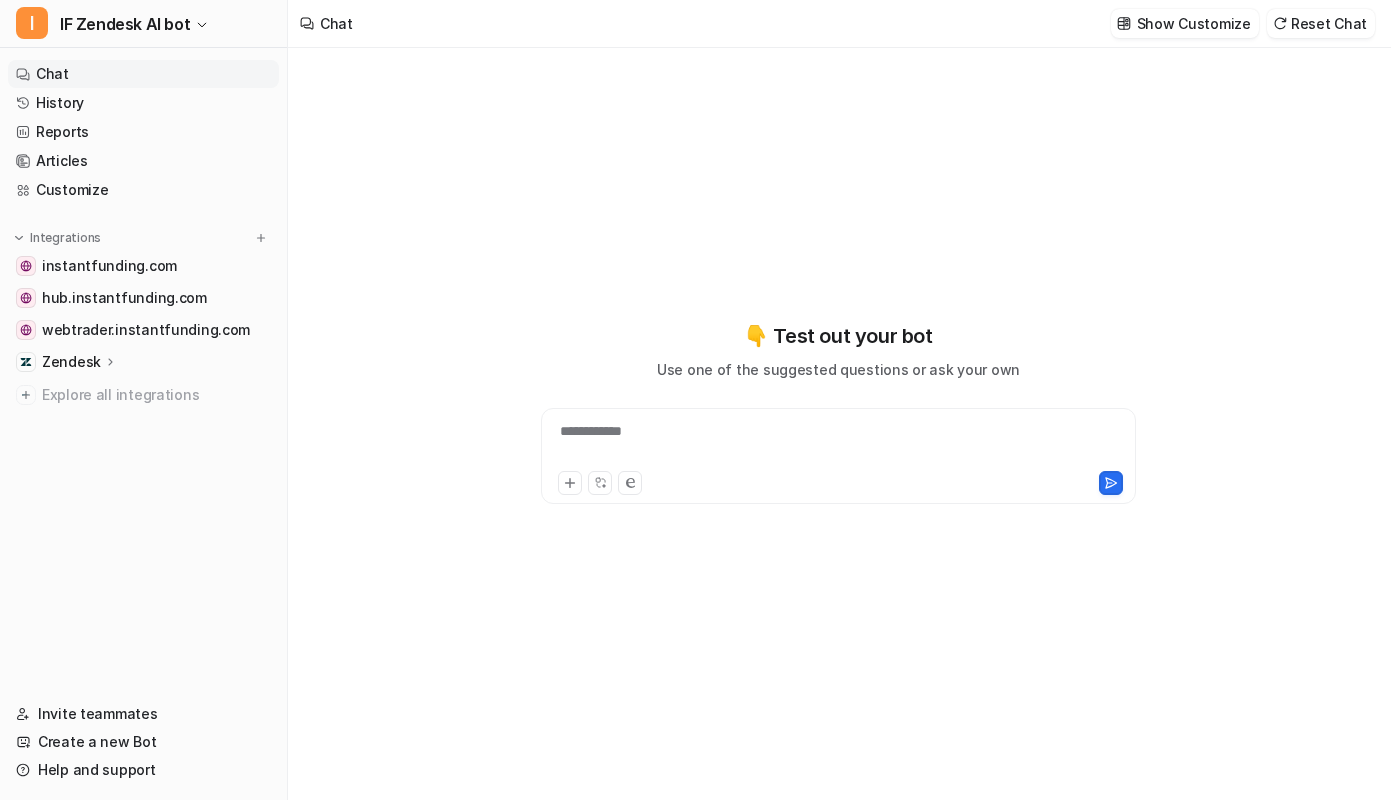 click 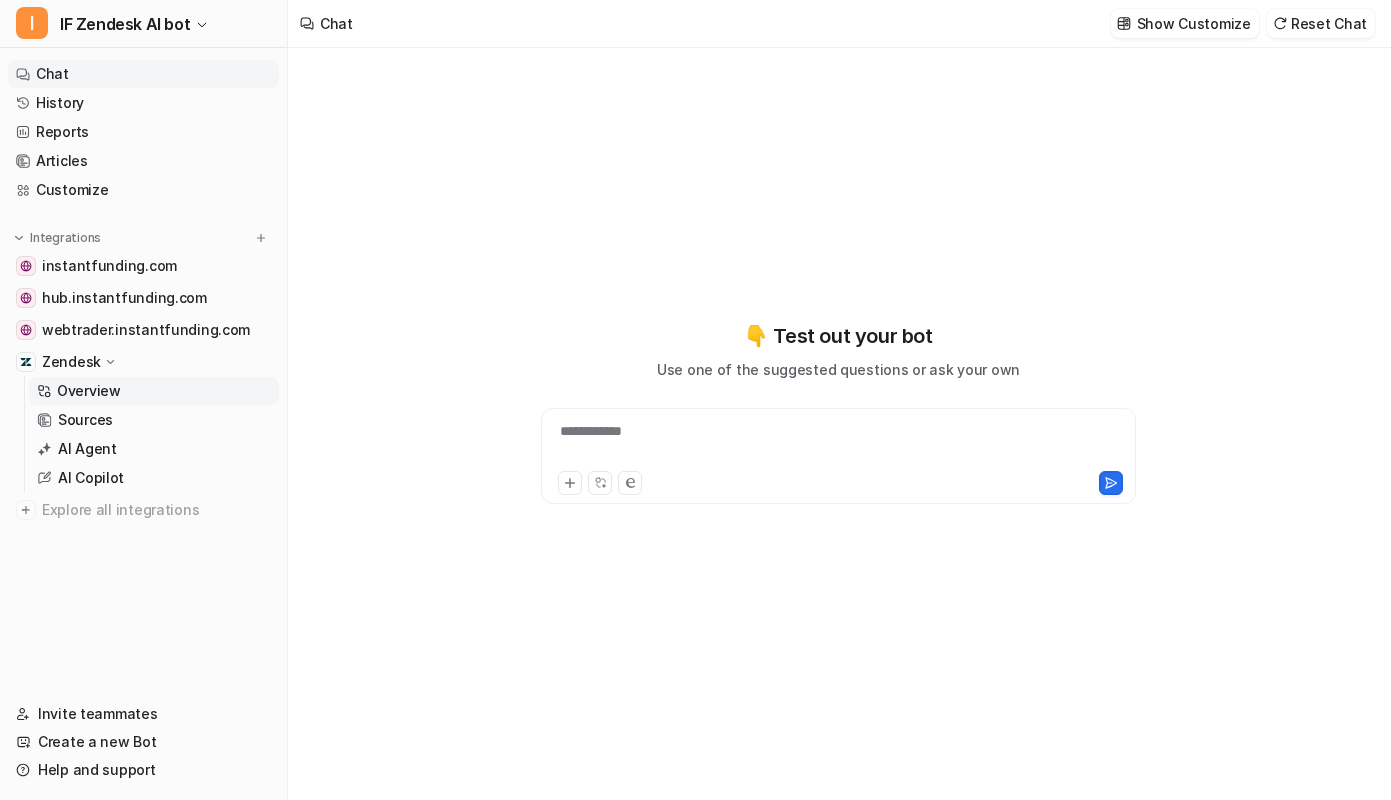 click on "Overview" at bounding box center (154, 391) 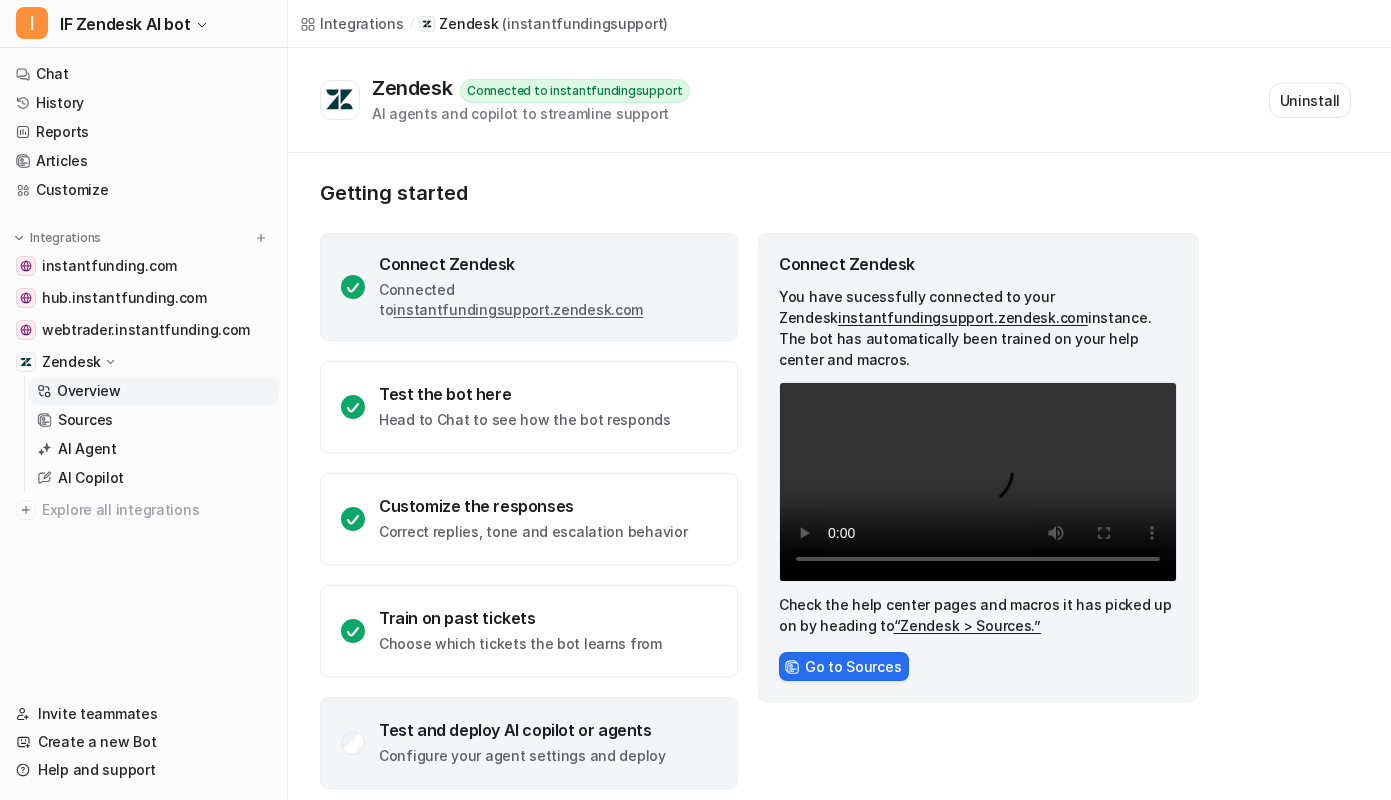 click on "Configure your agent settings and deploy" 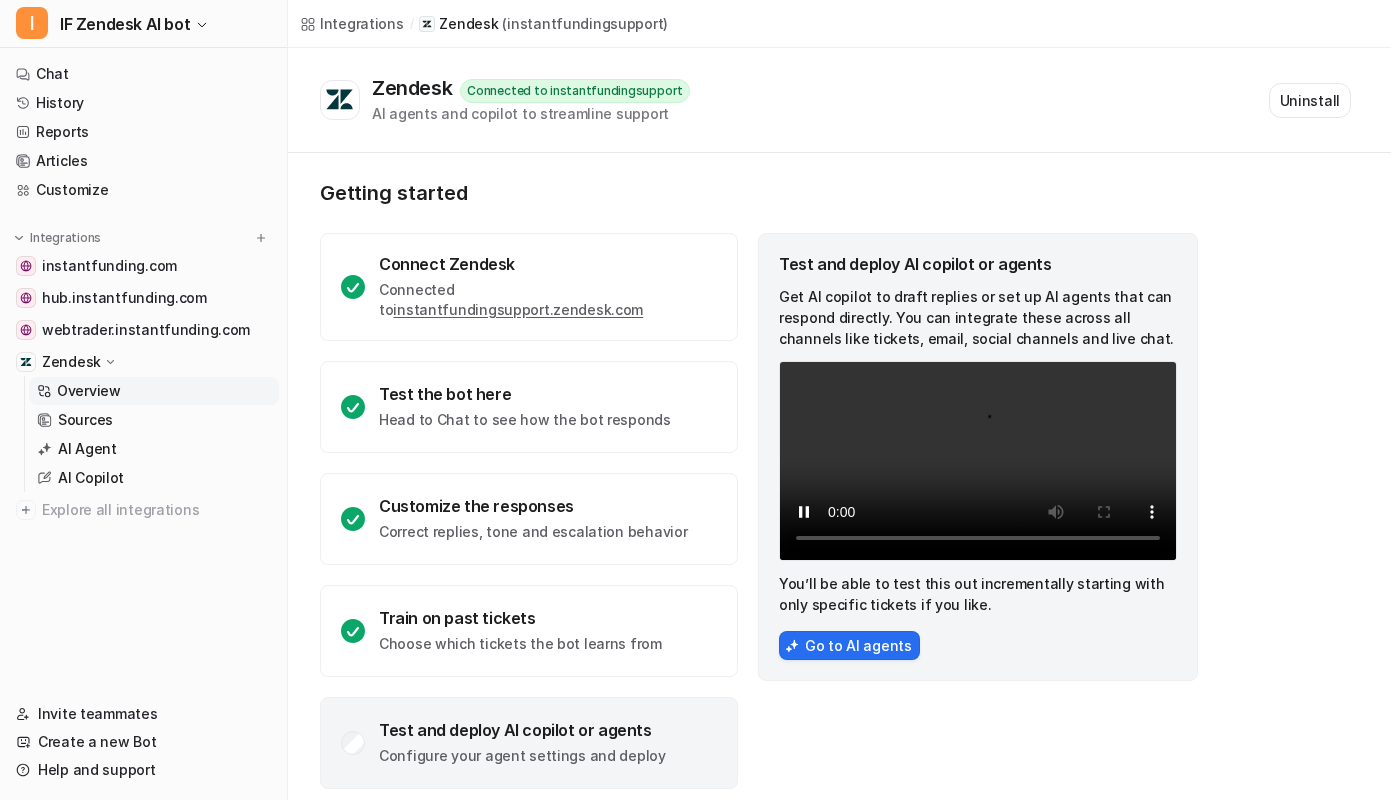 scroll, scrollTop: 1, scrollLeft: 0, axis: vertical 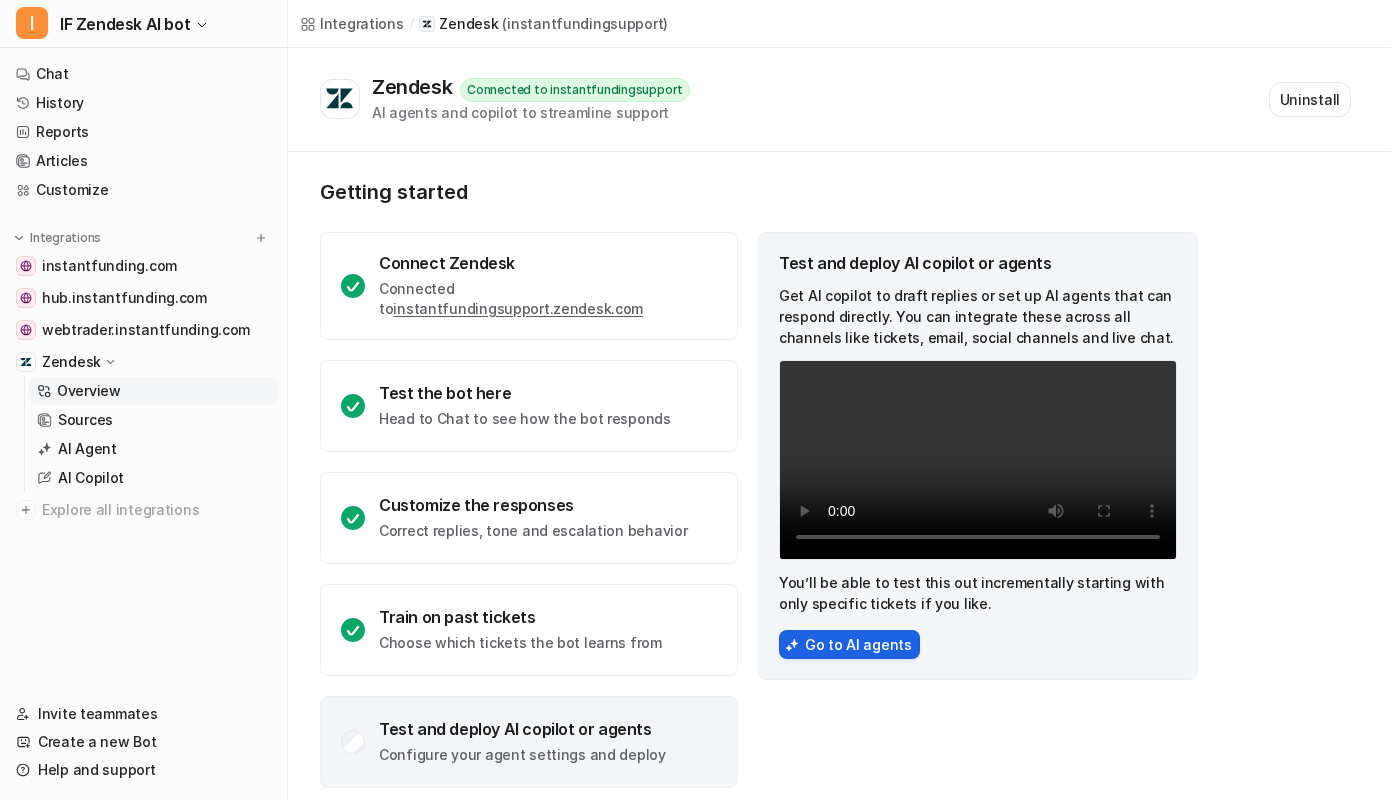 click on "Go to AI agents" at bounding box center [849, 644] 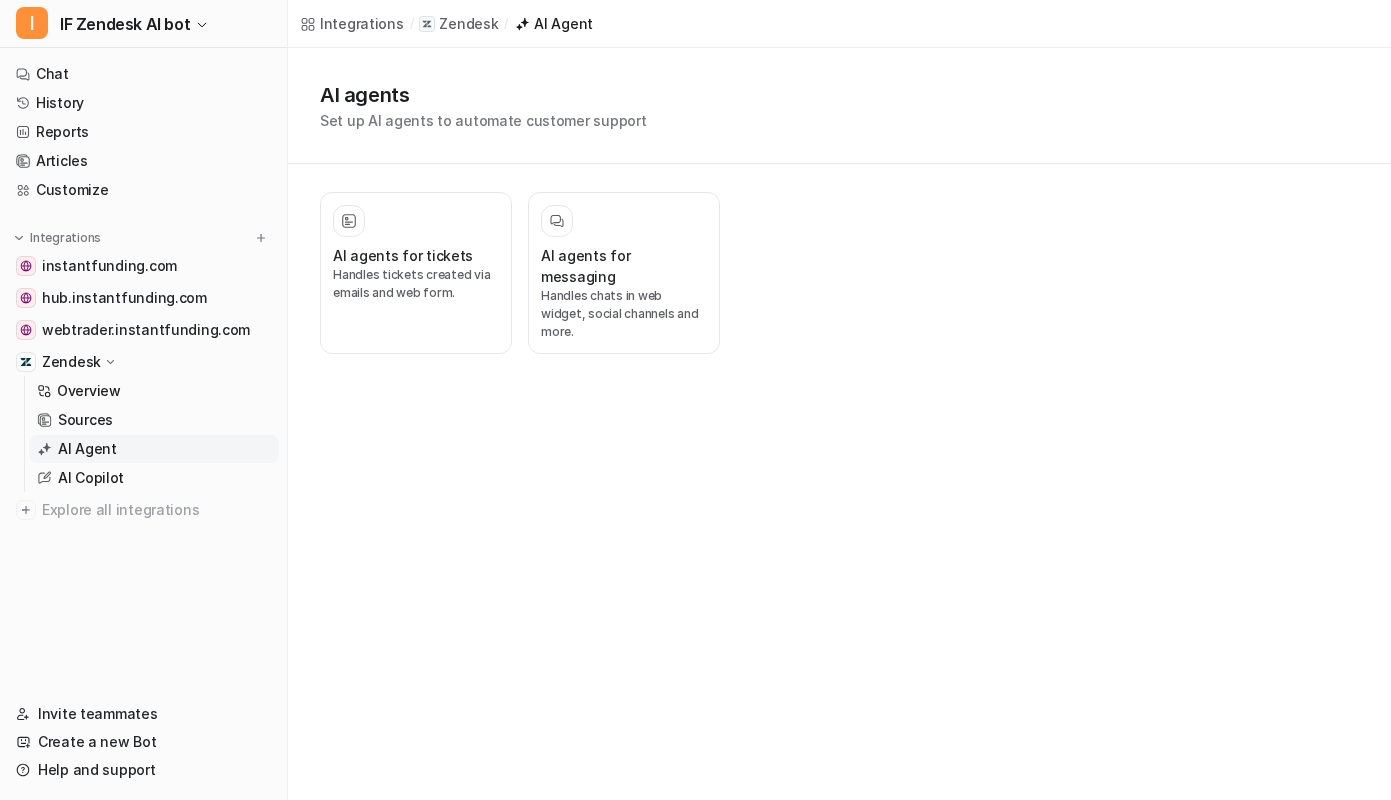 scroll, scrollTop: 0, scrollLeft: 0, axis: both 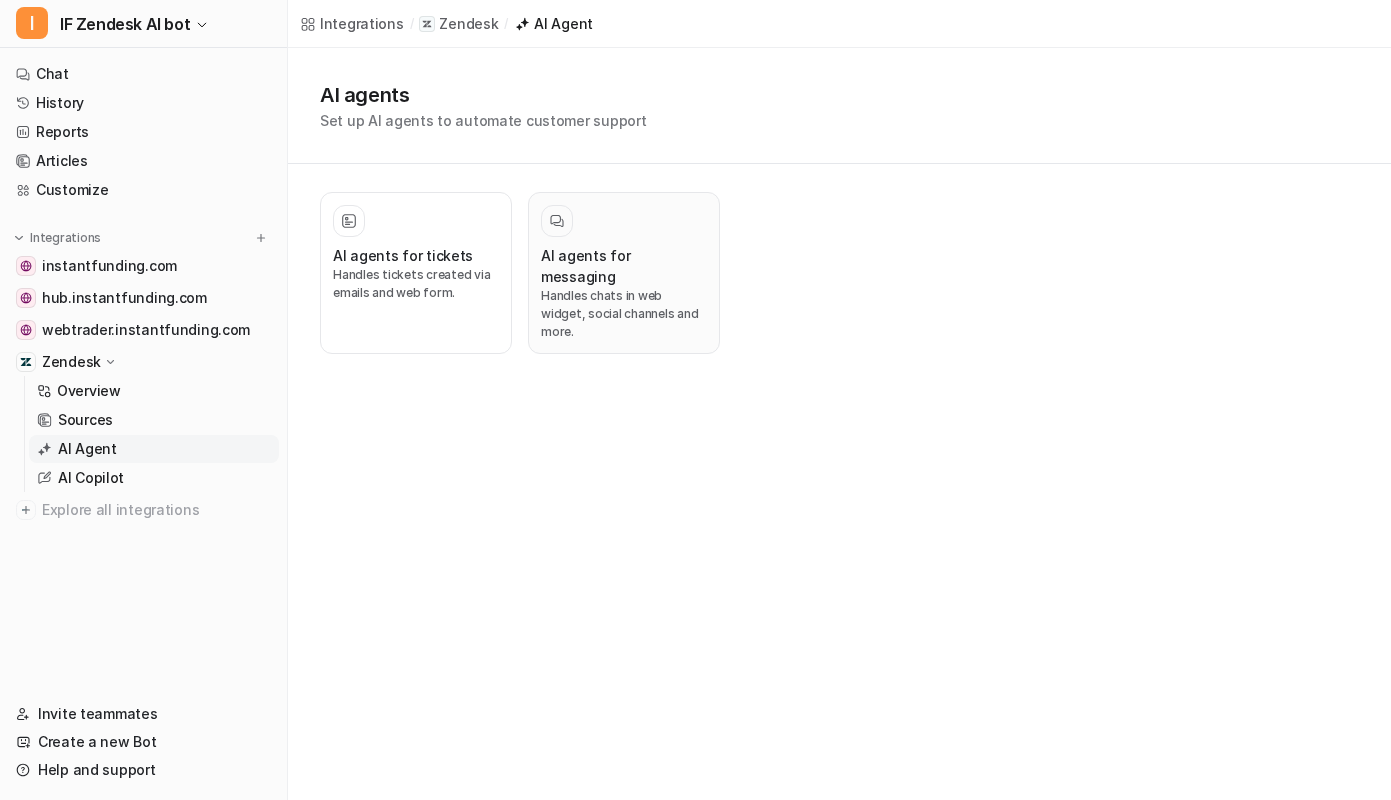 click on "Handles chats in web widget, social channels and more." at bounding box center (624, 314) 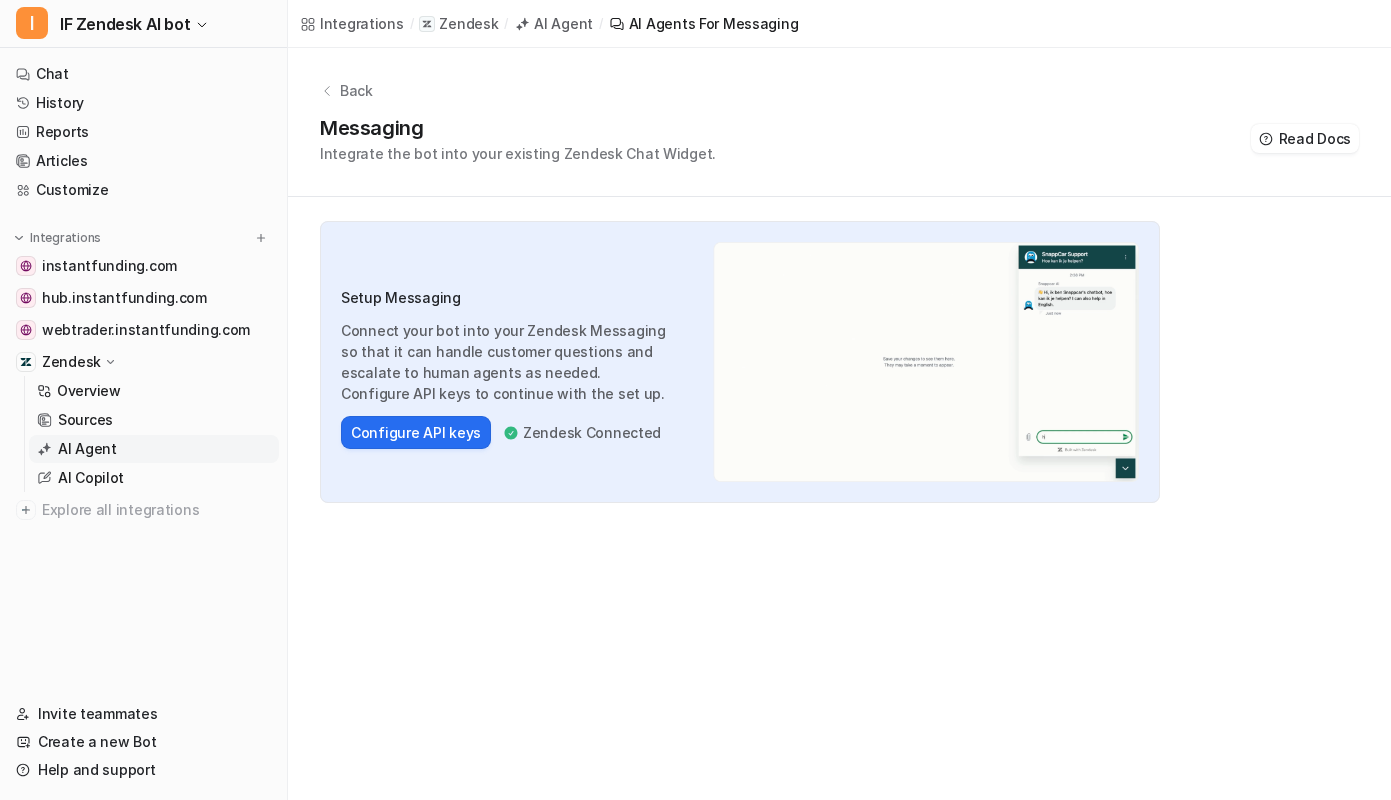click on "Back" at bounding box center (356, 90) 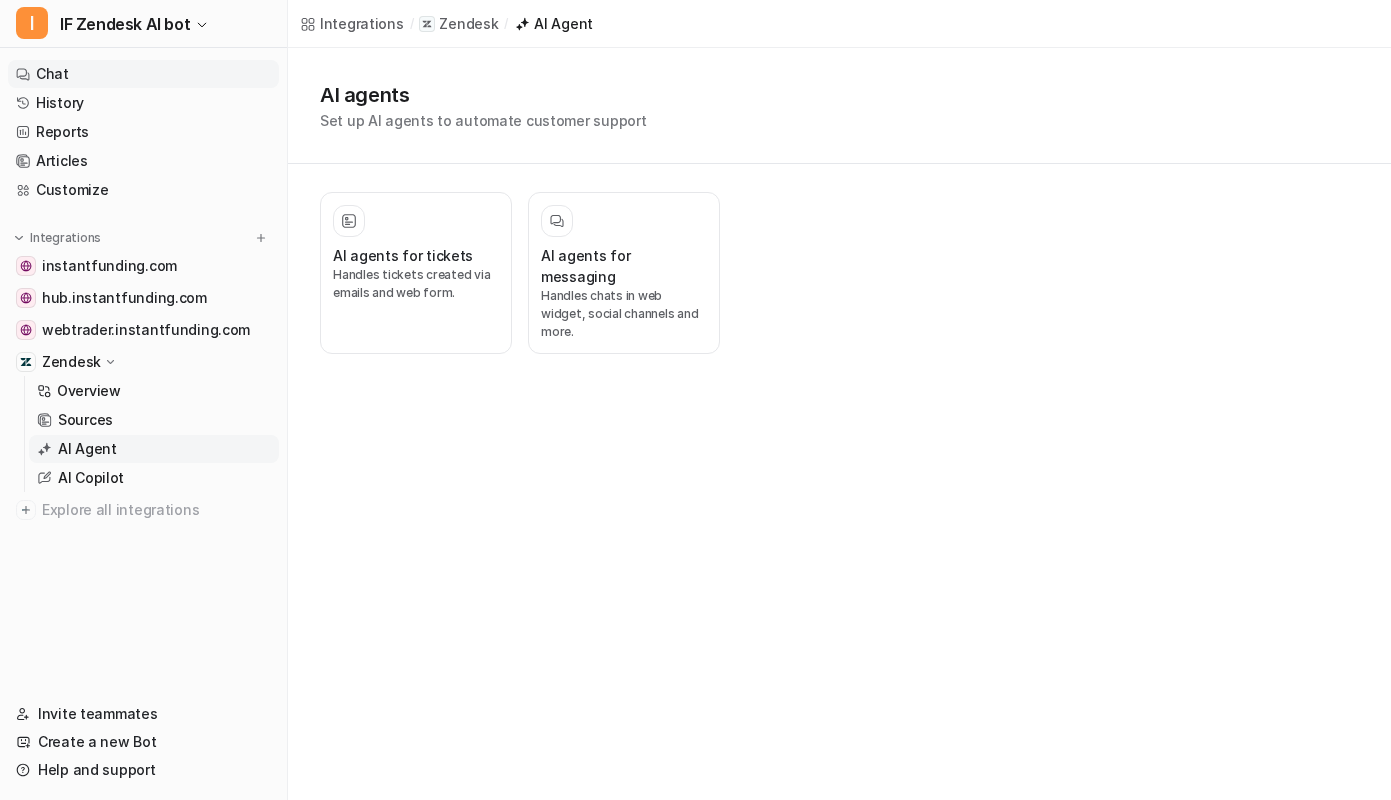 click on "Chat" at bounding box center [143, 74] 